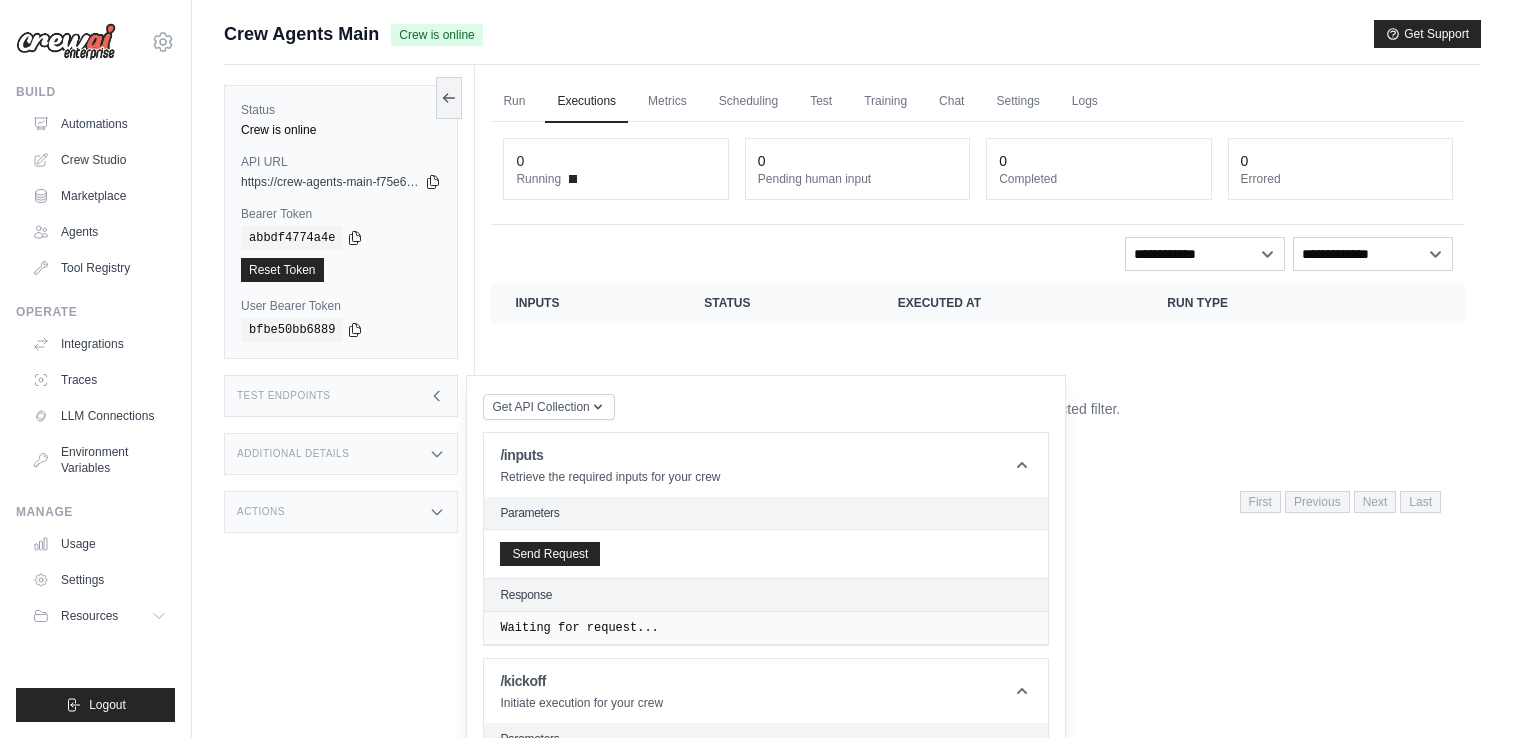 scroll, scrollTop: 404, scrollLeft: 0, axis: vertical 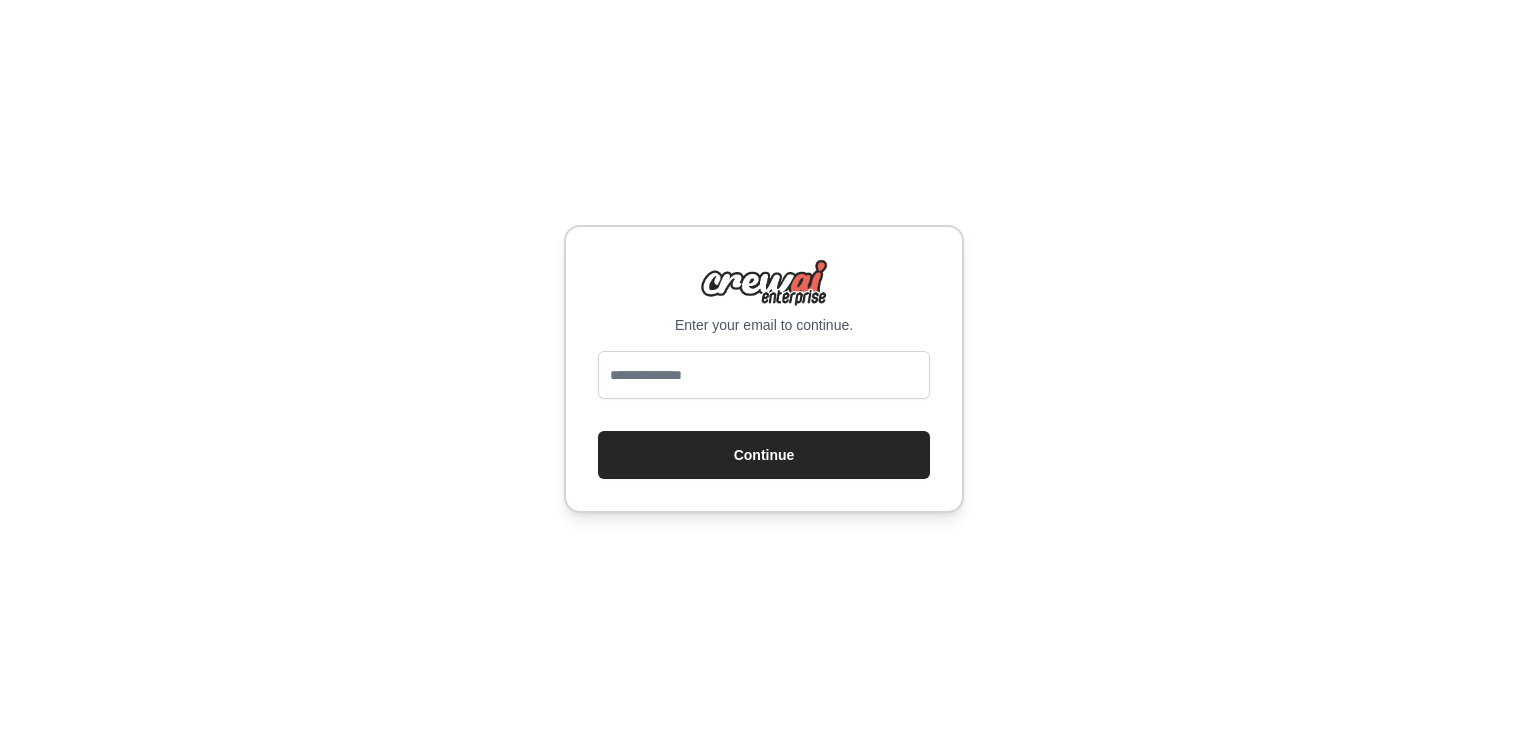 type on "**********" 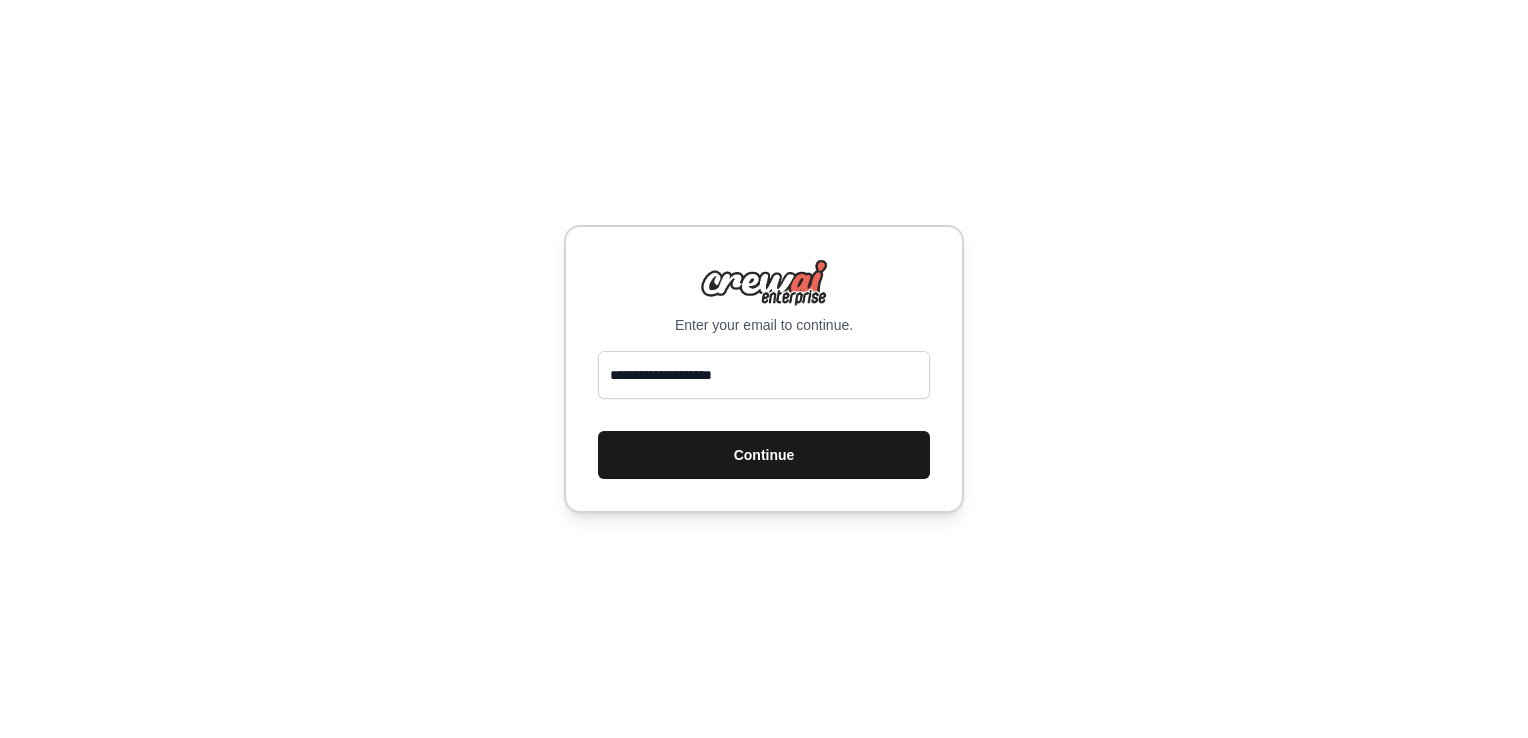 click on "Continue" at bounding box center [764, 455] 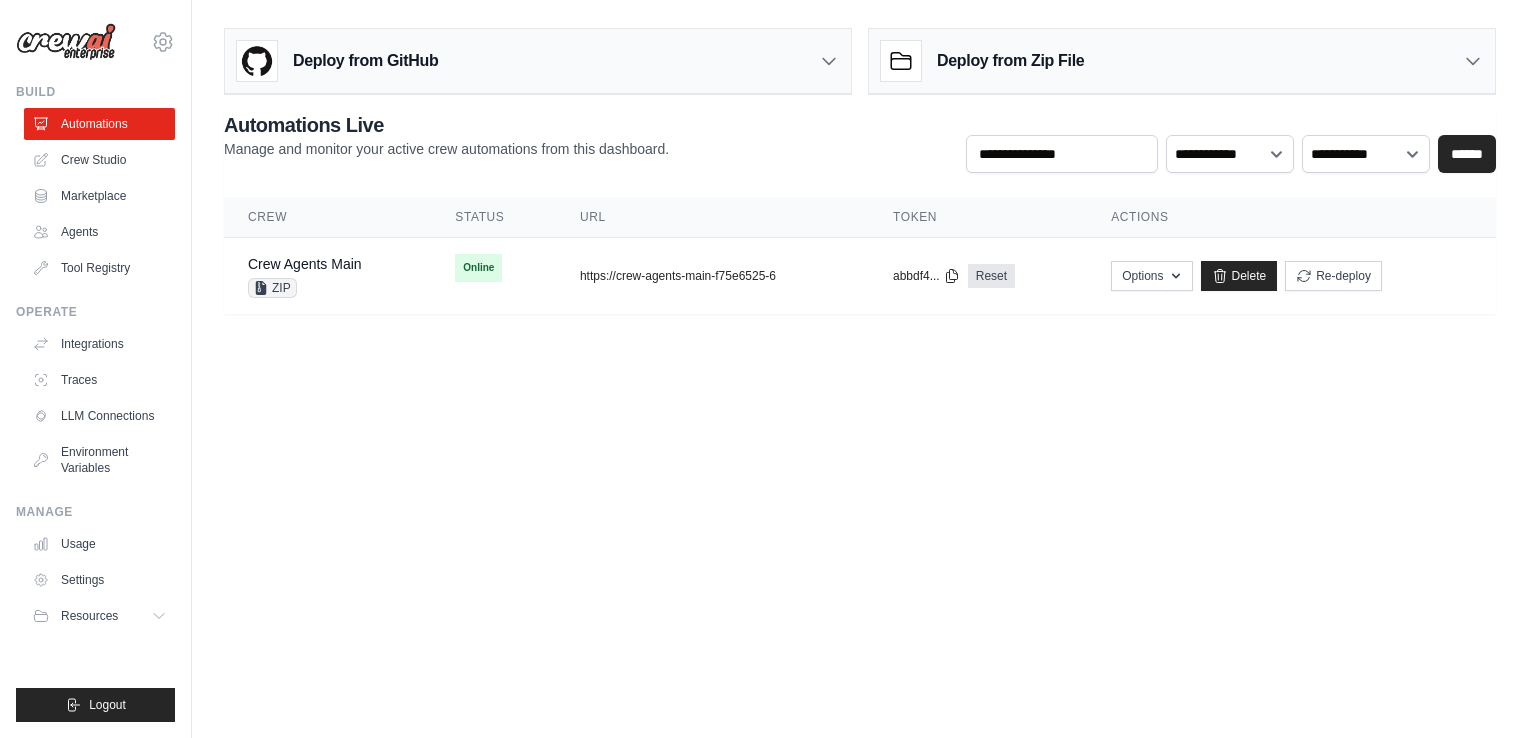 scroll, scrollTop: 0, scrollLeft: 0, axis: both 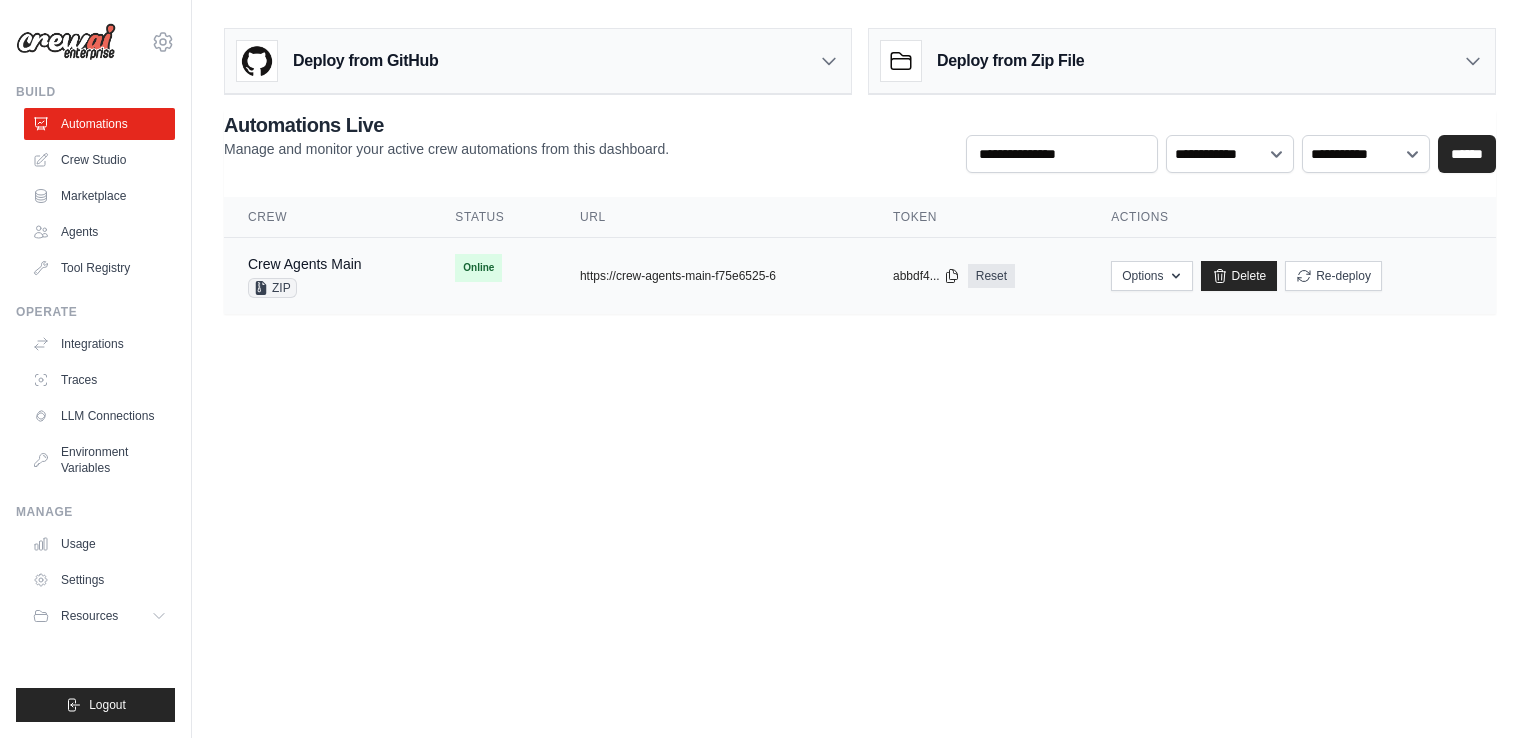 click on "Crew Agents Main
ZIP" at bounding box center (327, 276) 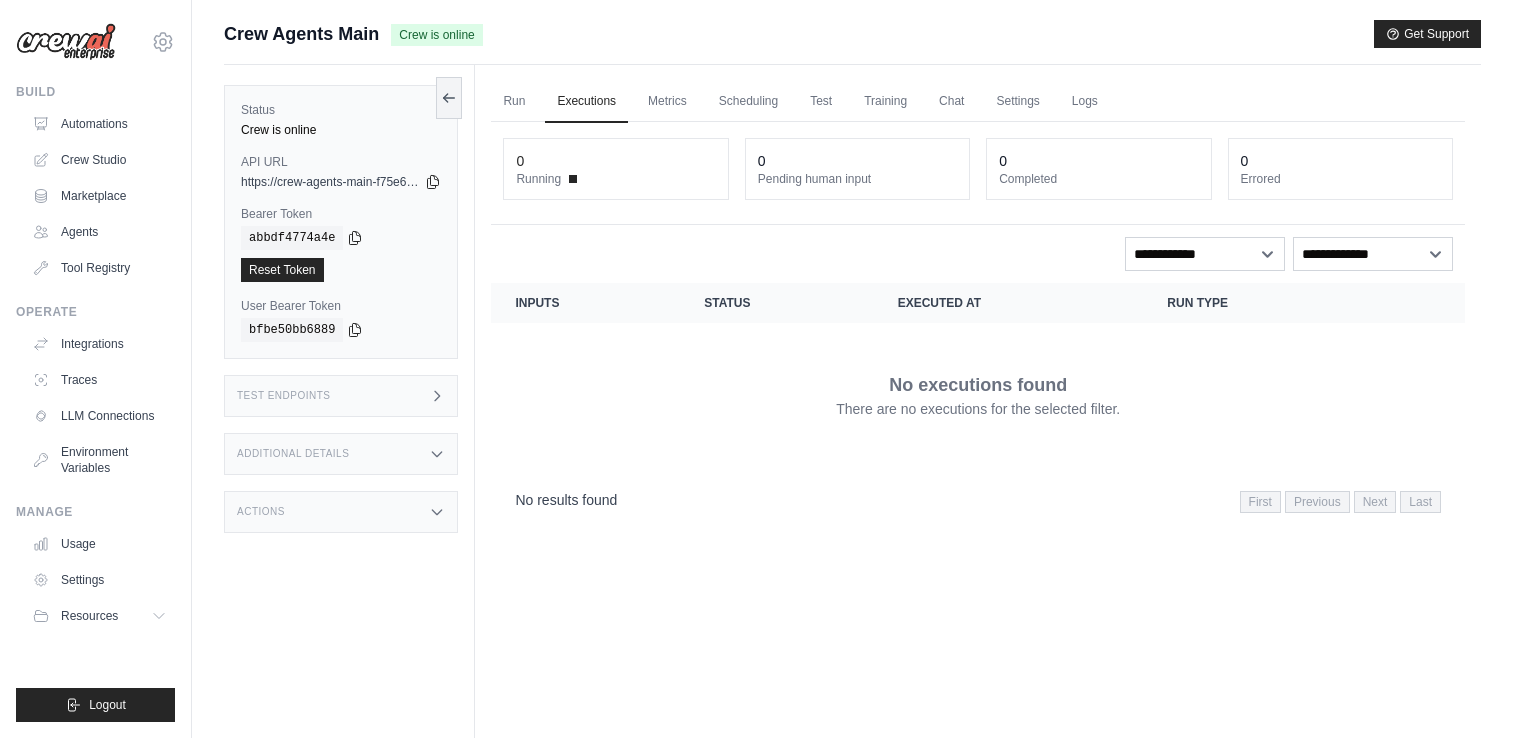 scroll, scrollTop: 0, scrollLeft: 0, axis: both 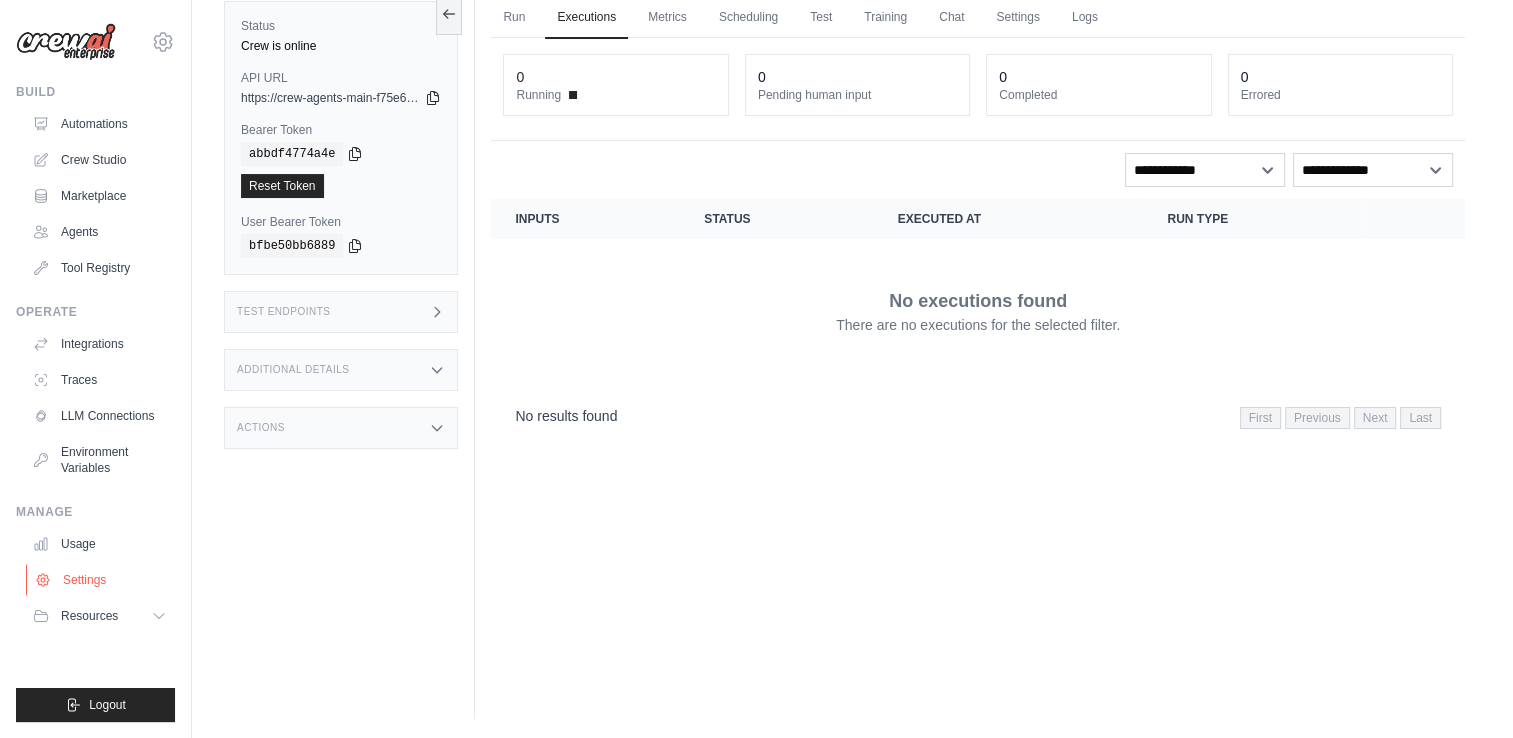 click on "Settings" at bounding box center (101, 580) 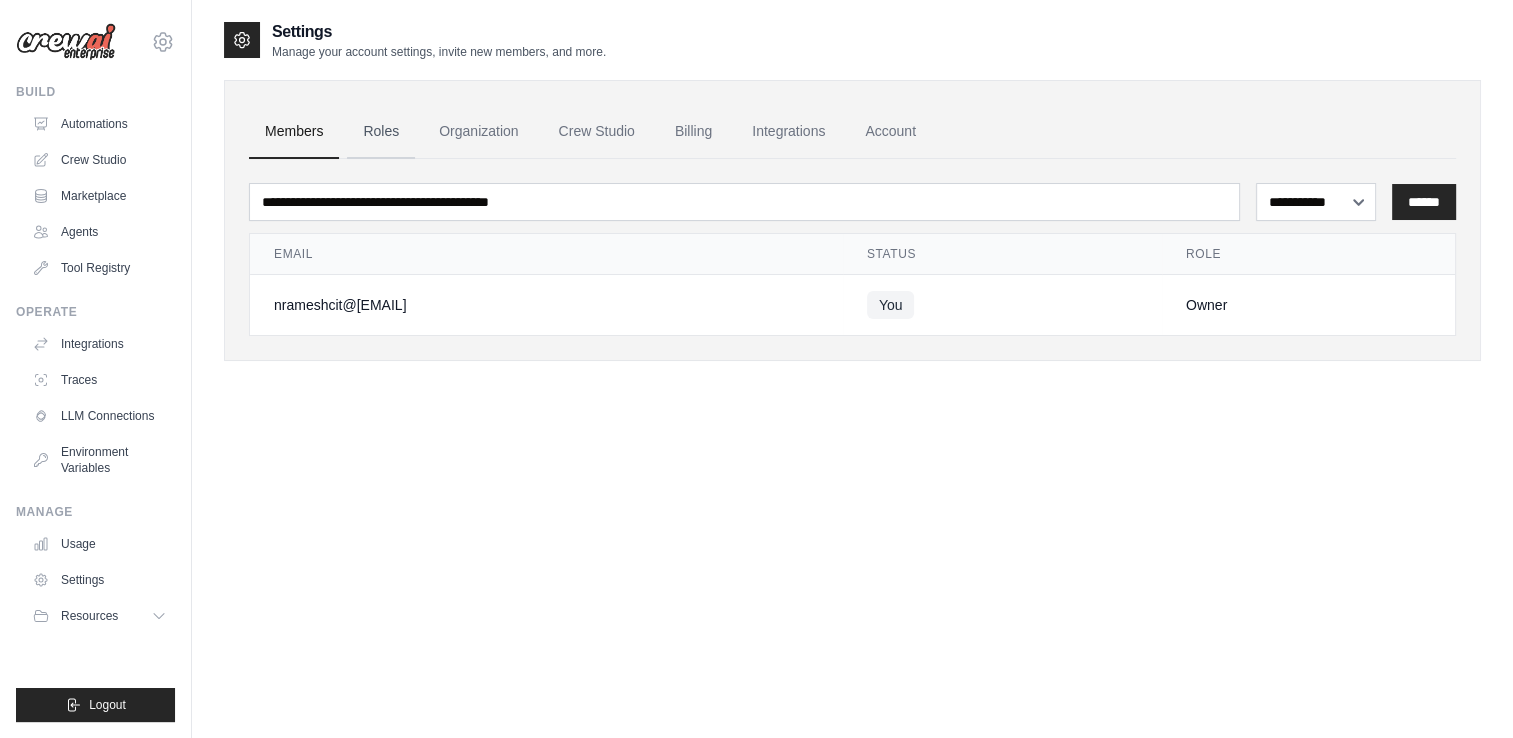 click on "Roles" at bounding box center [381, 132] 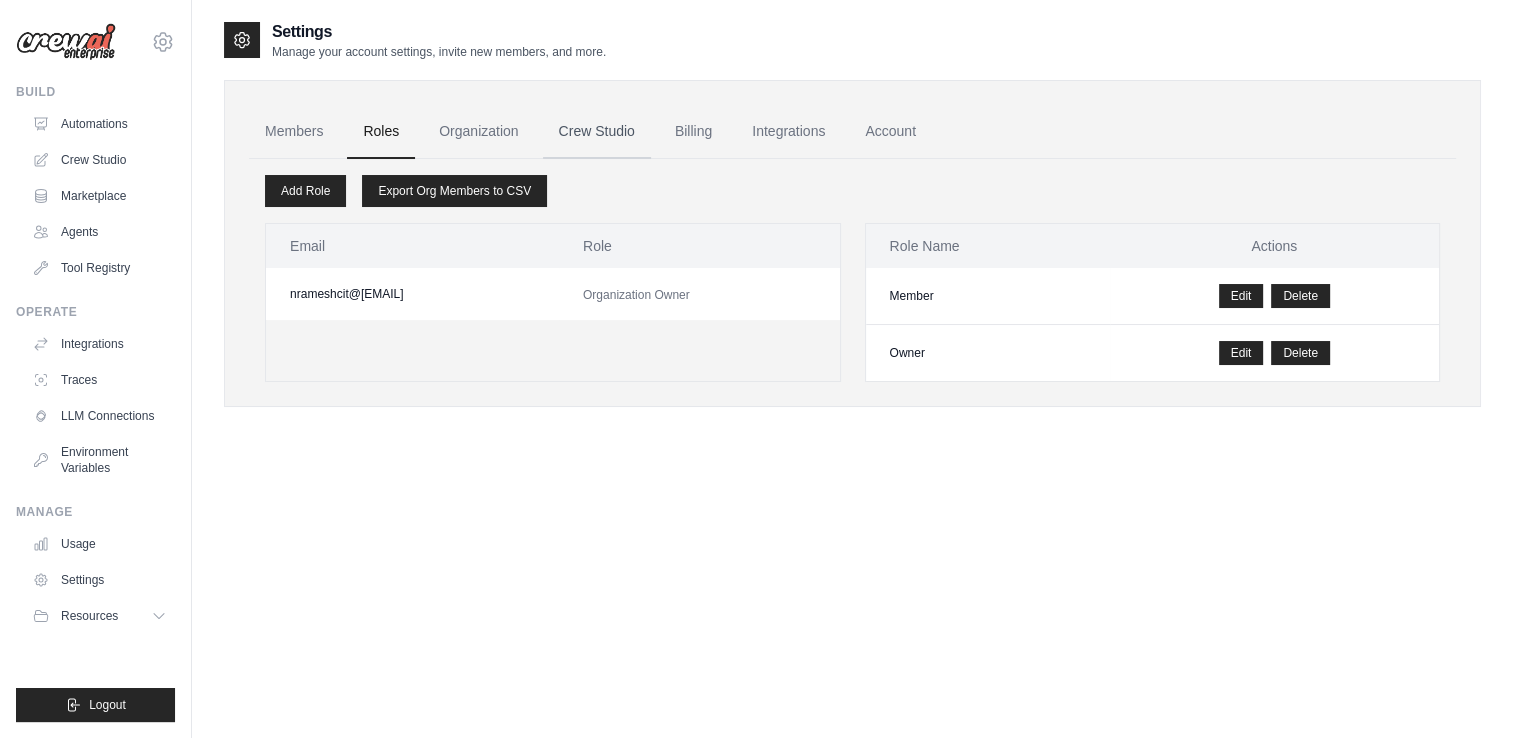 click on "Crew Studio" at bounding box center [597, 132] 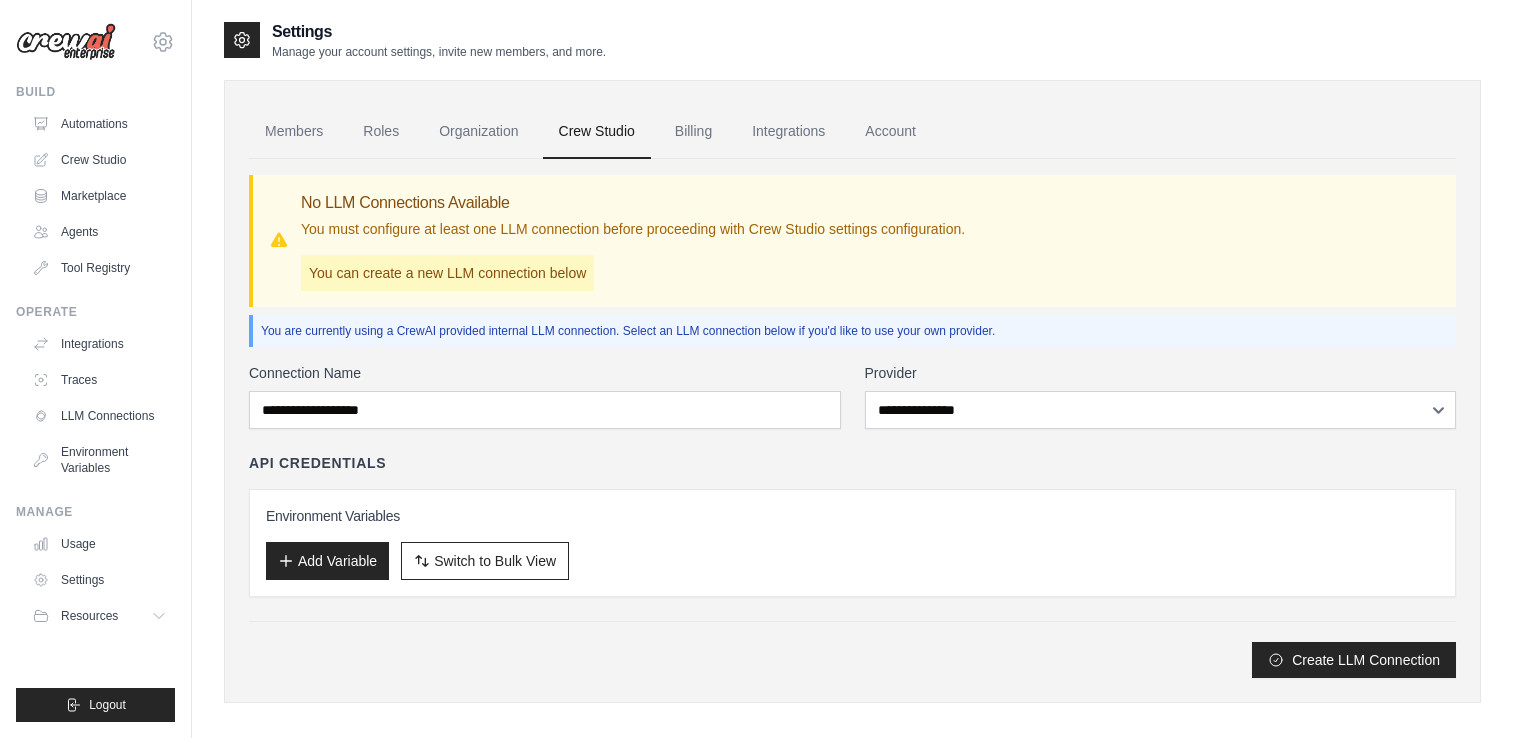 scroll, scrollTop: 0, scrollLeft: 0, axis: both 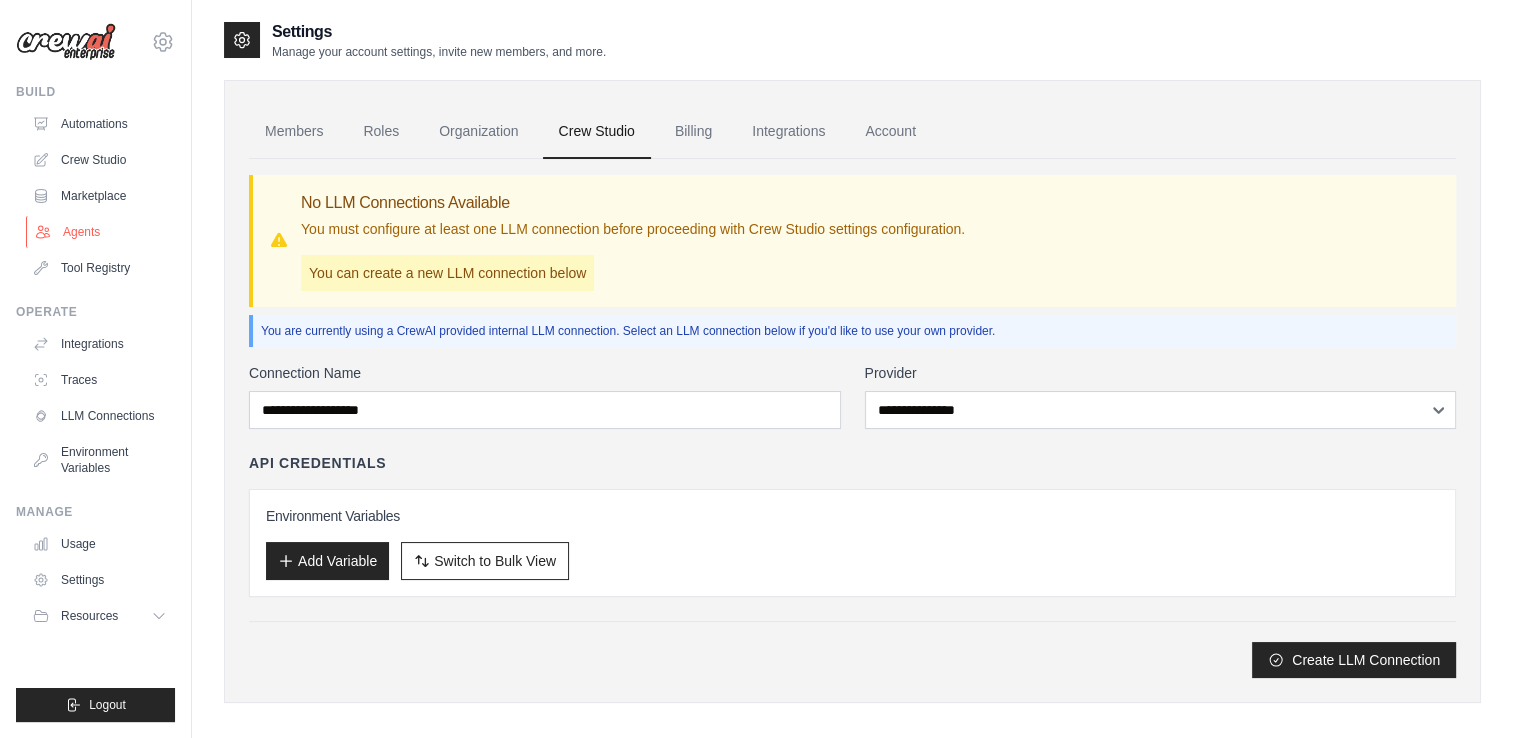 click on "Agents" at bounding box center (101, 232) 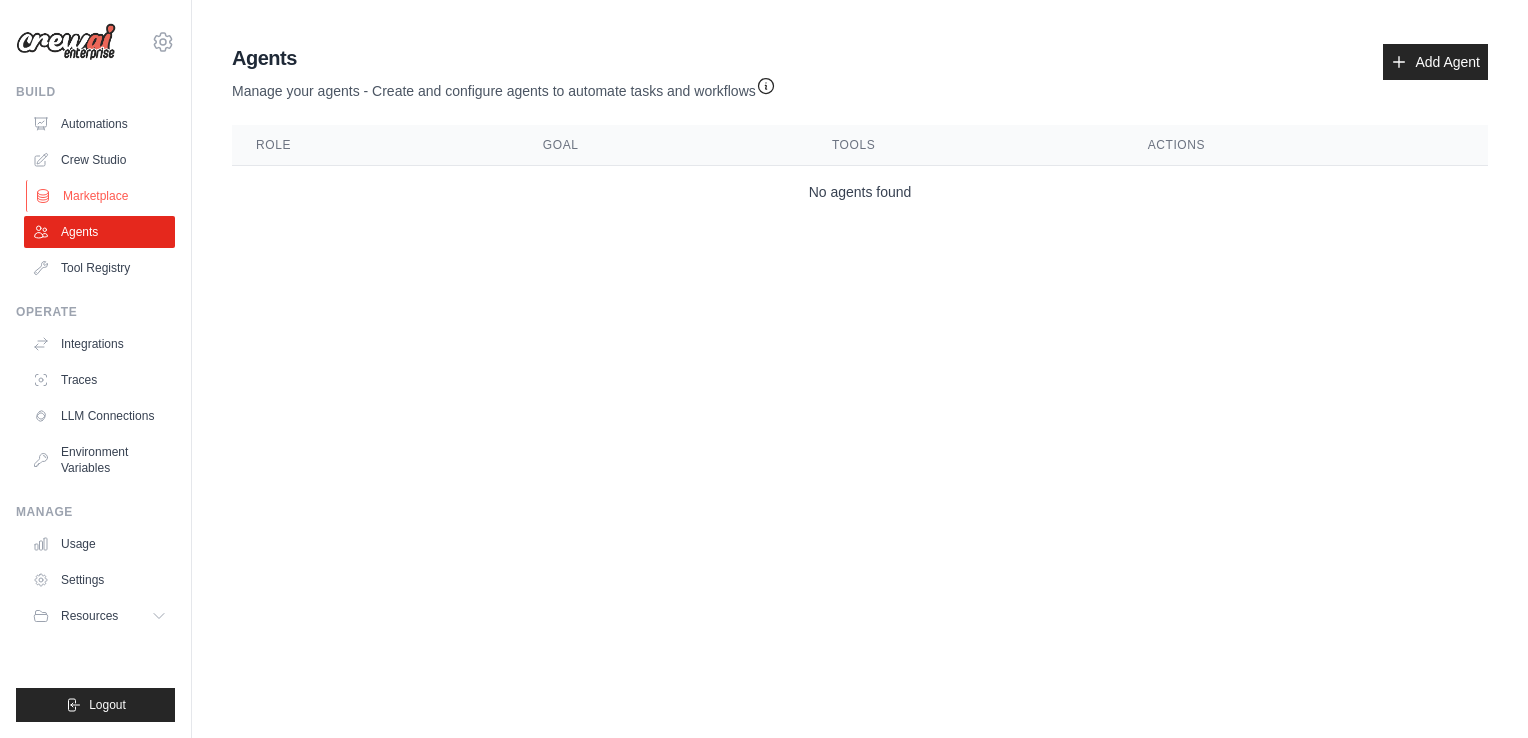 click on "Marketplace" at bounding box center (101, 196) 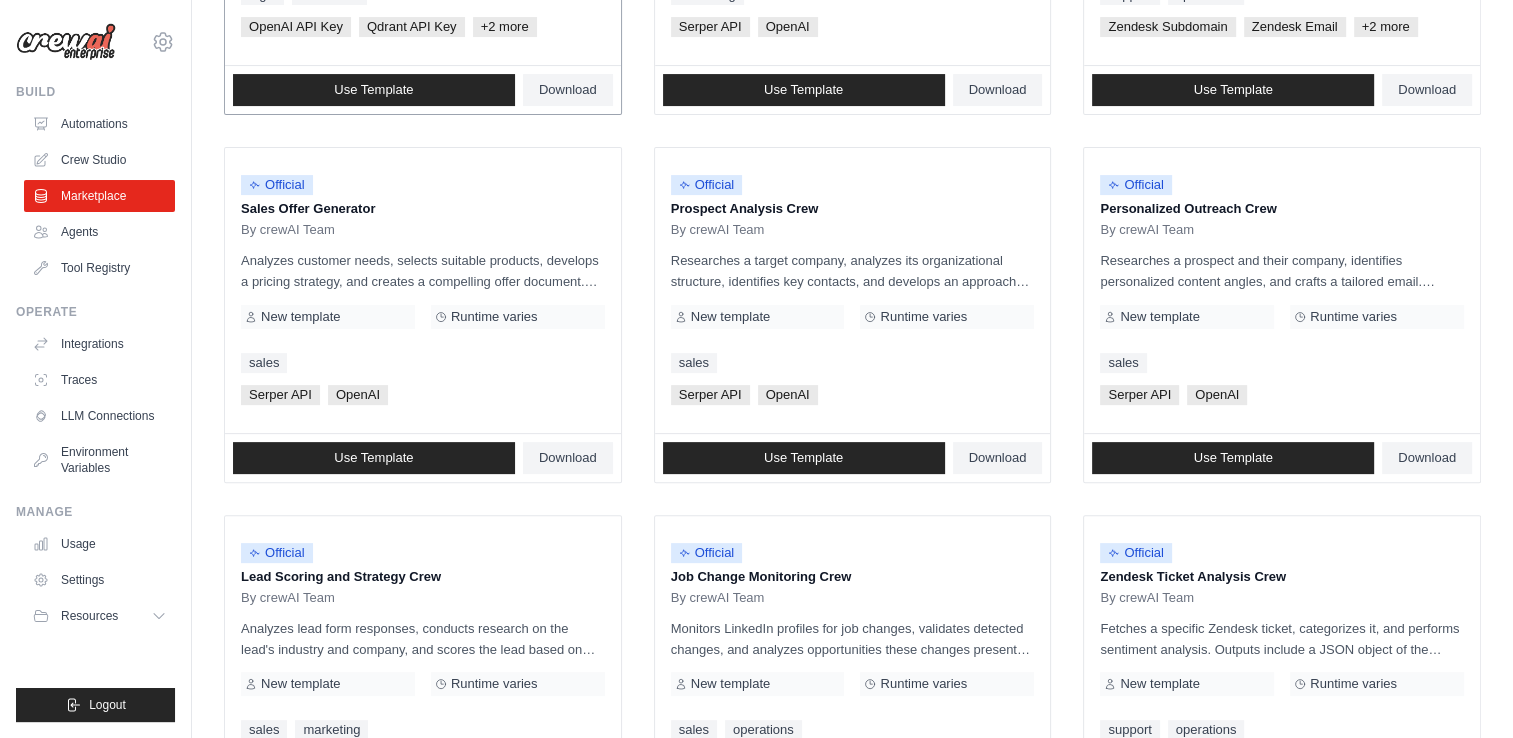 scroll, scrollTop: 0, scrollLeft: 0, axis: both 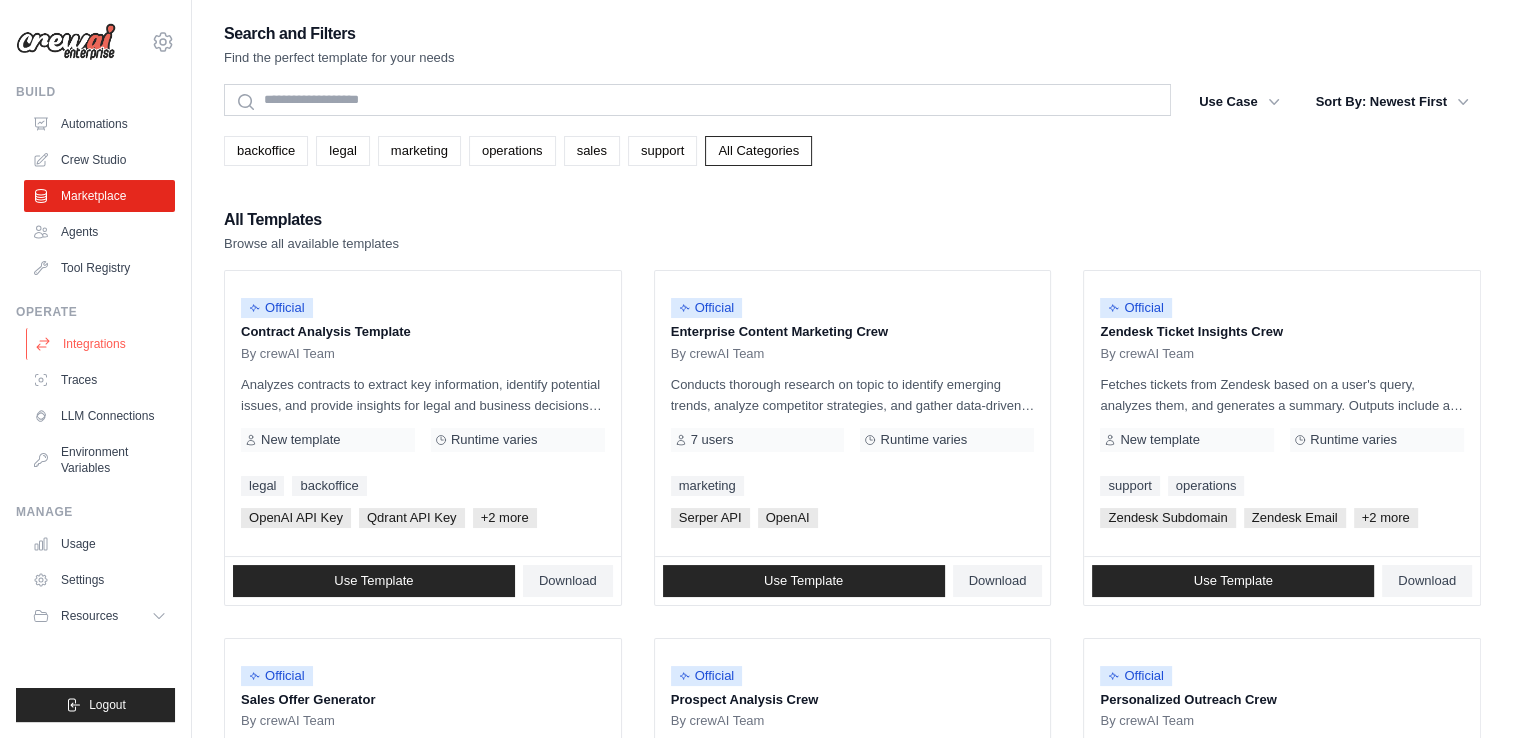 click on "Integrations" at bounding box center (101, 344) 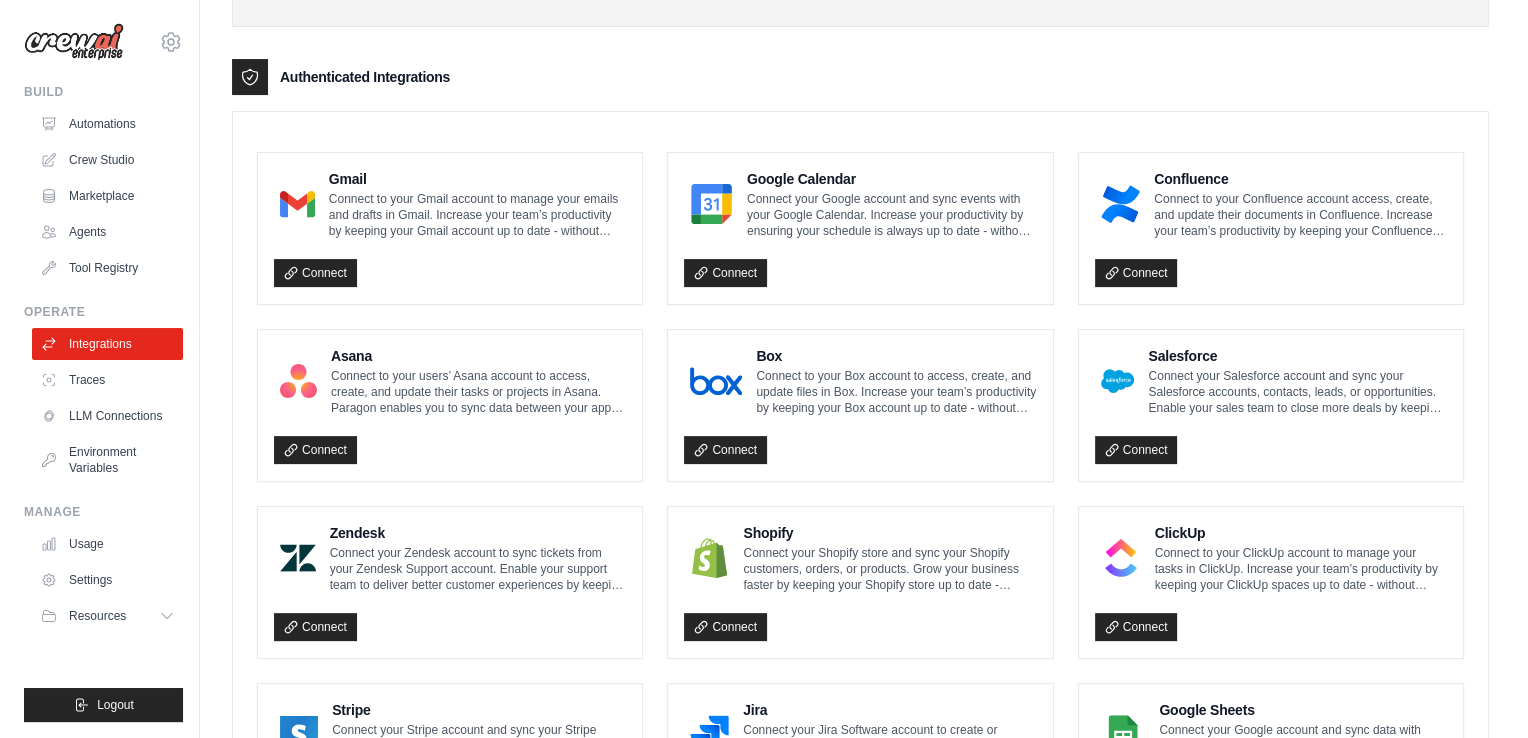 scroll, scrollTop: 0, scrollLeft: 0, axis: both 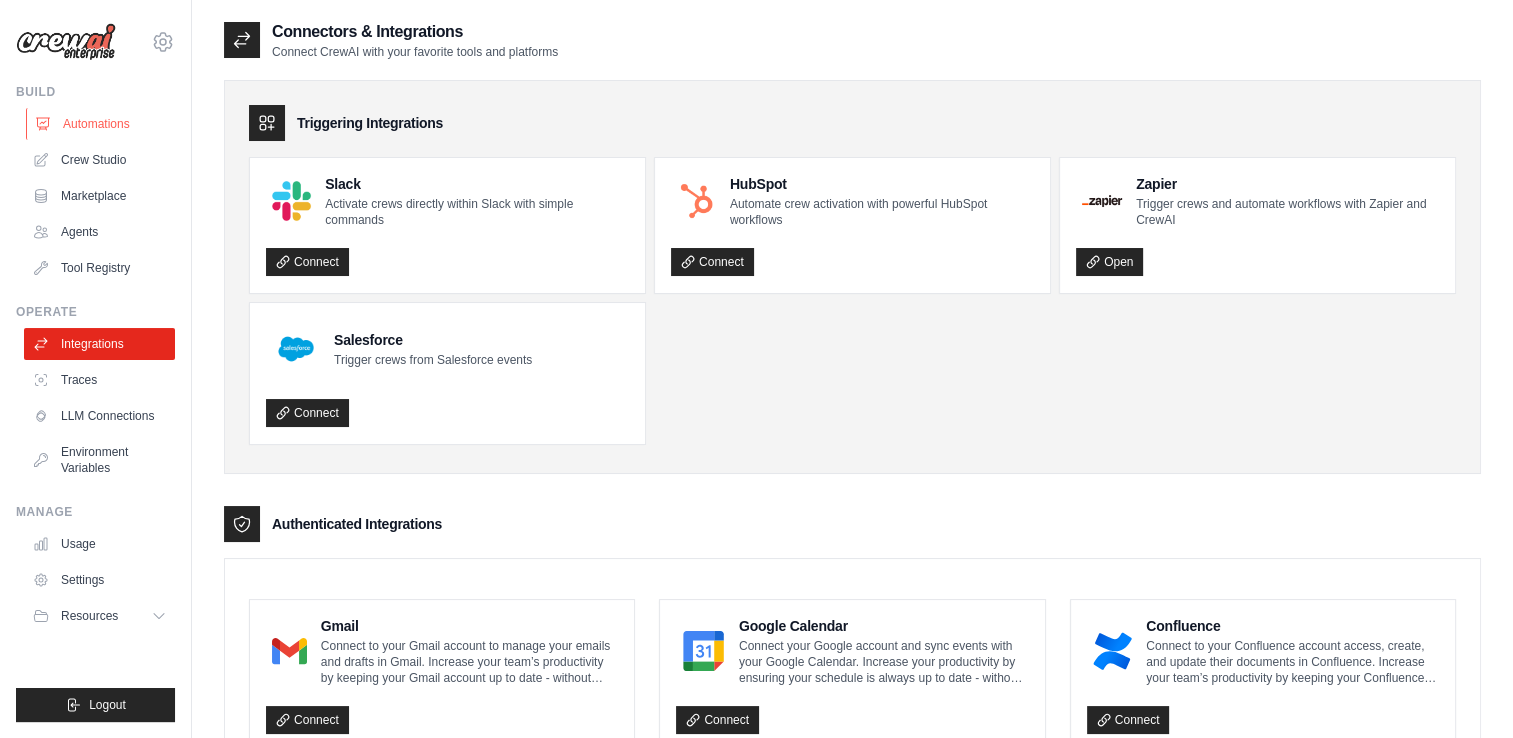 click on "Automations" at bounding box center [101, 124] 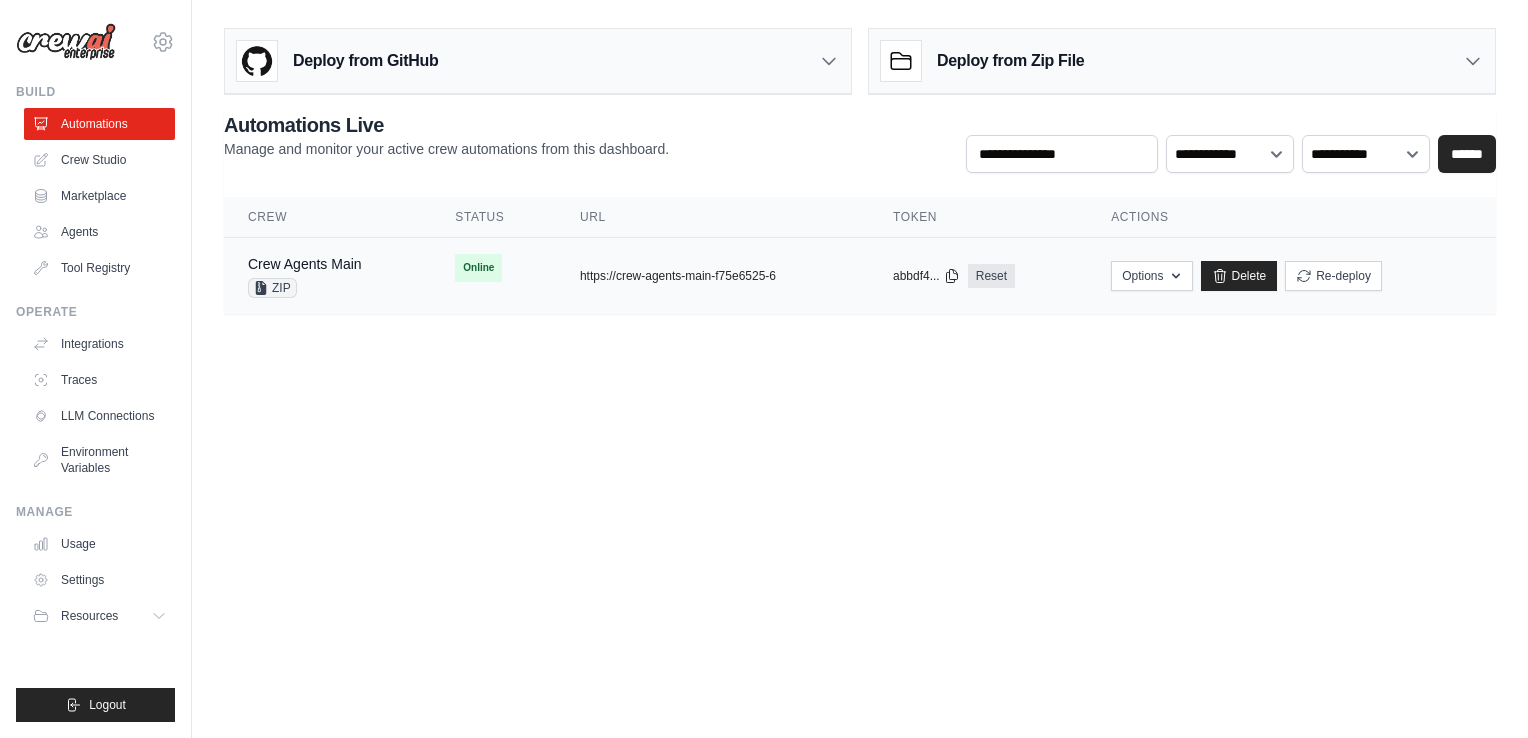 click on "ZIP" at bounding box center [305, 288] 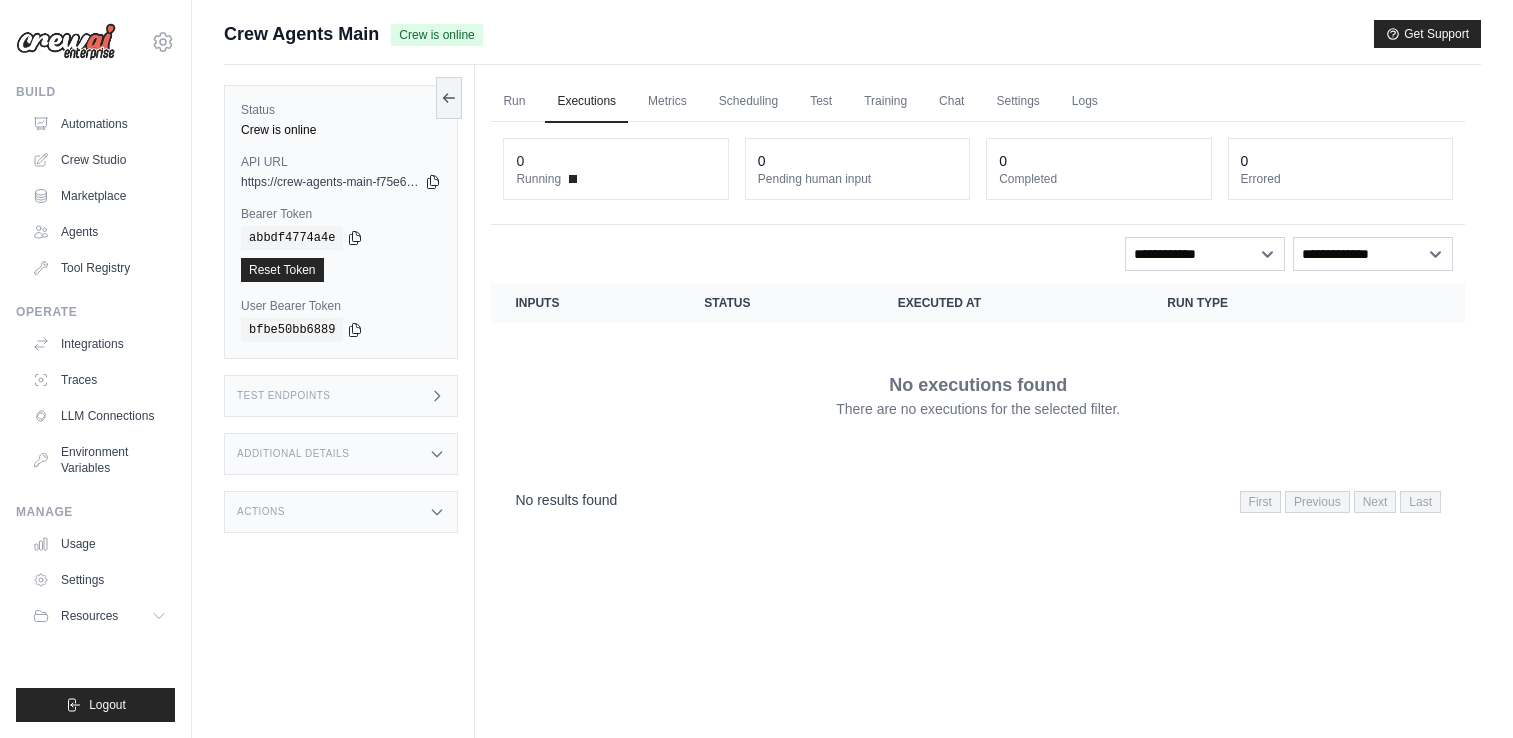 scroll, scrollTop: 0, scrollLeft: 0, axis: both 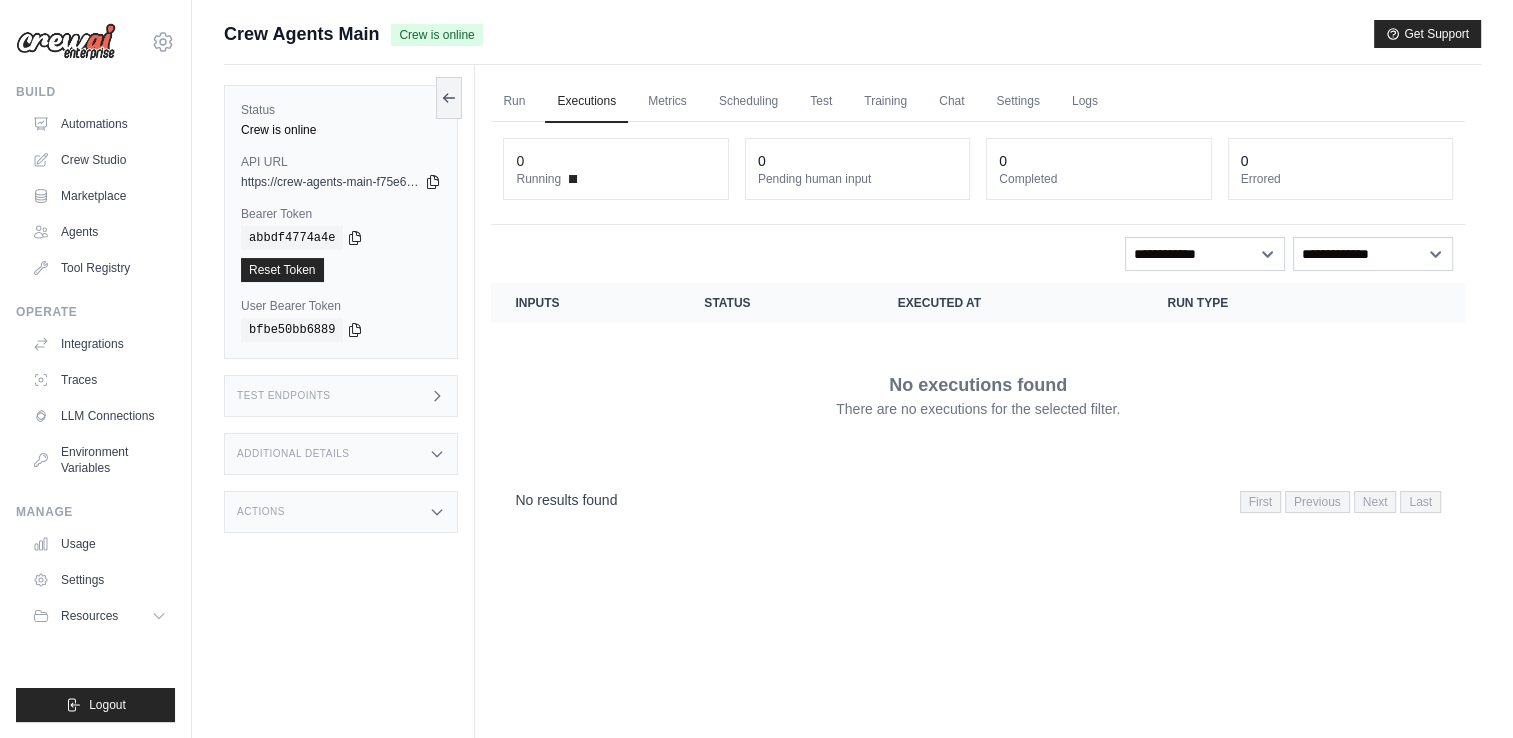 click on "Test Endpoints" at bounding box center (341, 396) 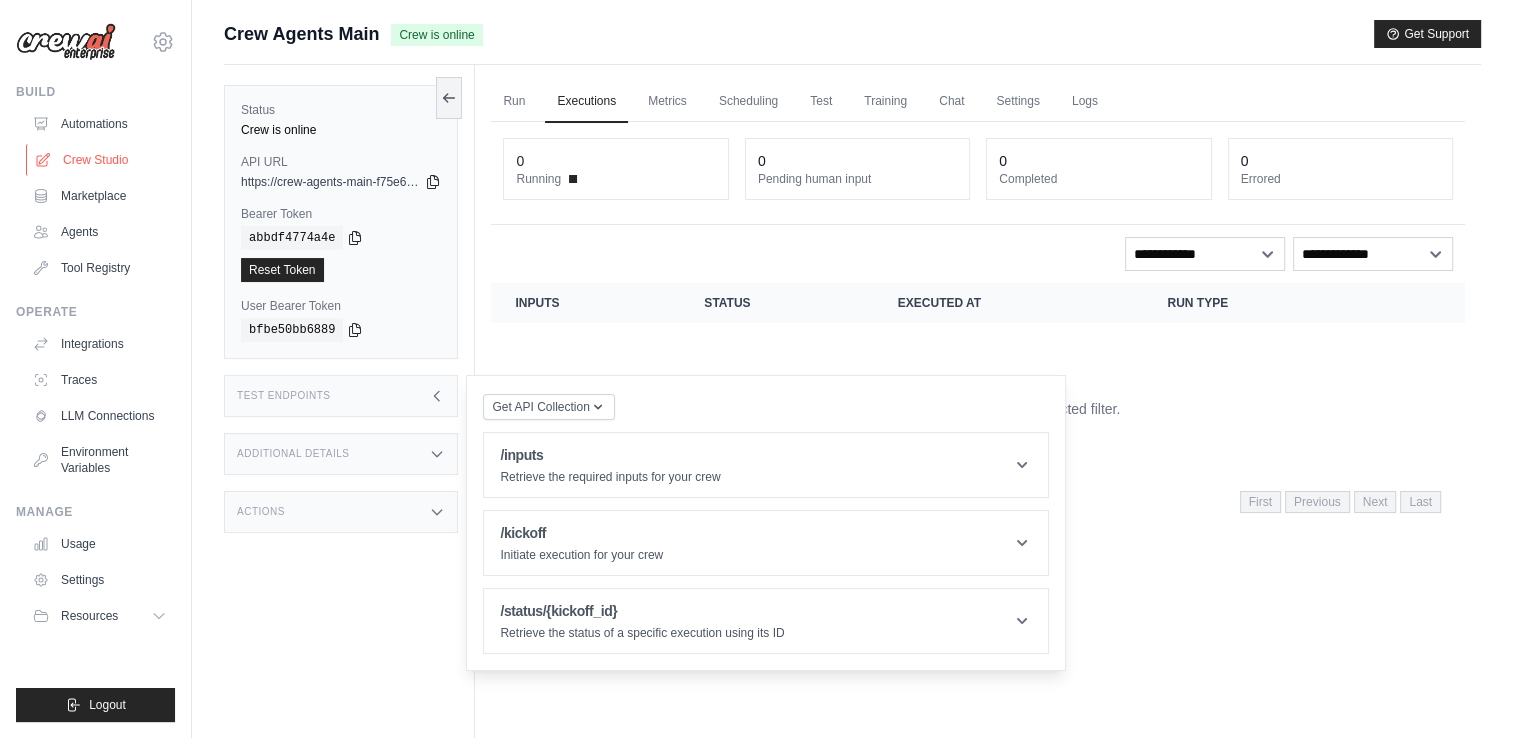 click on "Crew Studio" at bounding box center [101, 160] 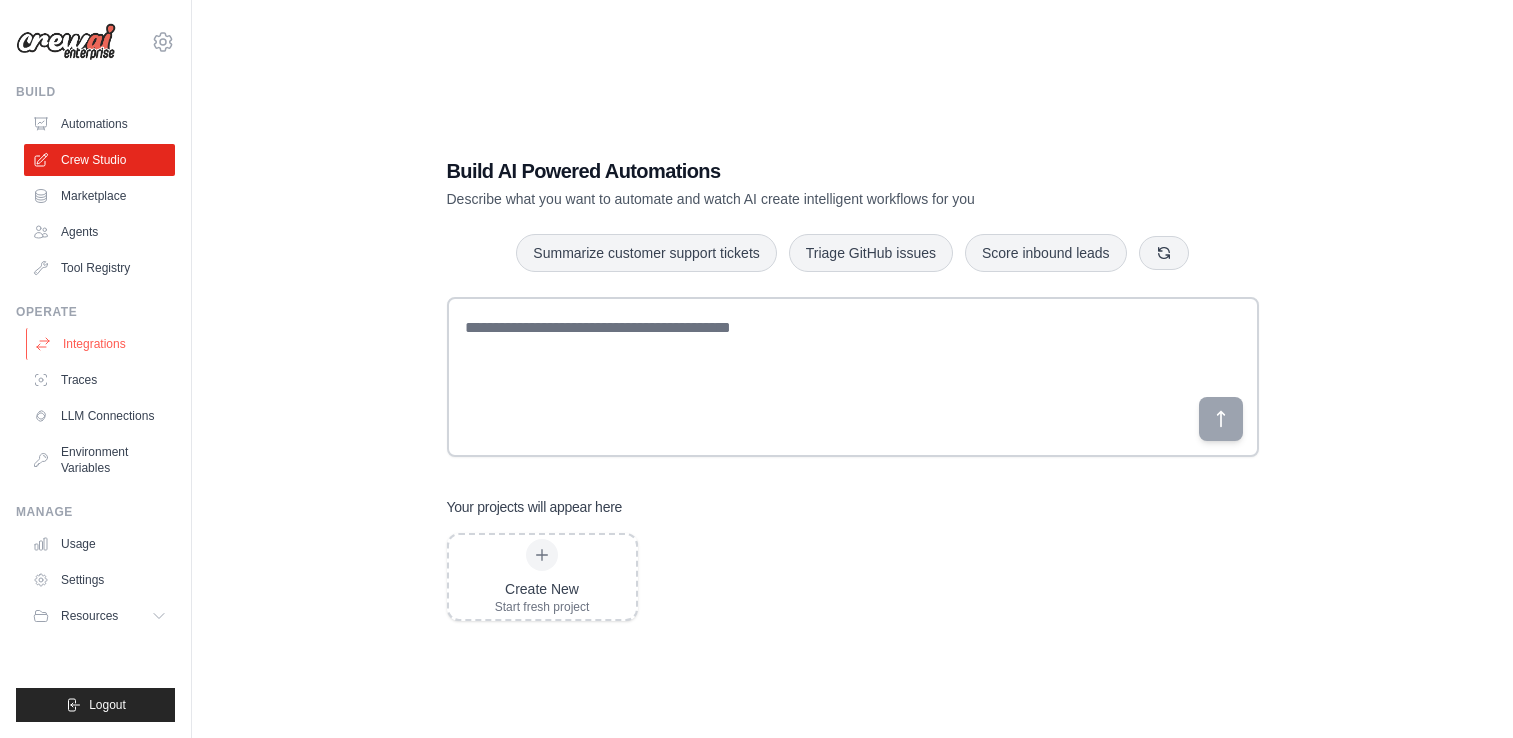 scroll, scrollTop: 0, scrollLeft: 0, axis: both 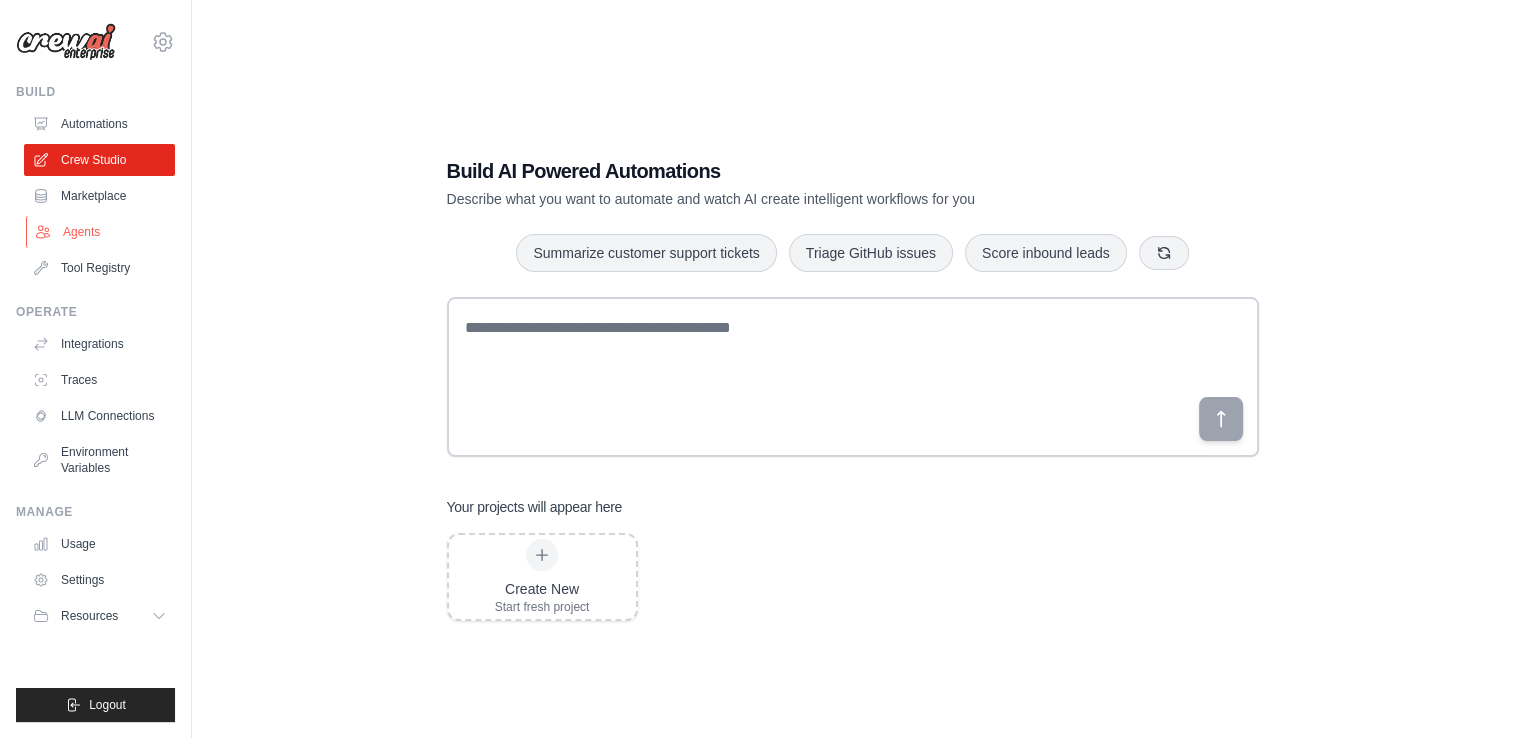 click on "Agents" at bounding box center (101, 232) 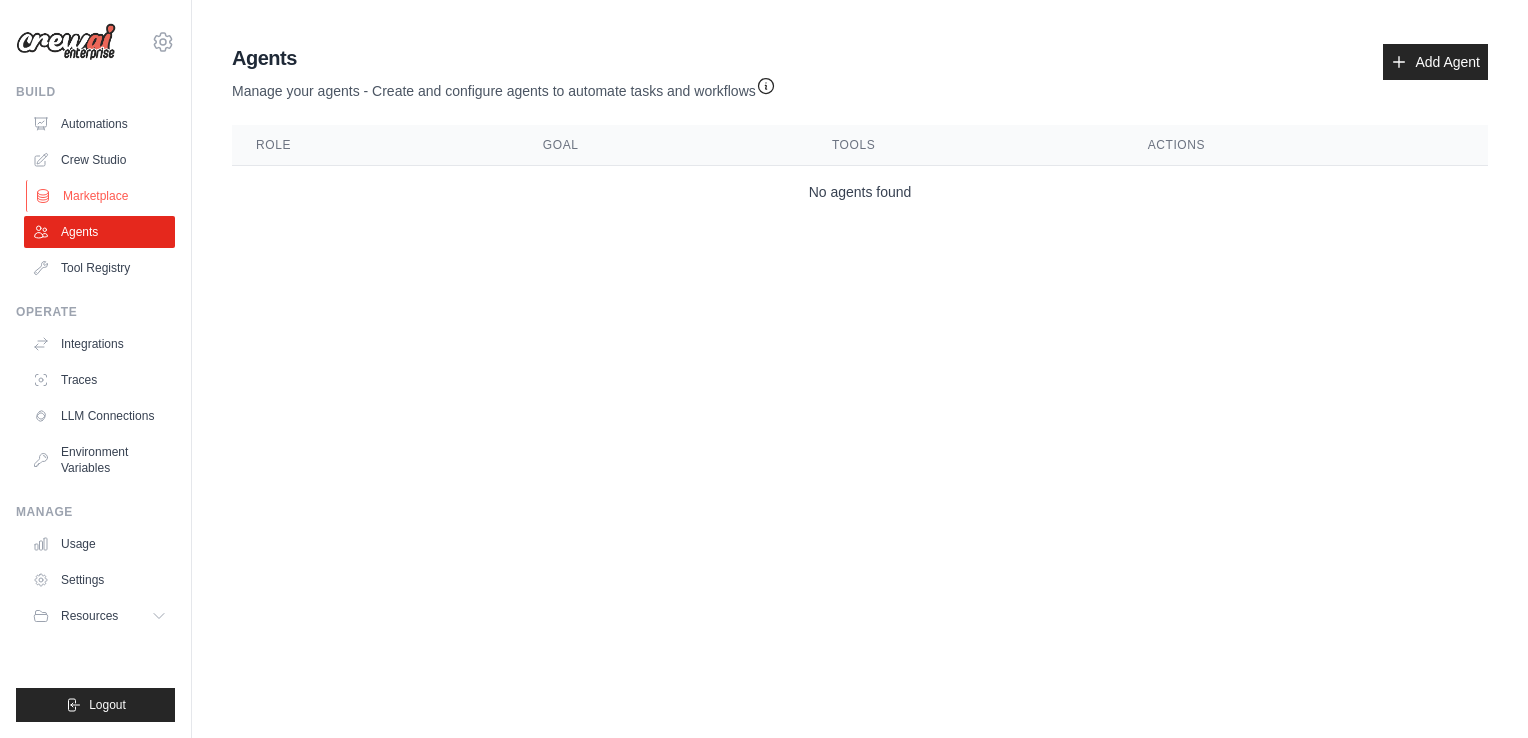 click on "Marketplace" at bounding box center [101, 196] 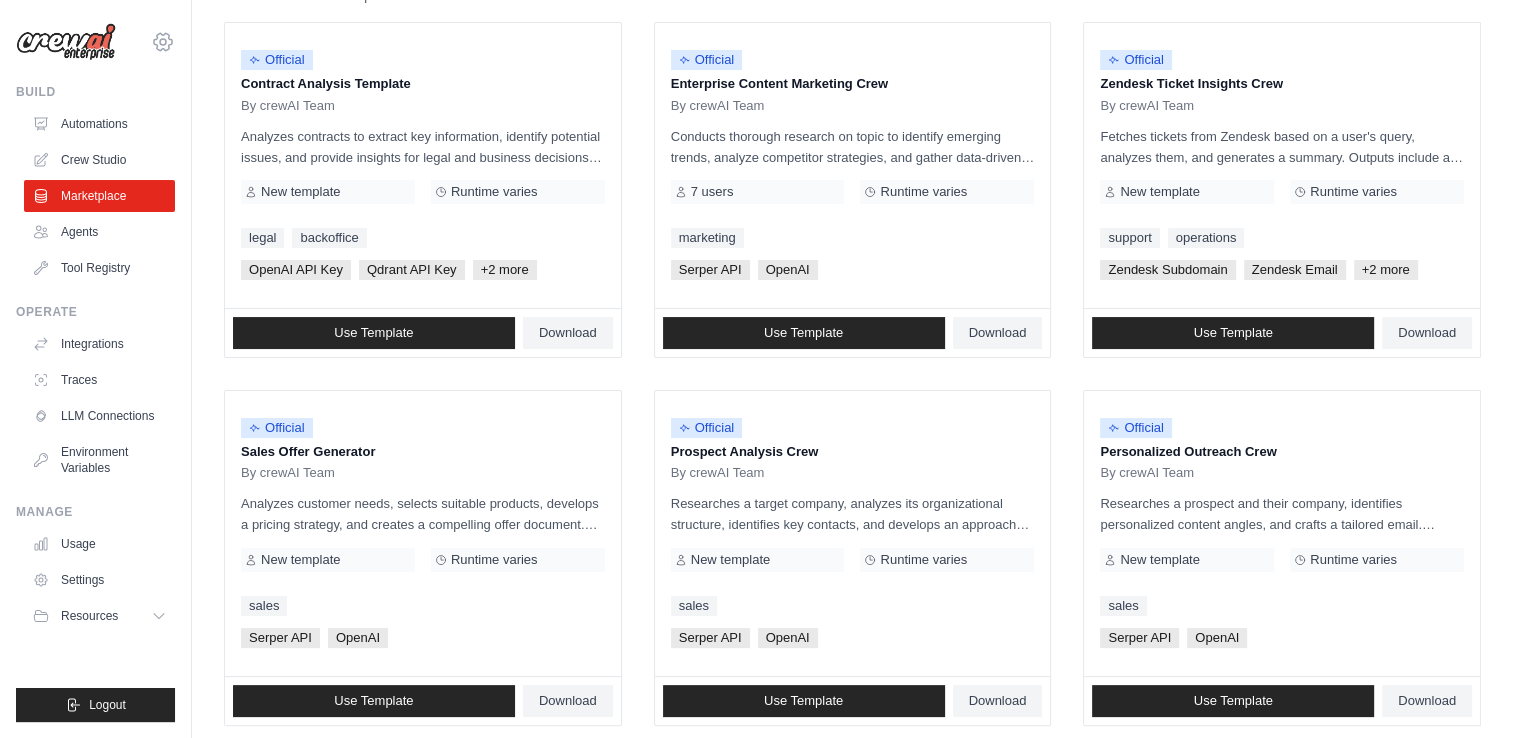 scroll, scrollTop: 247, scrollLeft: 0, axis: vertical 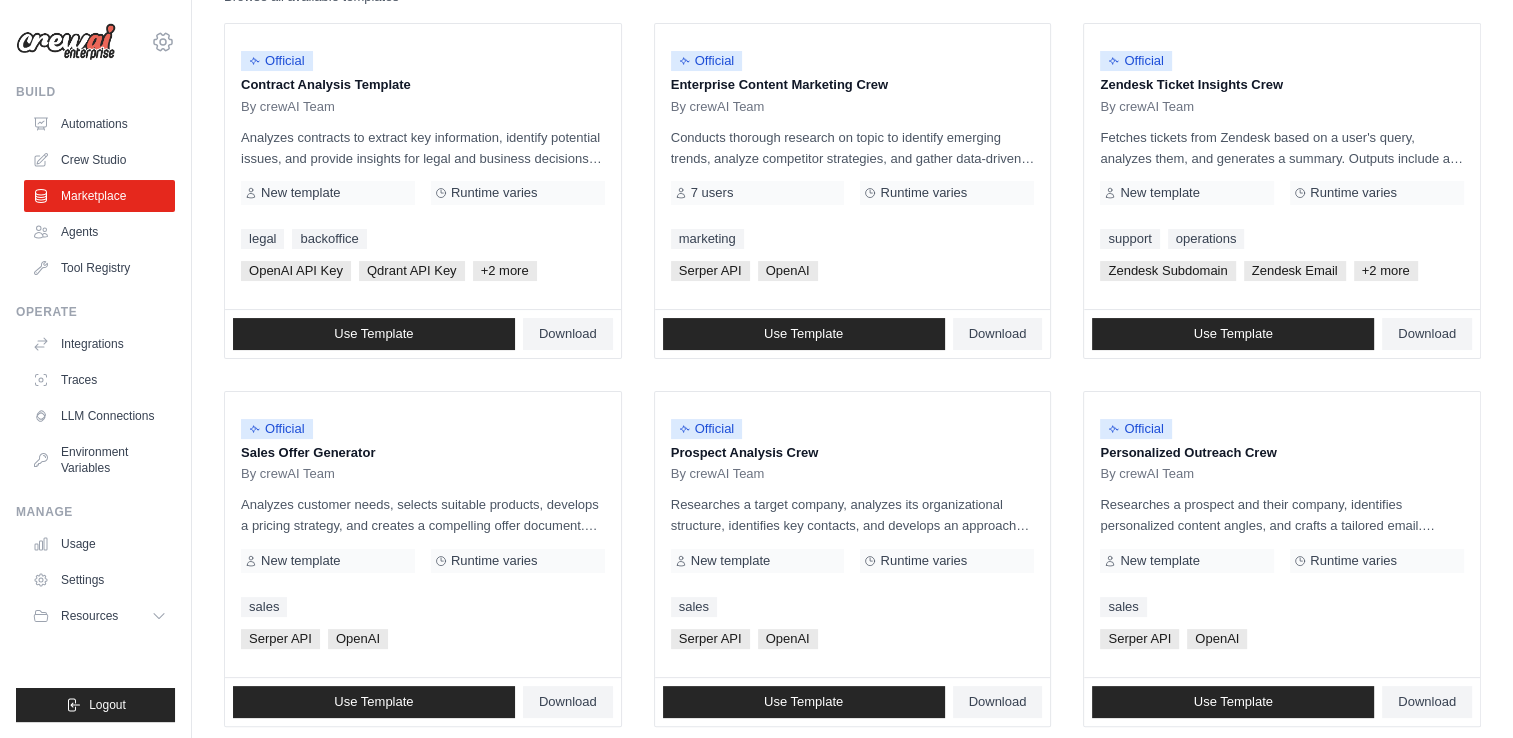 click 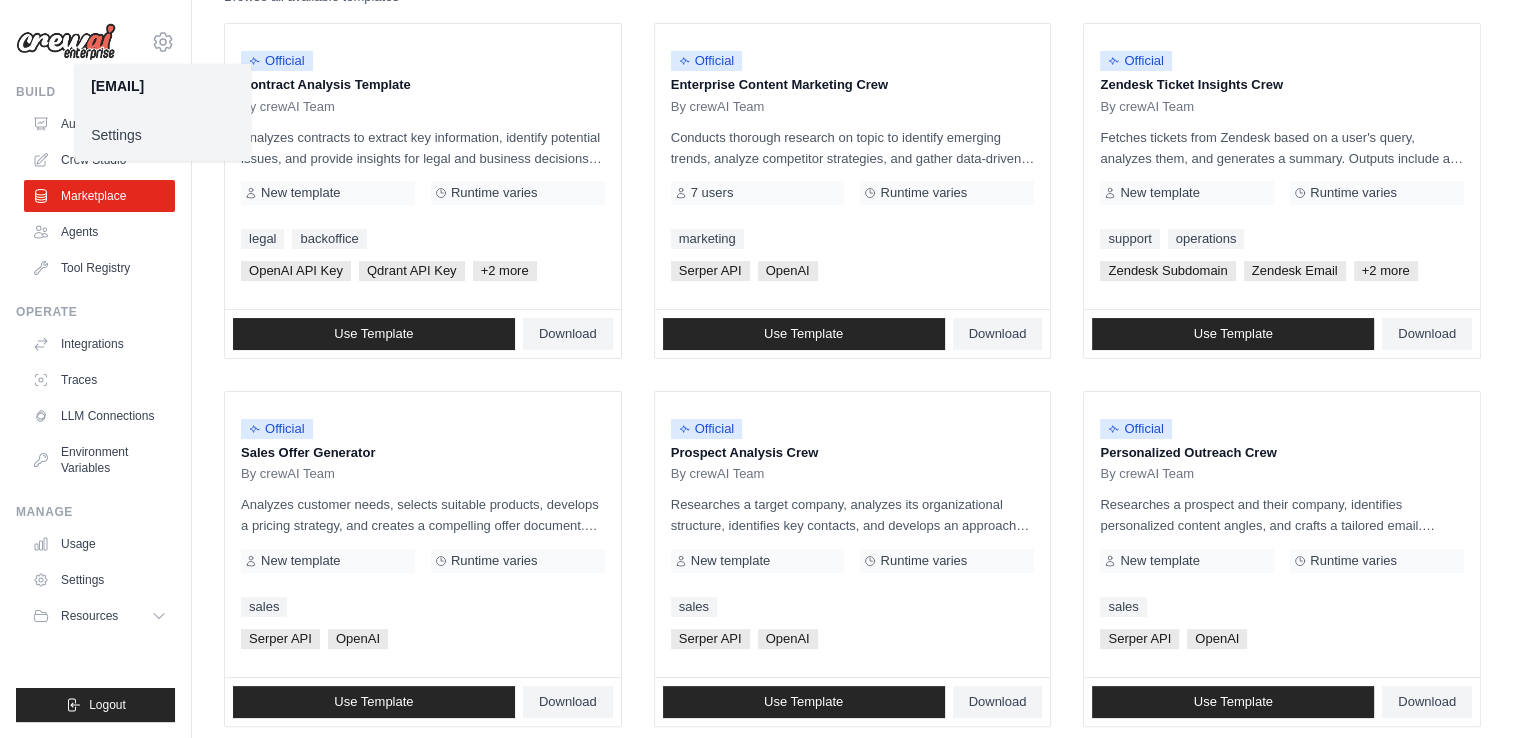 click on "Settings" at bounding box center (163, 135) 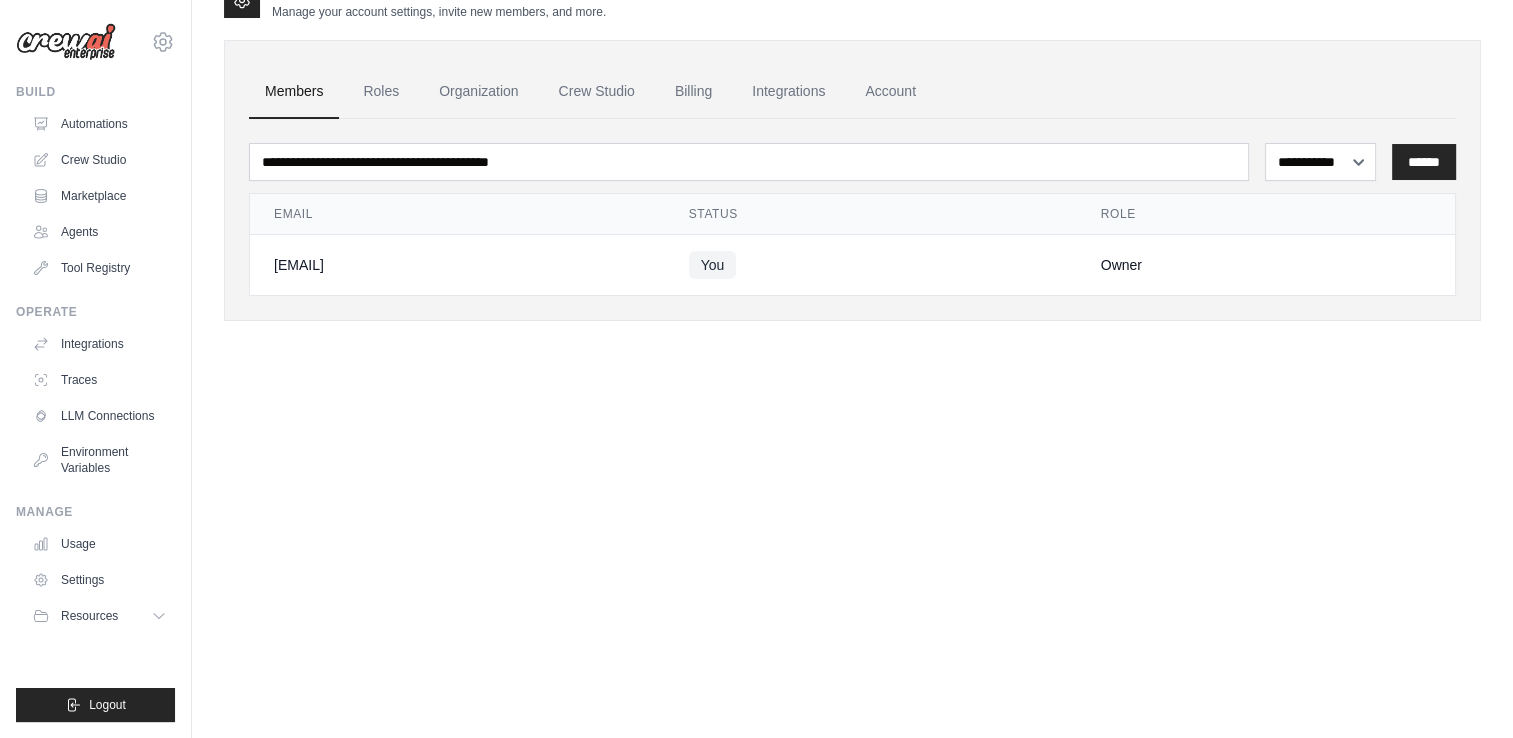 scroll, scrollTop: 0, scrollLeft: 0, axis: both 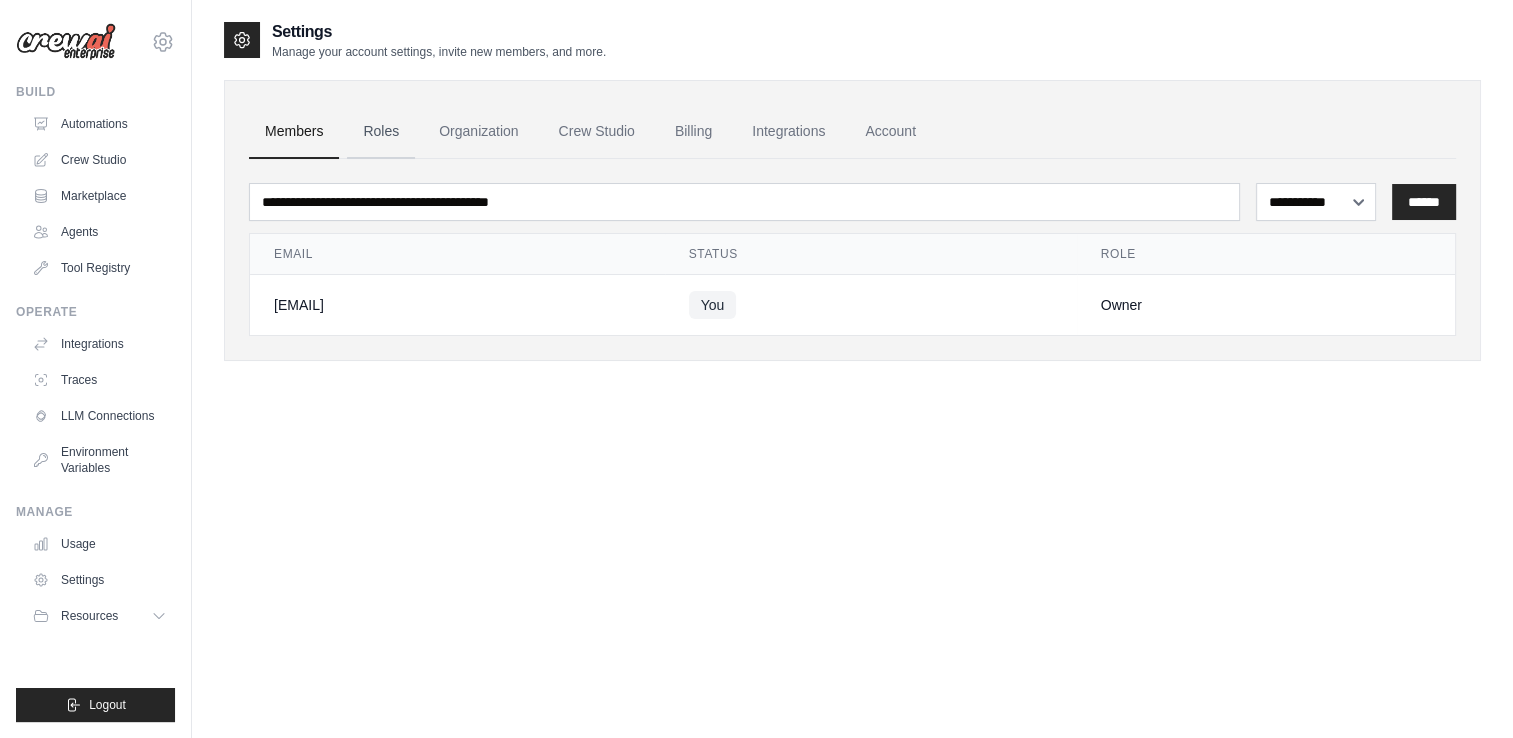 click on "Roles" at bounding box center [381, 132] 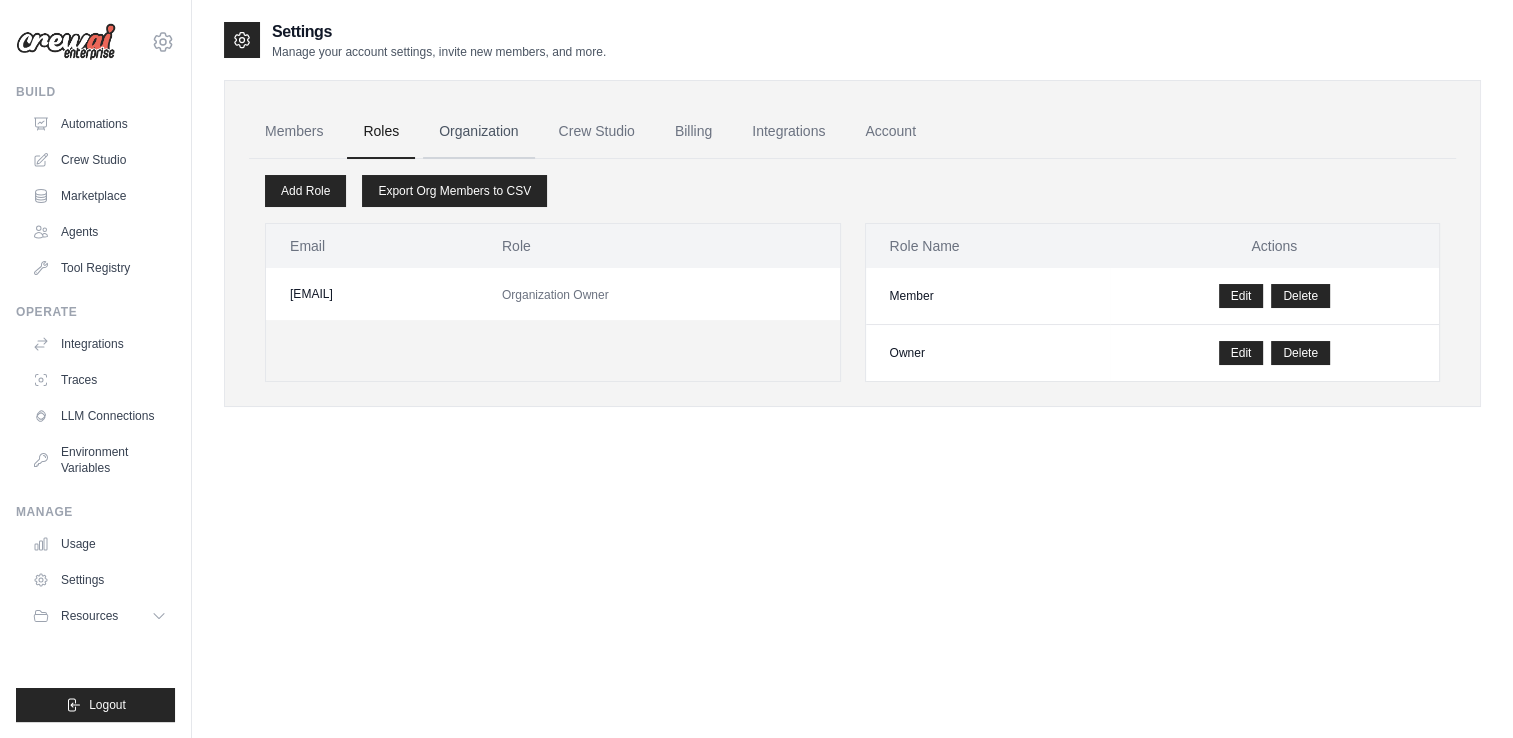 click on "Organization" at bounding box center (478, 132) 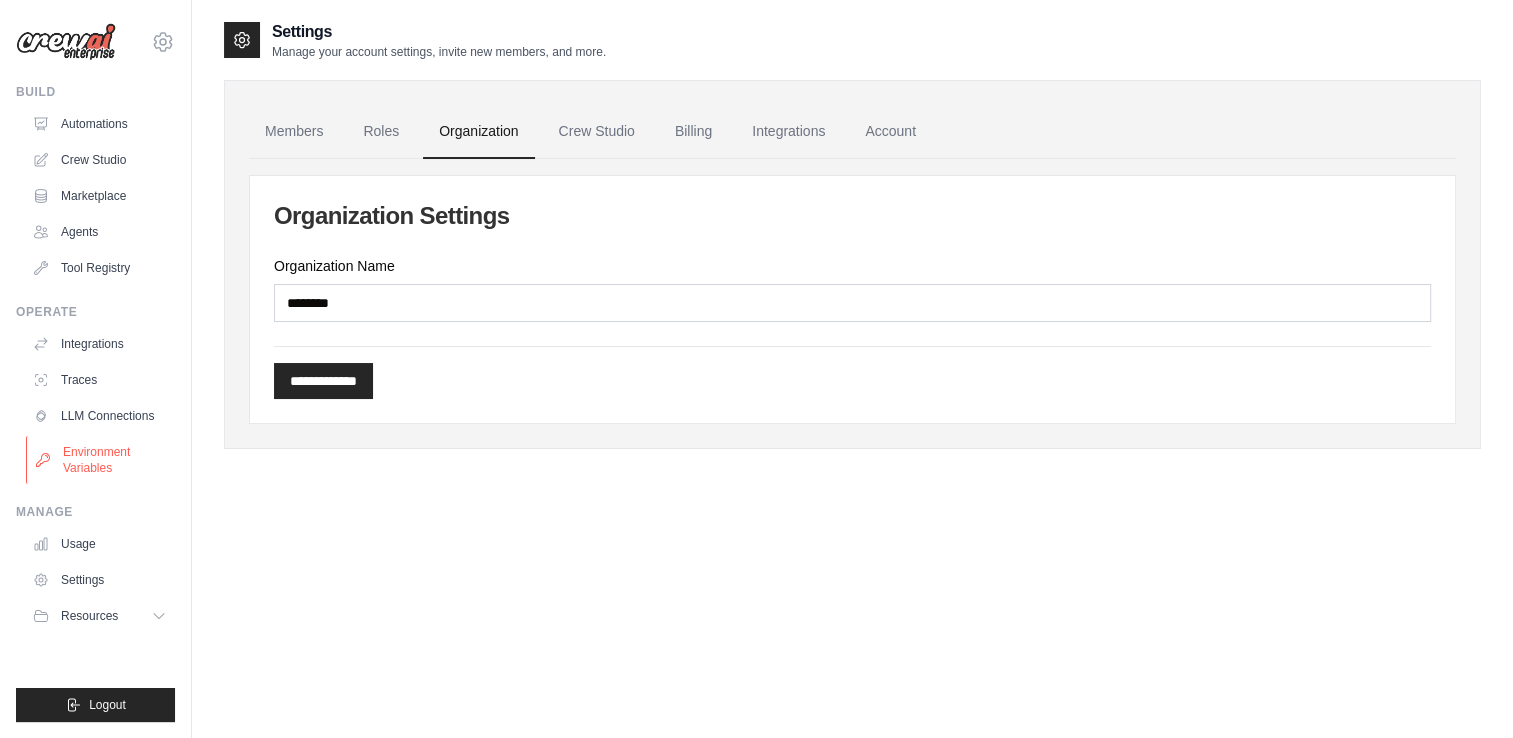 scroll, scrollTop: 40, scrollLeft: 0, axis: vertical 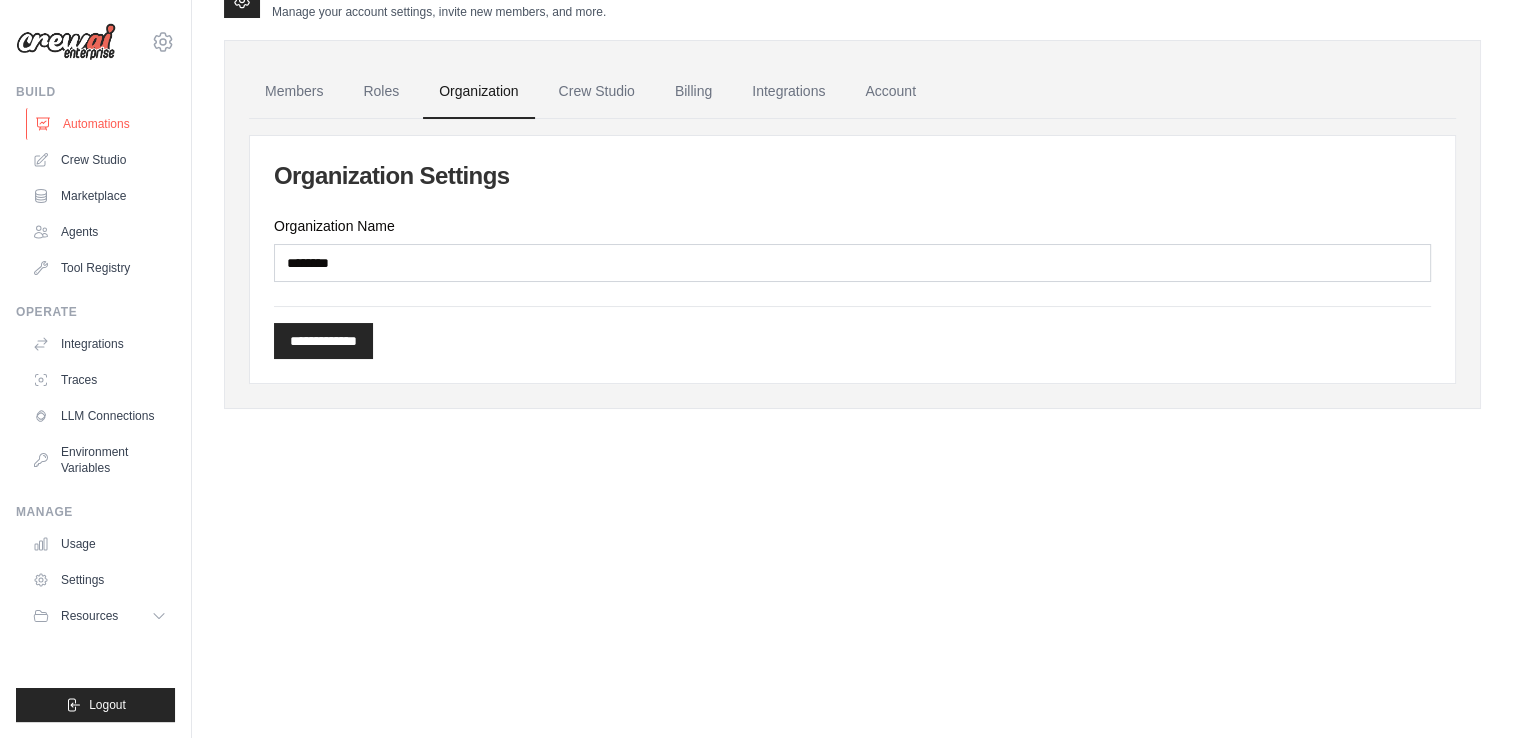 click on "Automations" at bounding box center (101, 124) 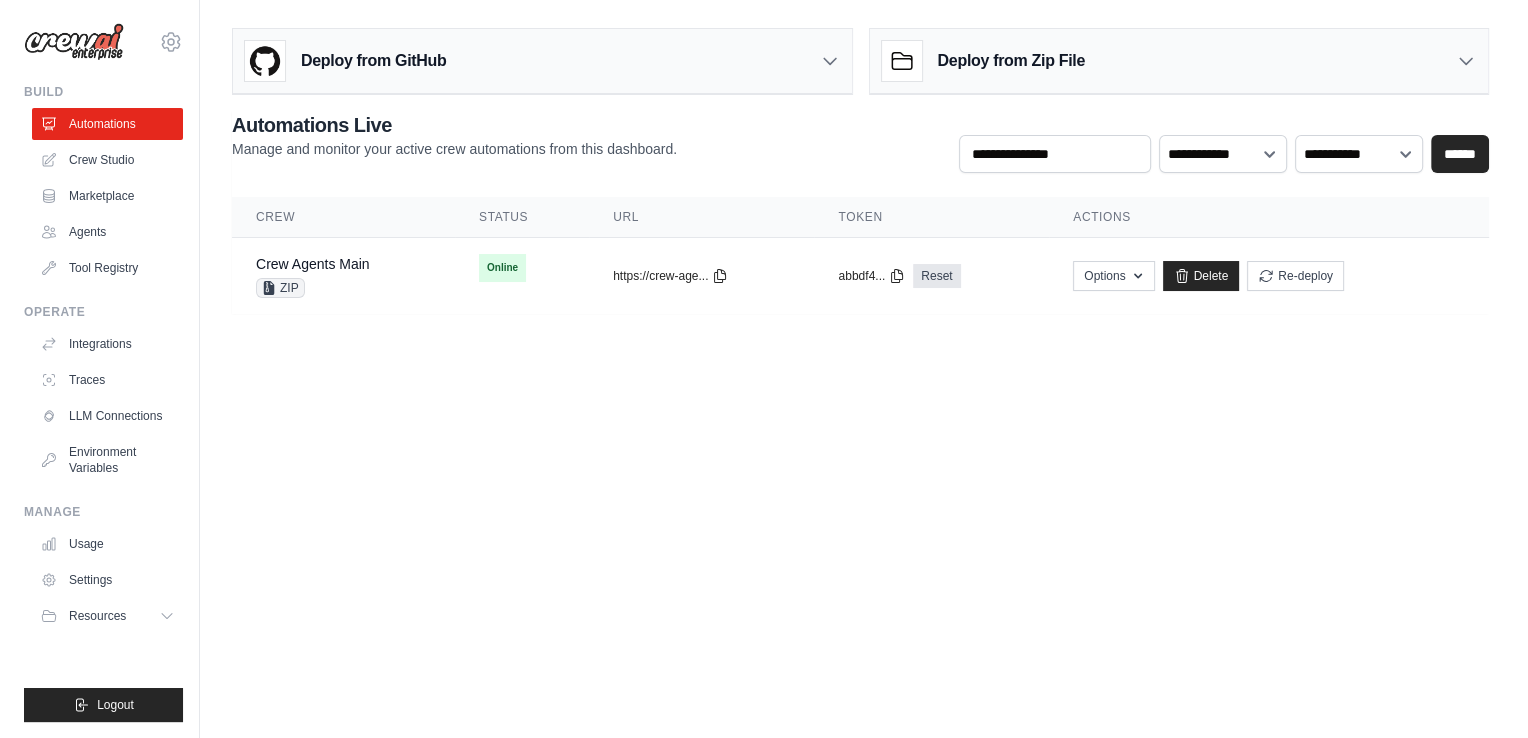 scroll, scrollTop: 0, scrollLeft: 0, axis: both 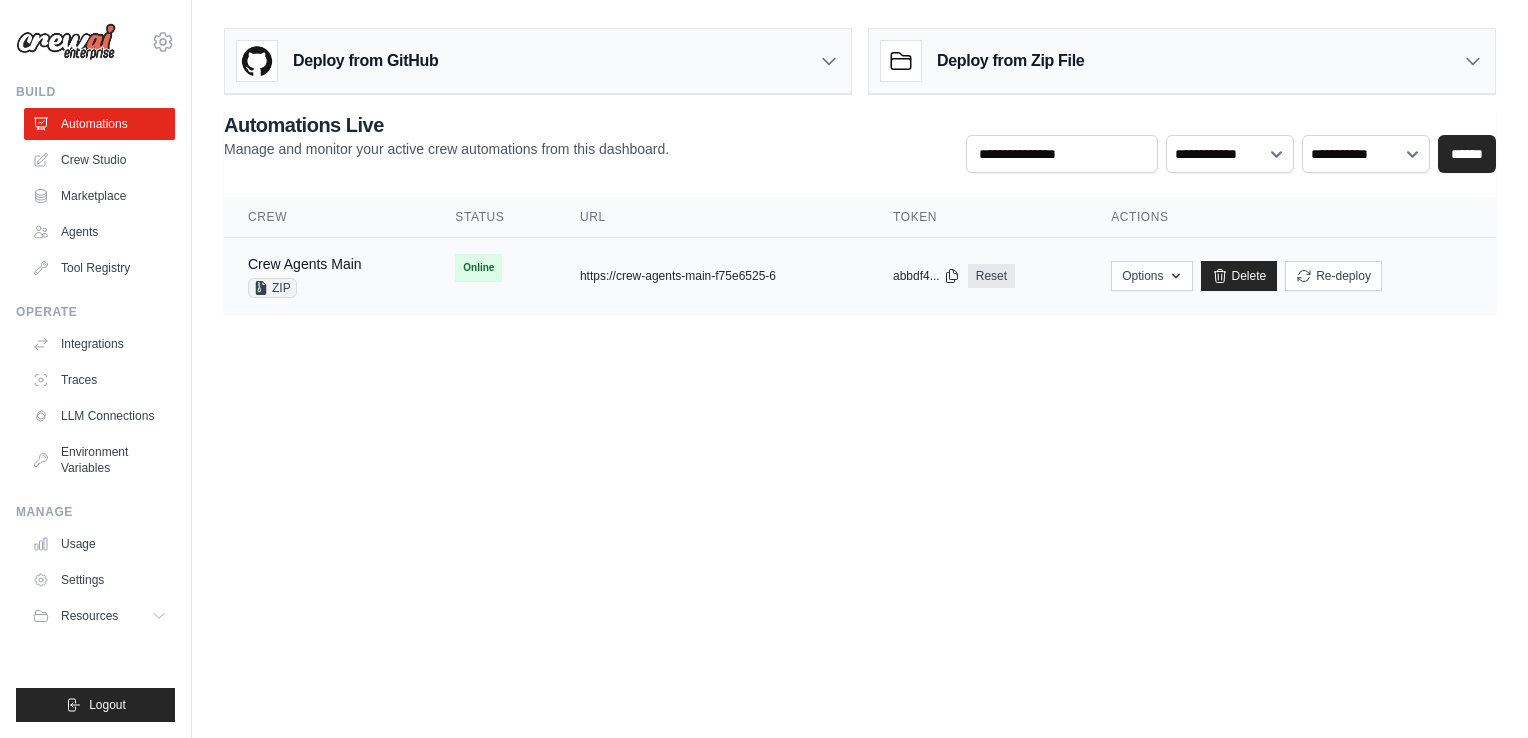 click on "Online" at bounding box center (493, 268) 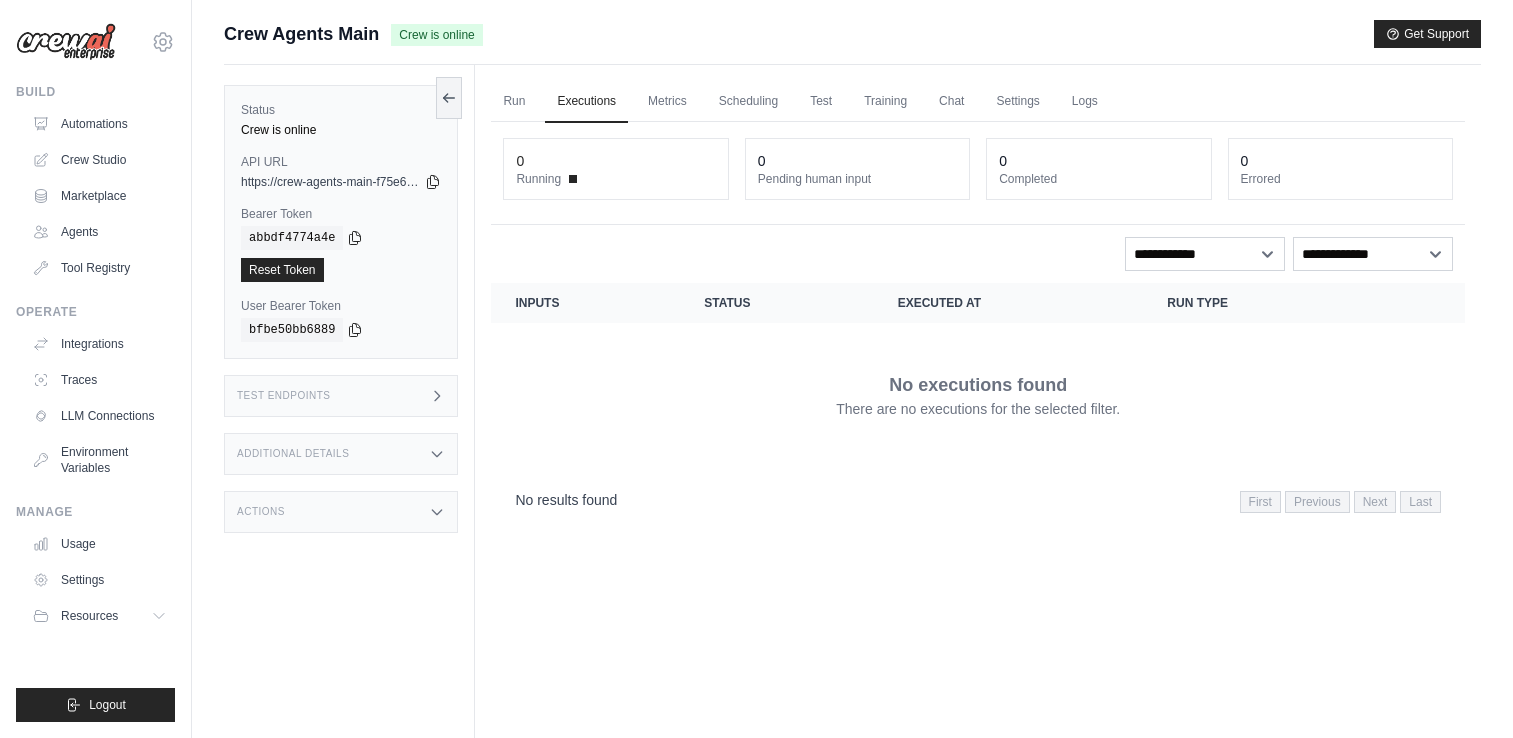 scroll, scrollTop: 0, scrollLeft: 0, axis: both 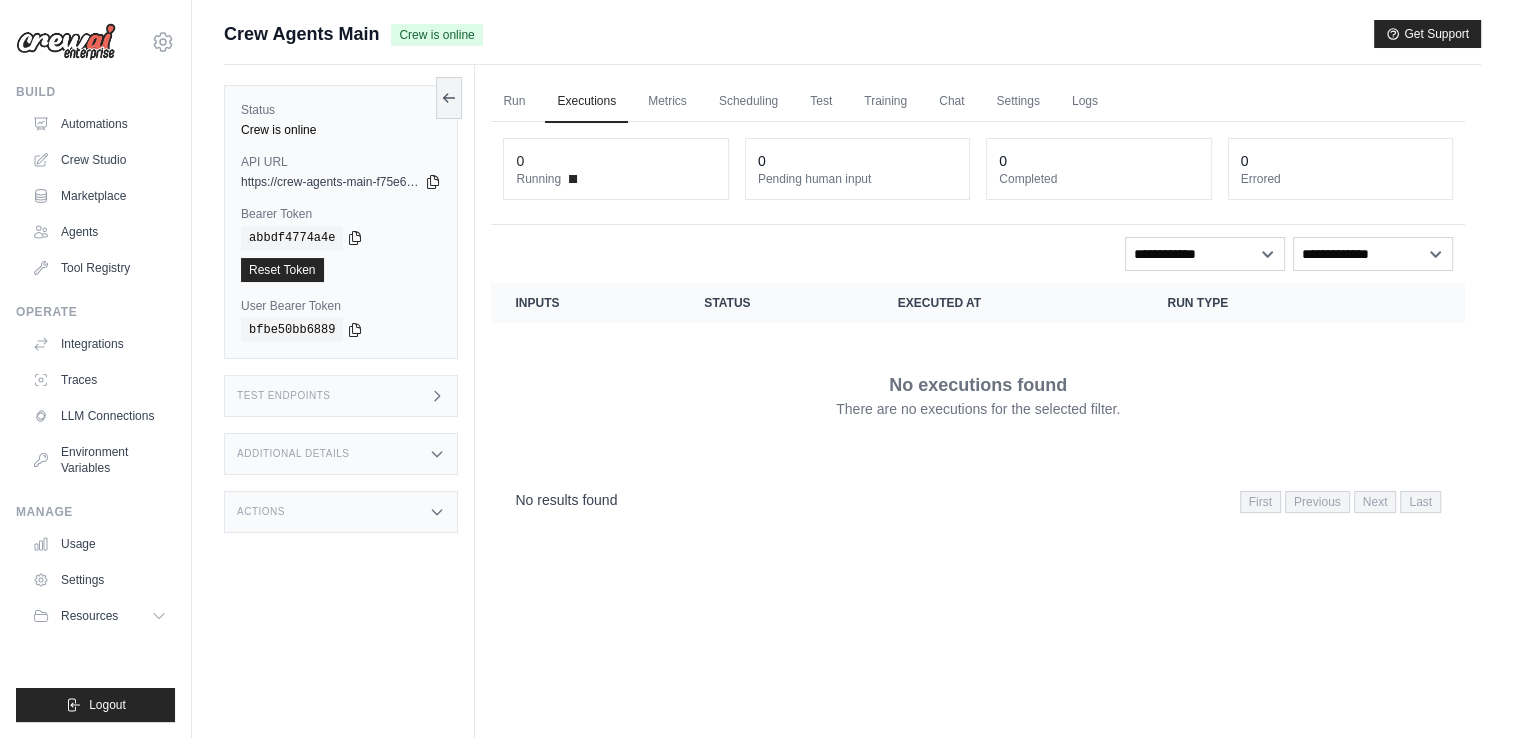 click on "Actions" at bounding box center (341, 512) 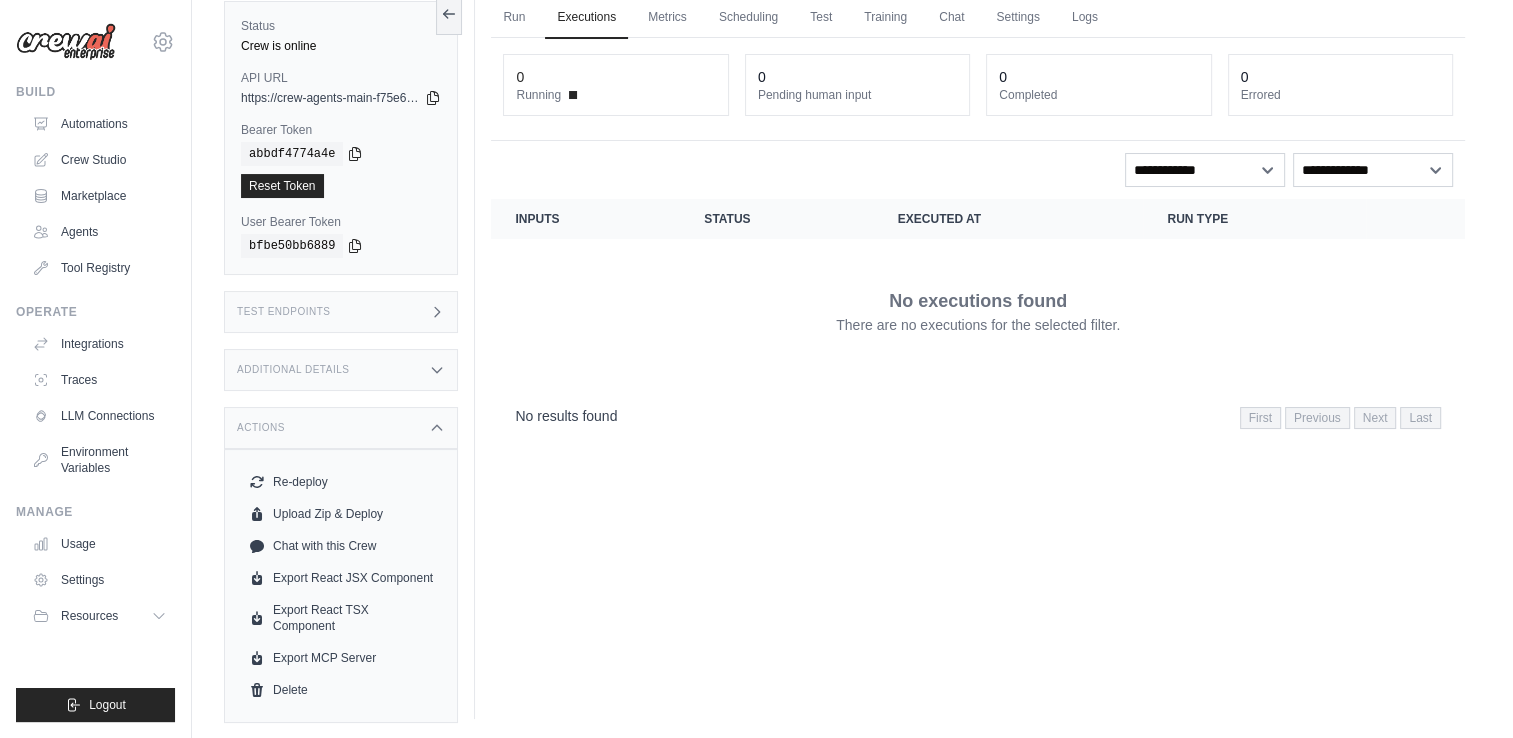 scroll, scrollTop: 0, scrollLeft: 0, axis: both 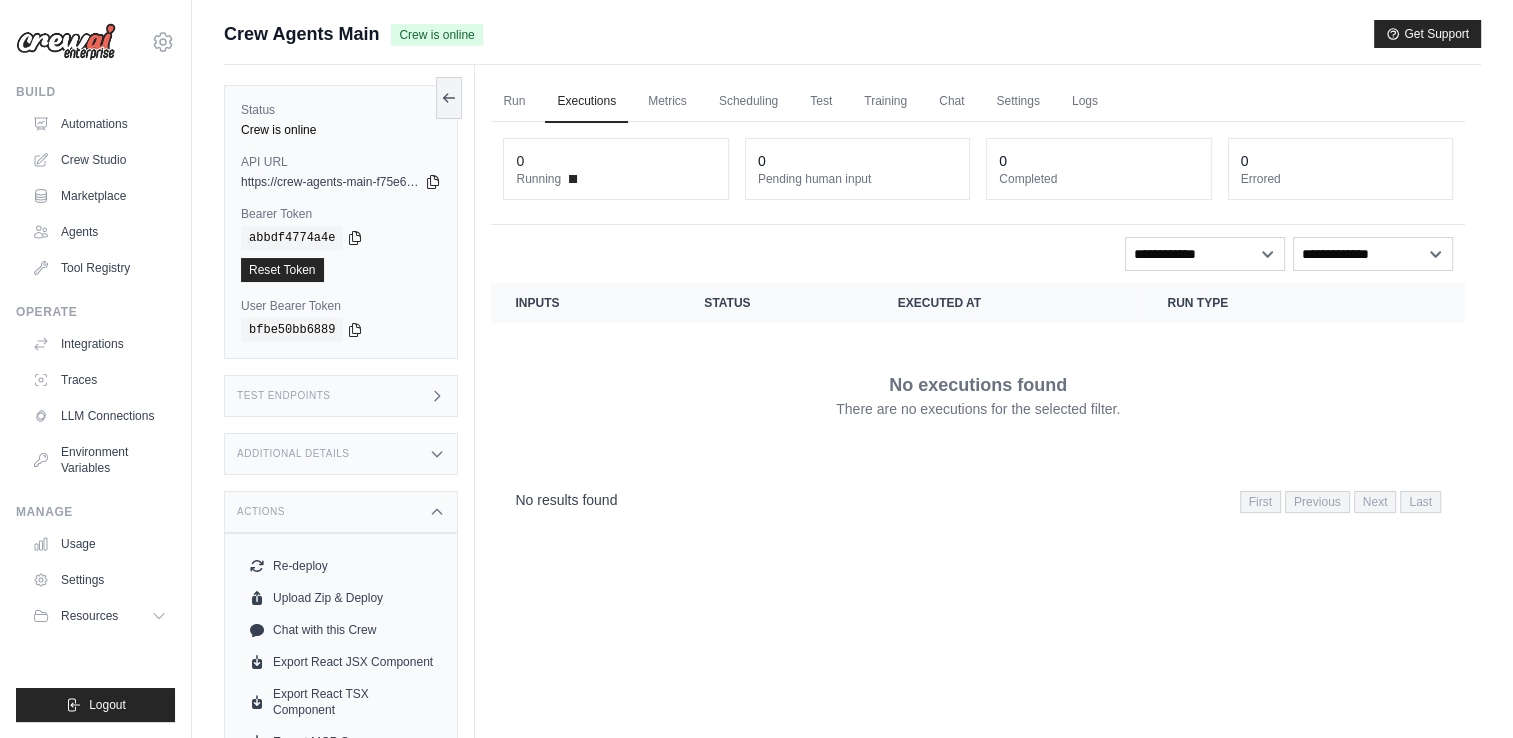 click on "0" at bounding box center [615, 161] 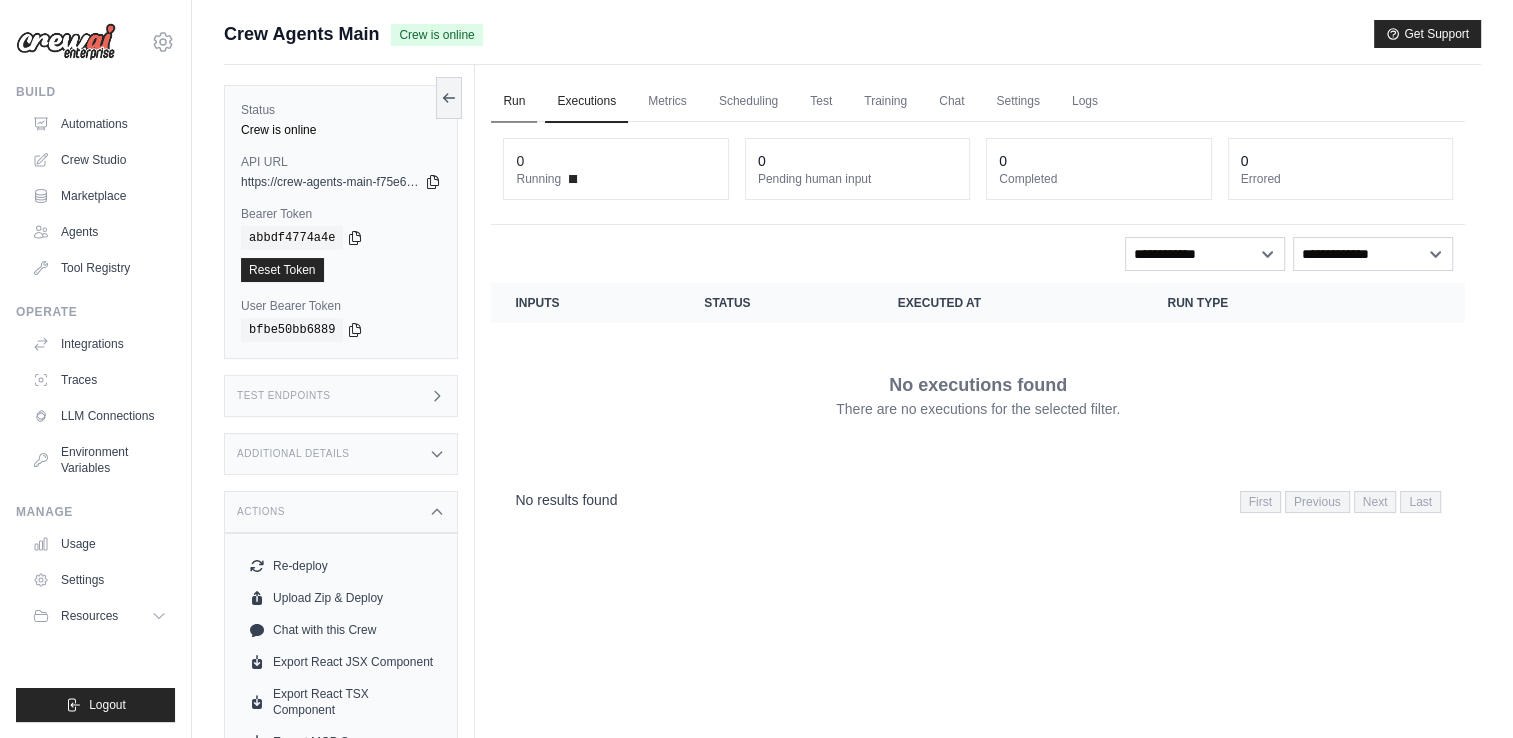 click on "Run" at bounding box center [514, 102] 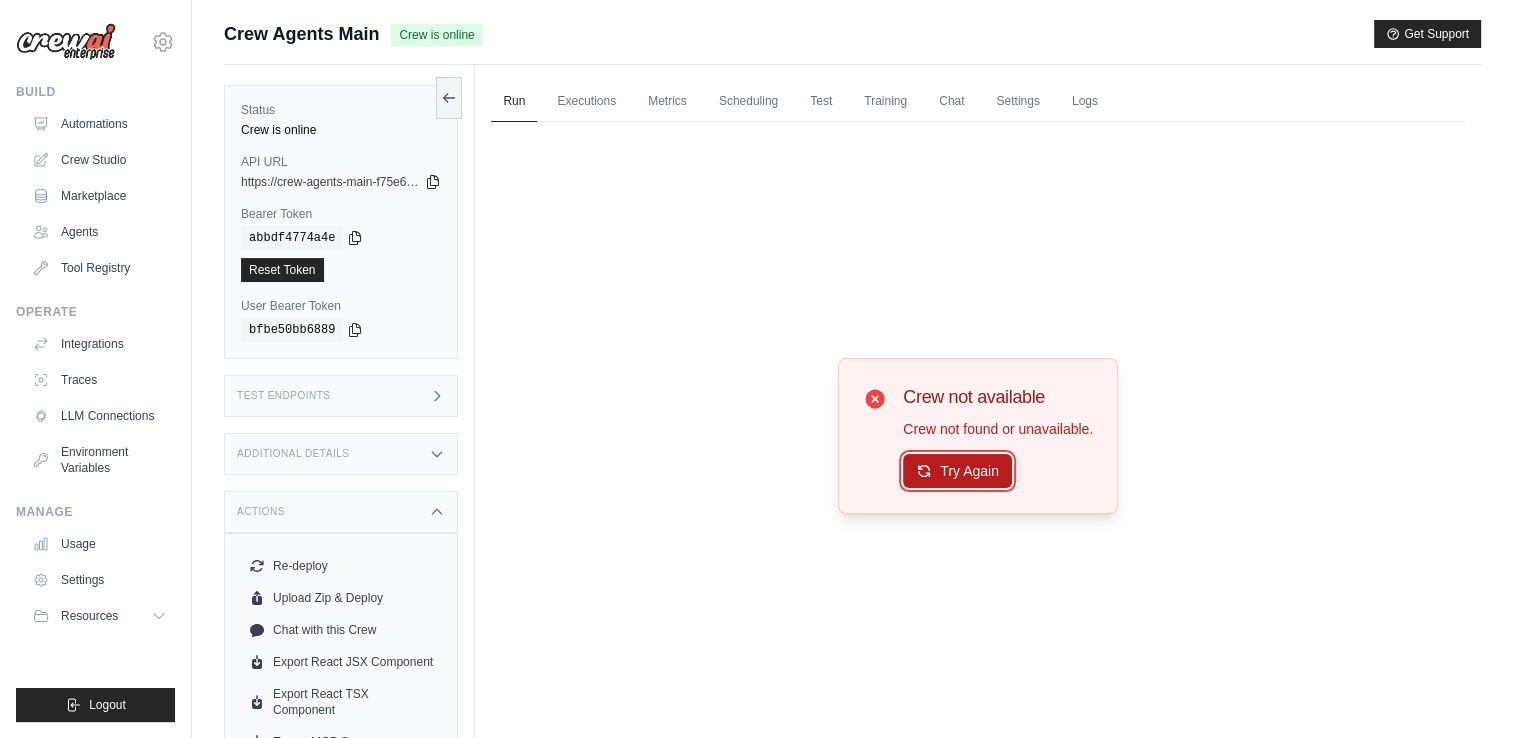 click on "Try Again" at bounding box center [957, 471] 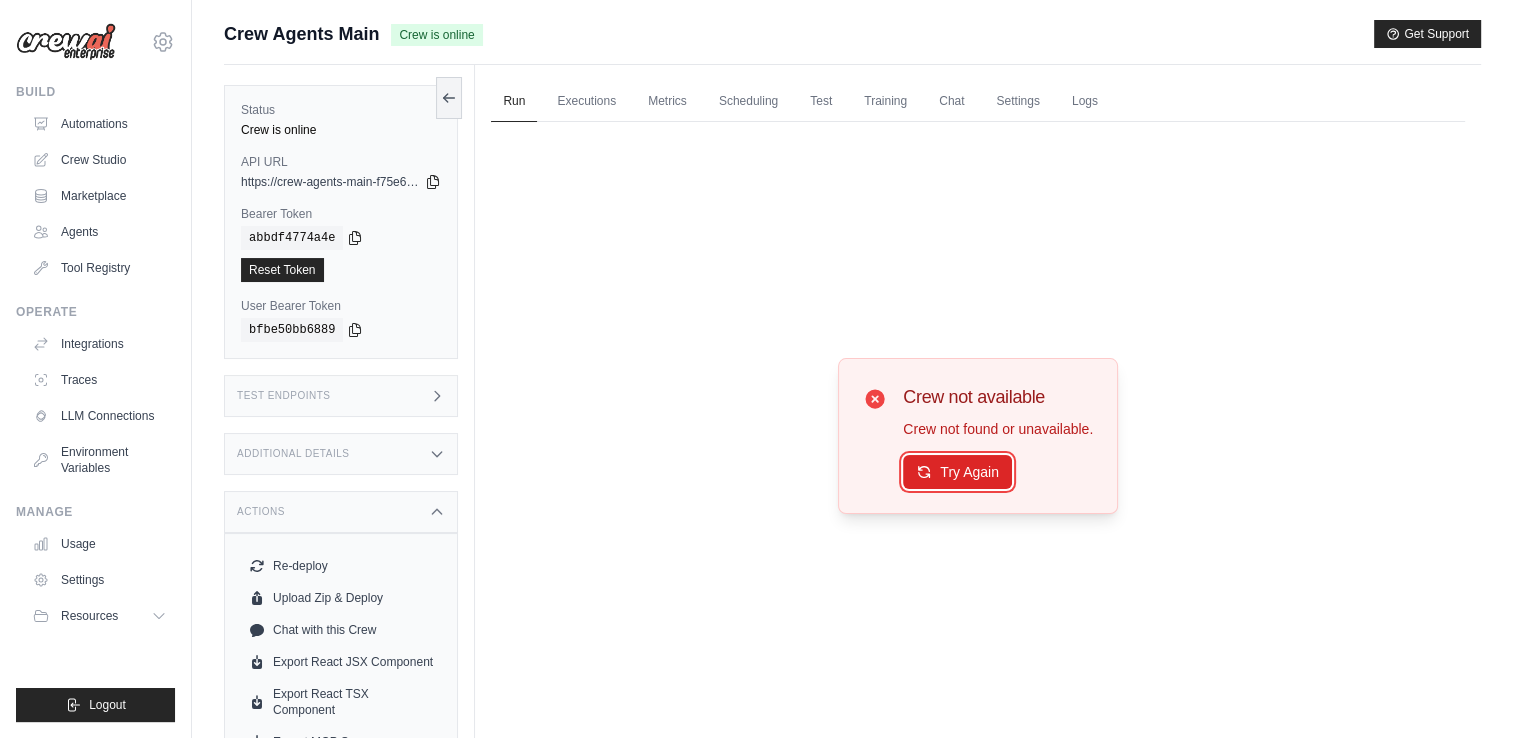 click on "Try Again" at bounding box center (957, 472) 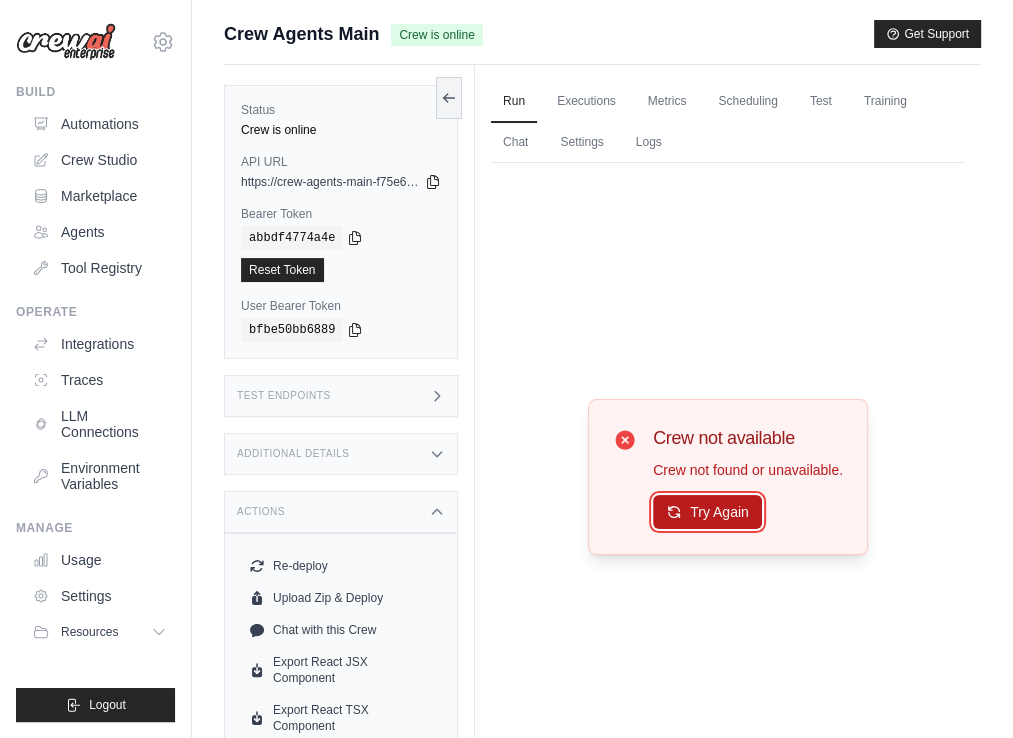click on "Try Again" at bounding box center [707, 512] 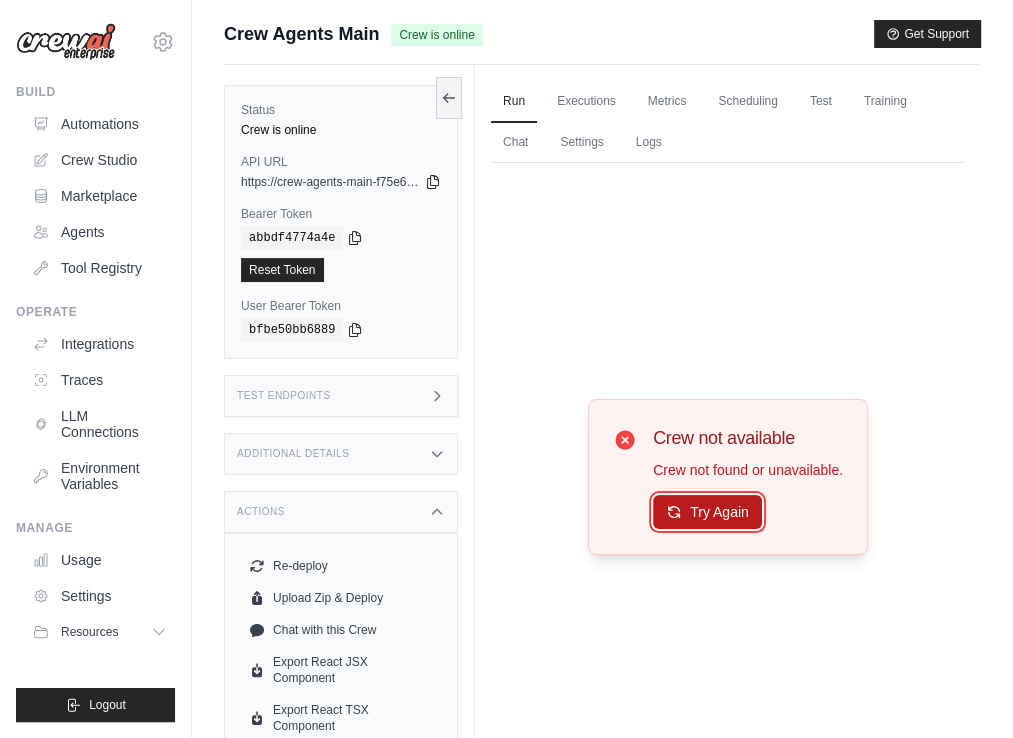 click on "Try Again" at bounding box center (707, 512) 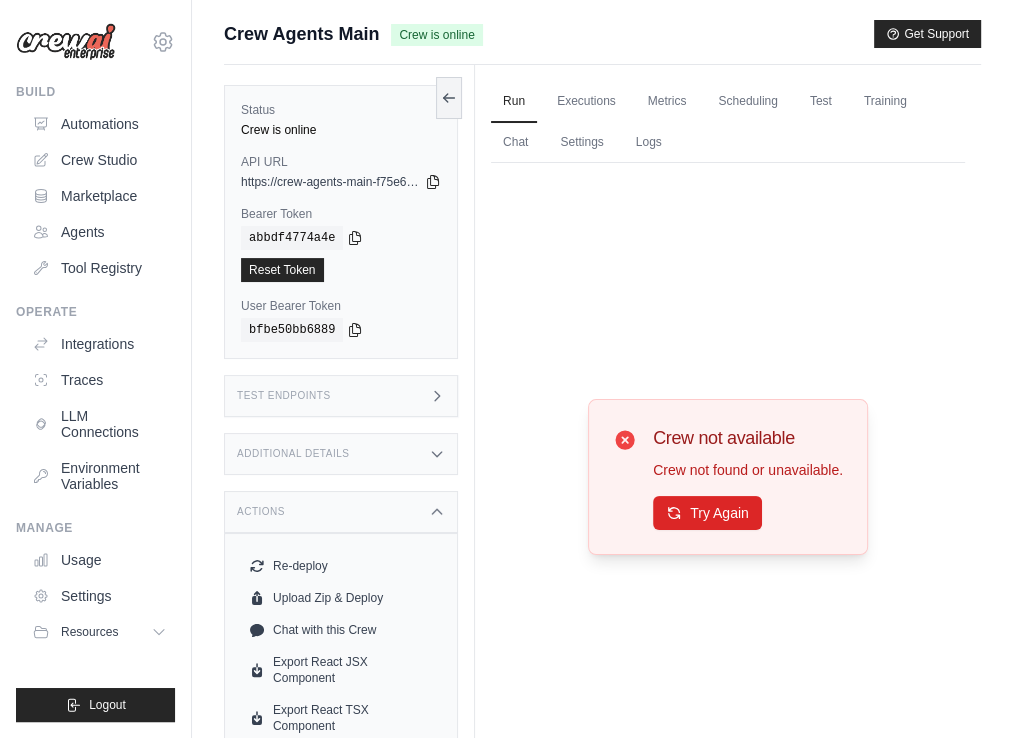 click 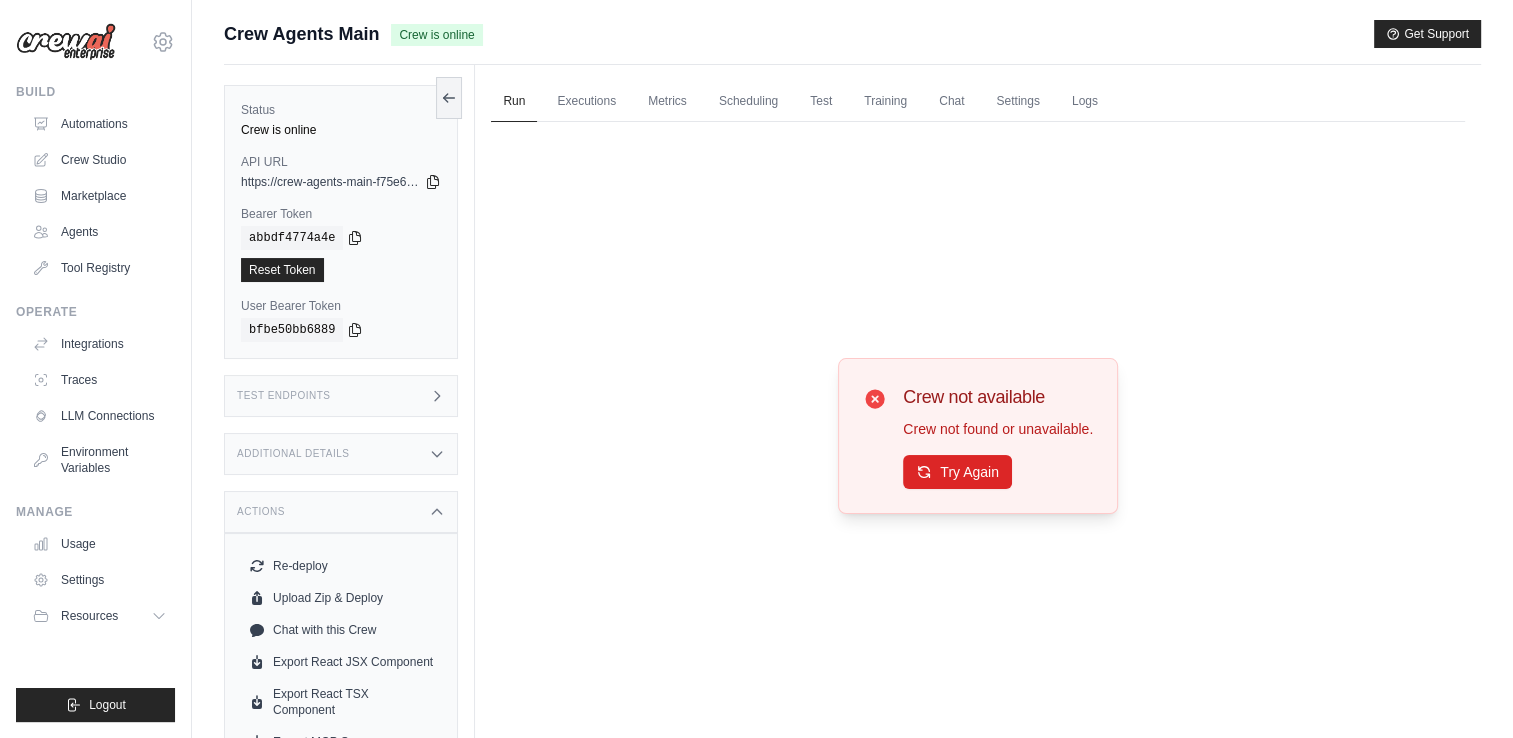 click 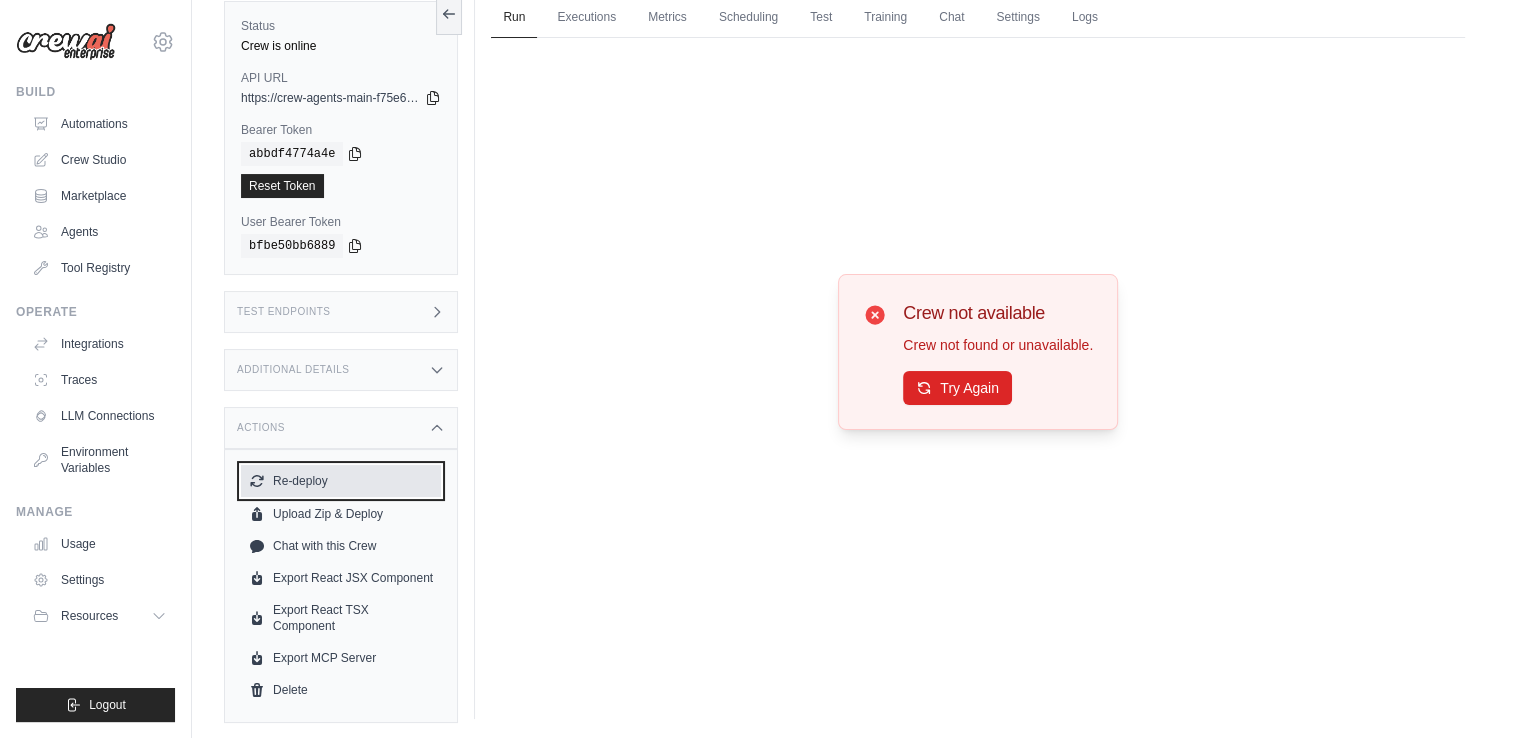 click on "Re-deploy" at bounding box center [341, 481] 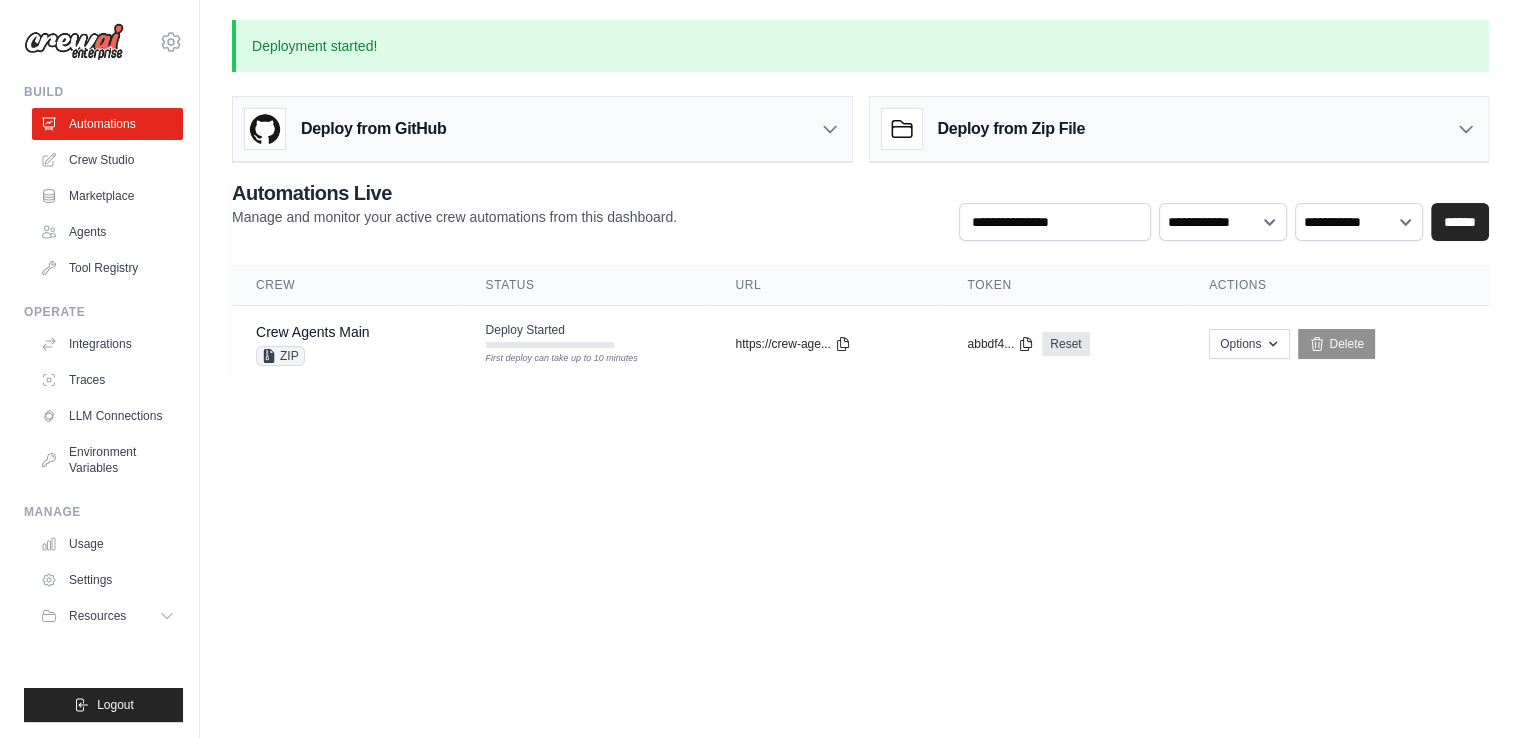 scroll, scrollTop: 0, scrollLeft: 0, axis: both 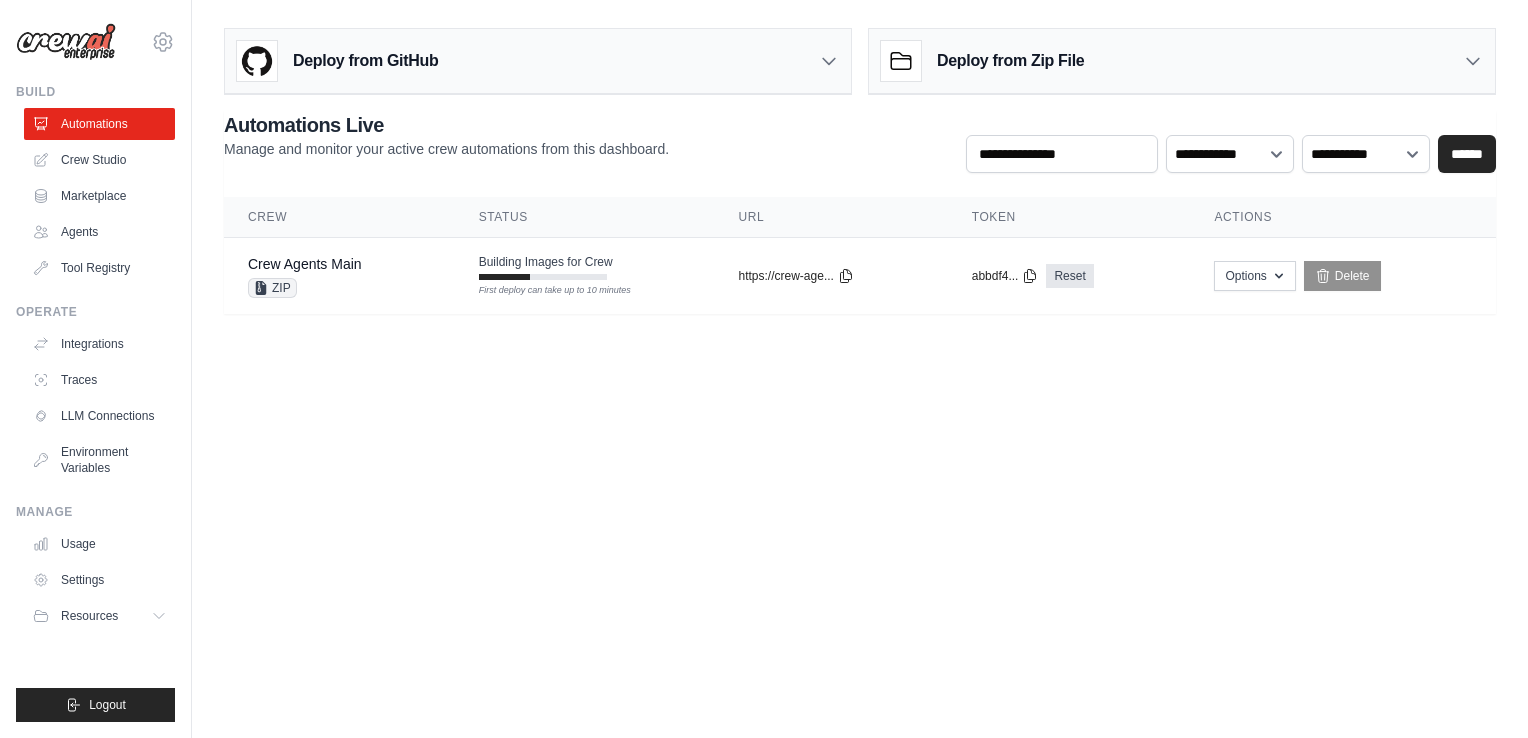 click on "nrameshcit@gmail.com
Settings
Build
Automations
Crew Studio" at bounding box center (764, 369) 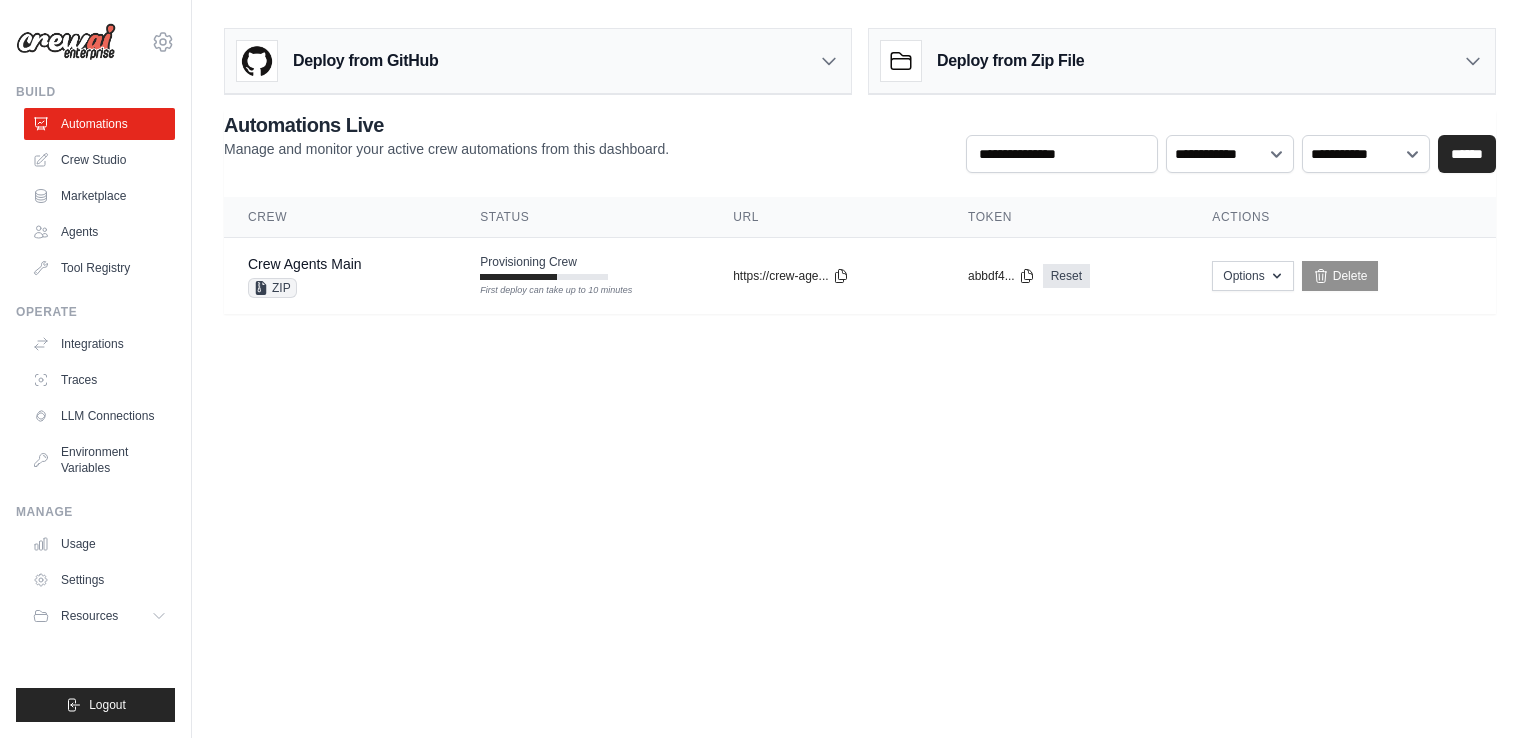 scroll, scrollTop: 0, scrollLeft: 0, axis: both 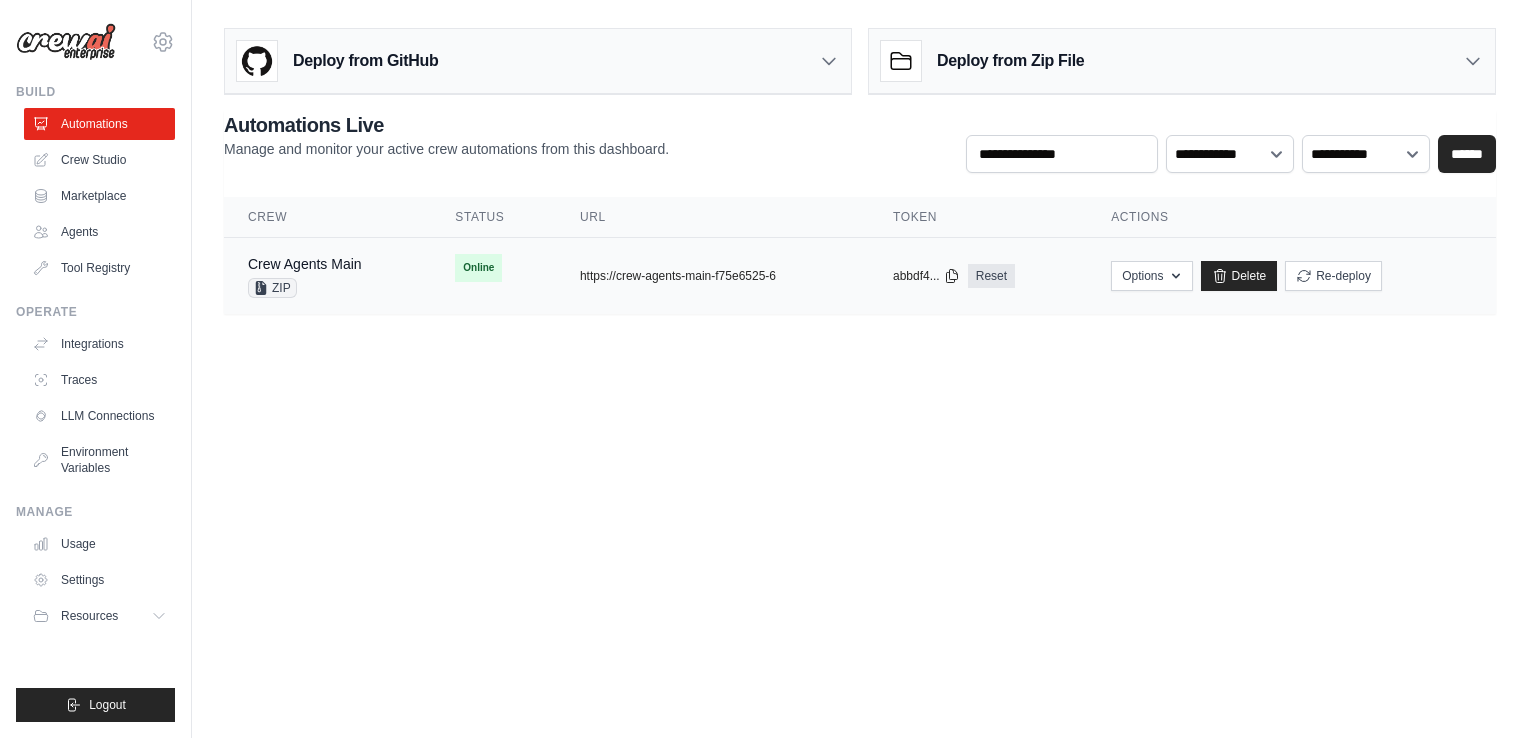 click on "ZIP" at bounding box center (305, 288) 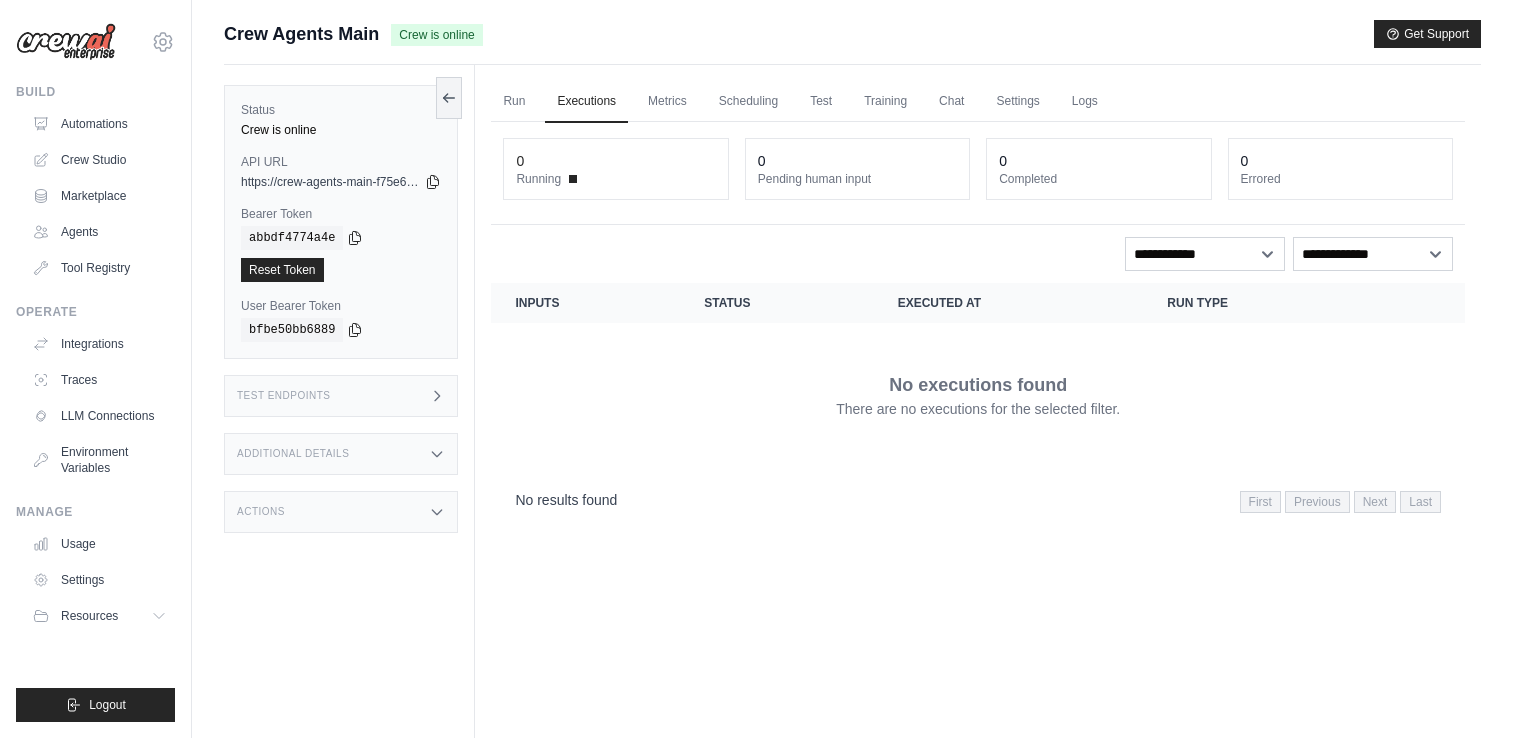 scroll, scrollTop: 0, scrollLeft: 0, axis: both 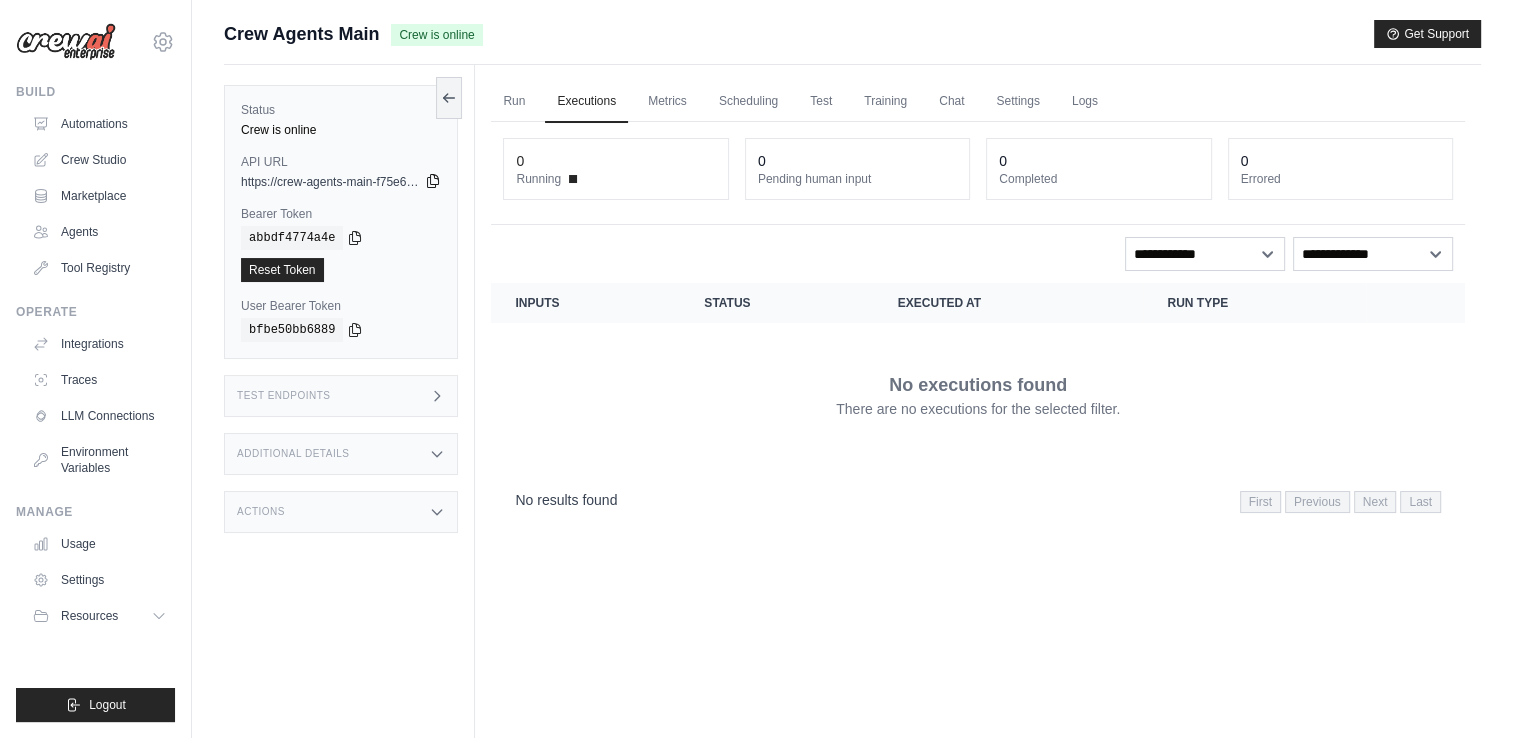 click 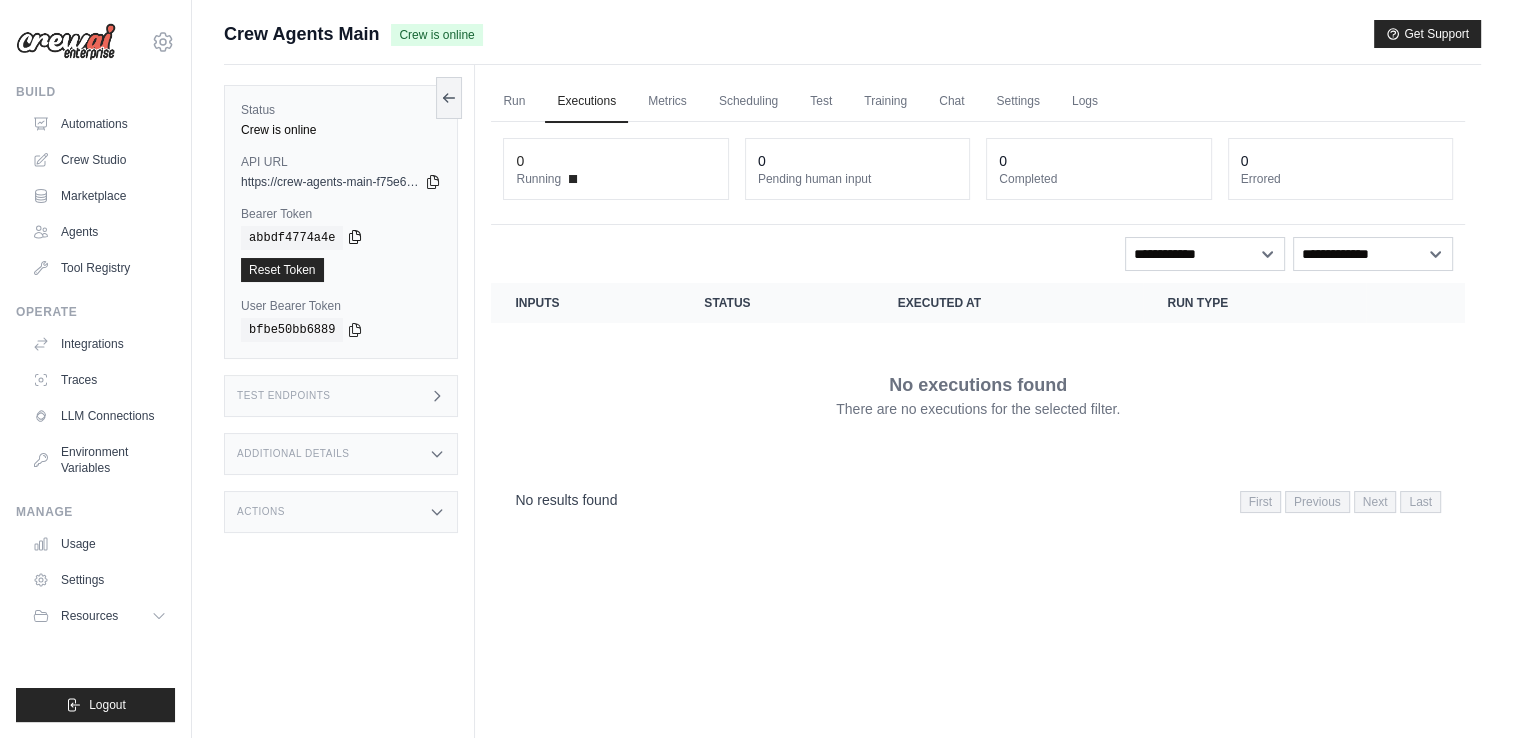 click 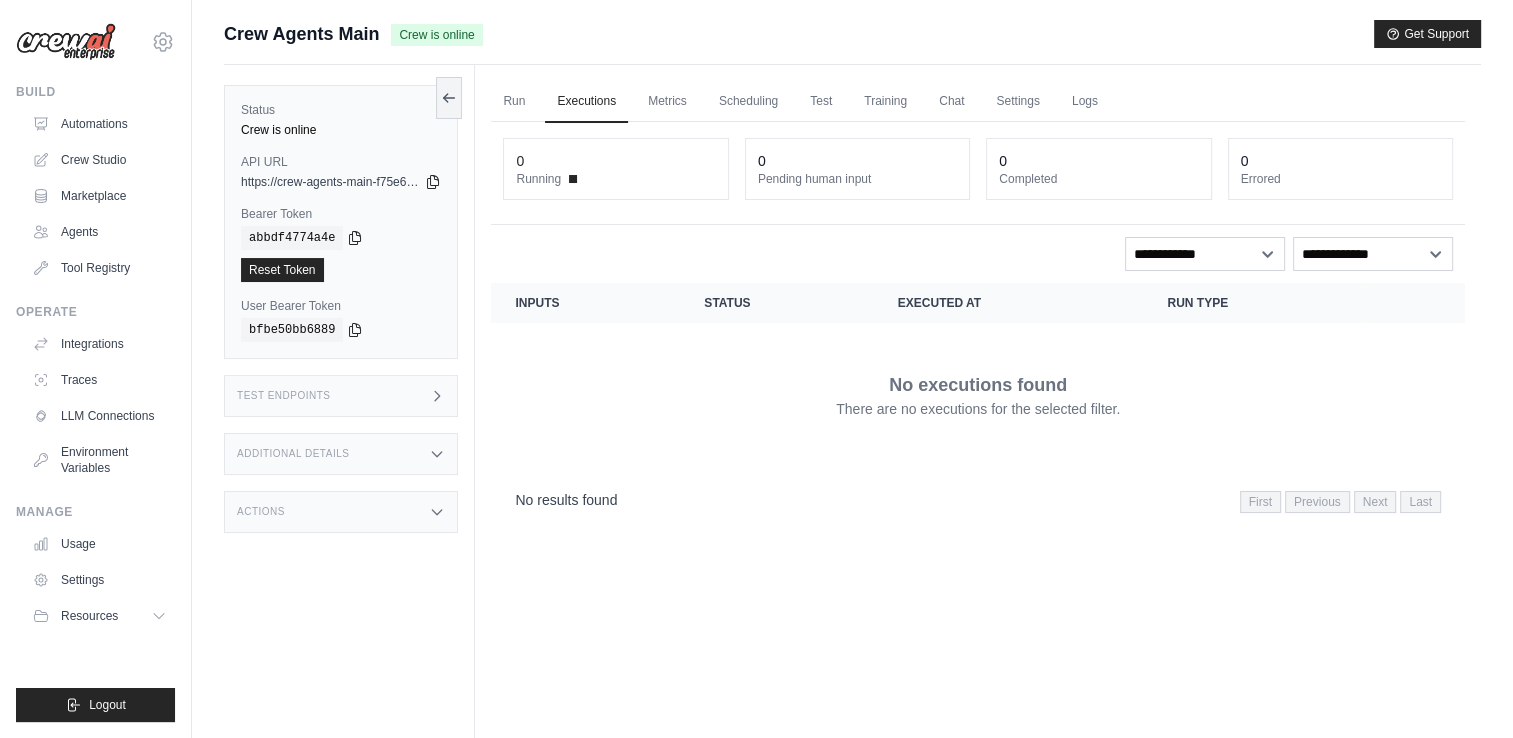 click on "No executions found
There are no executions for the selected filter." at bounding box center [978, 395] 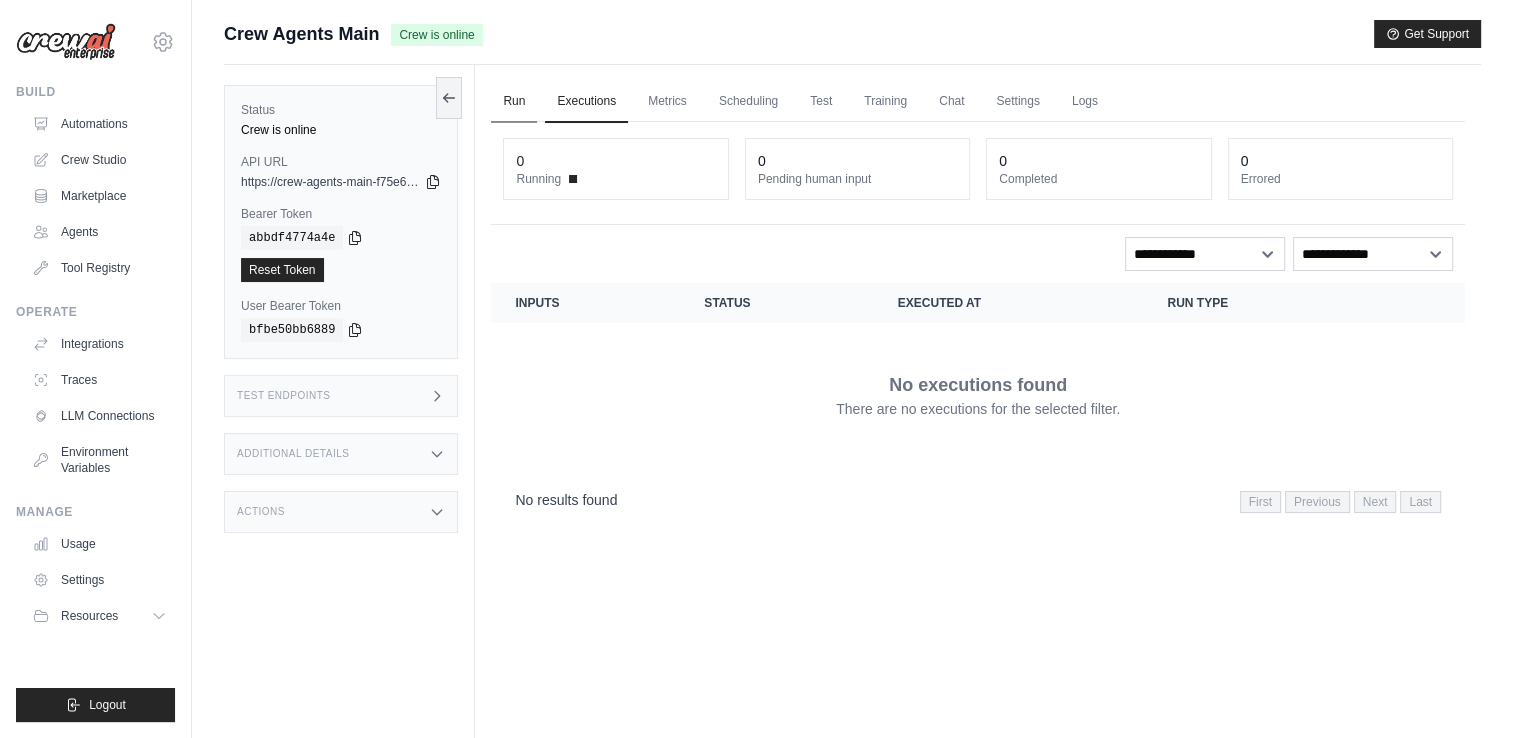 click on "Run" at bounding box center (514, 102) 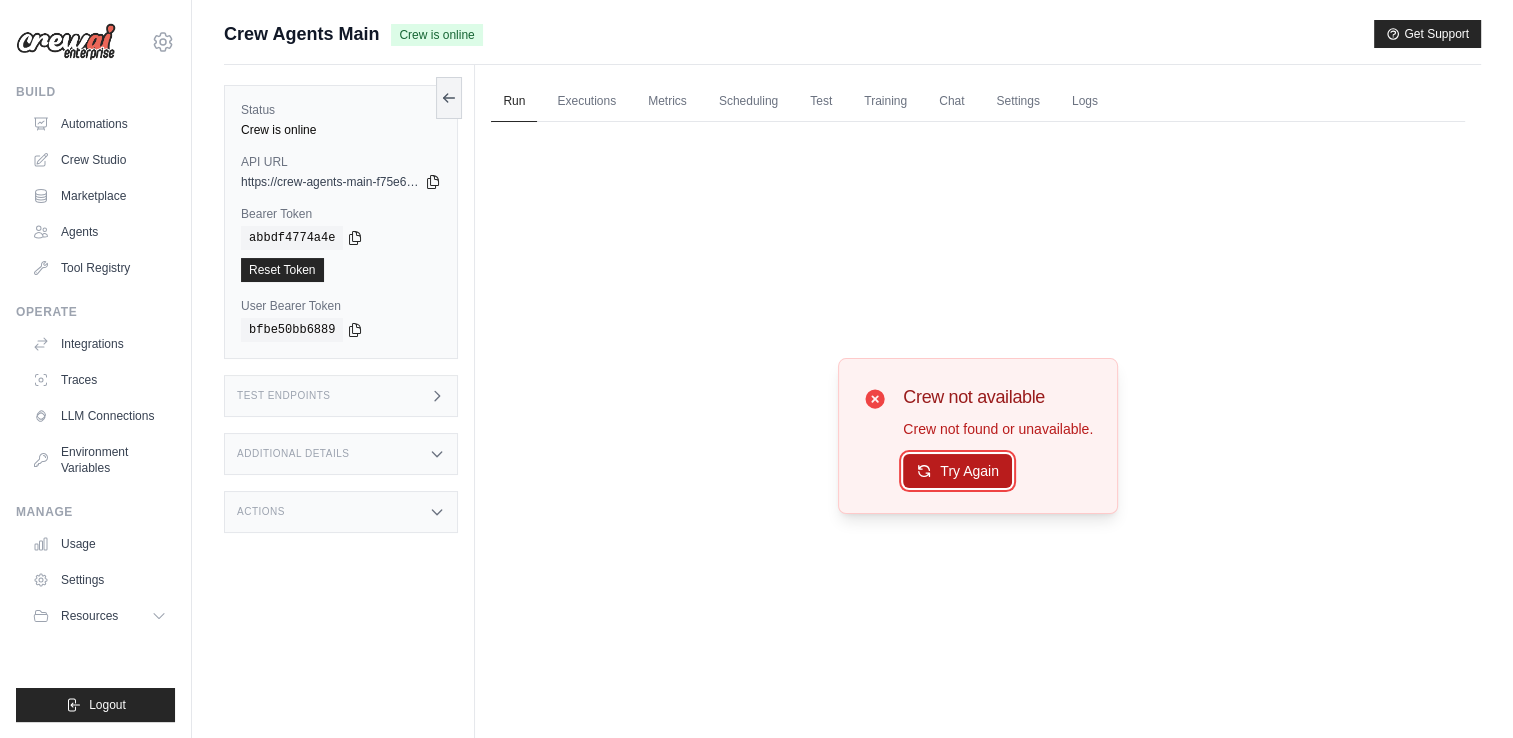 click on "Try Again" at bounding box center [957, 471] 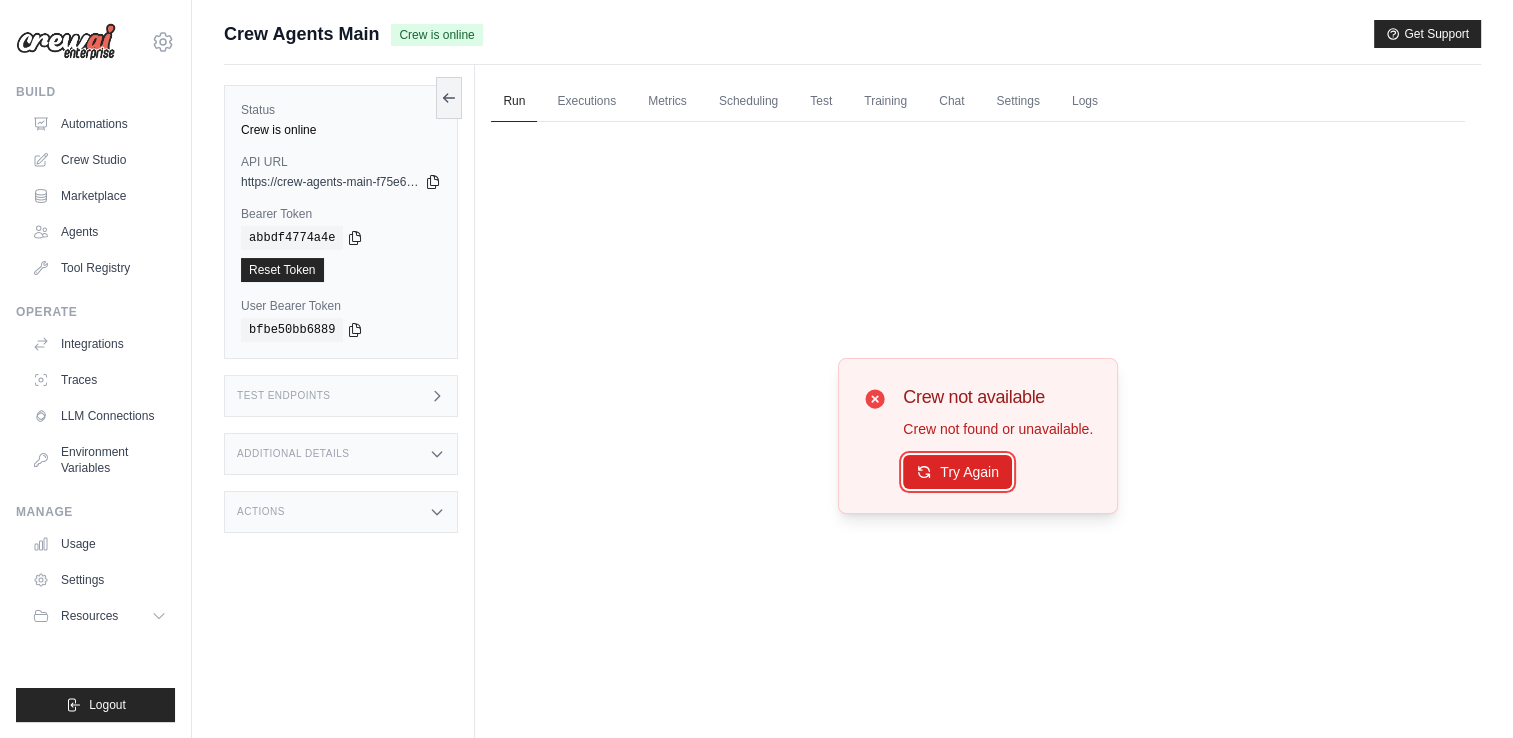 click on "Try Again" at bounding box center [957, 472] 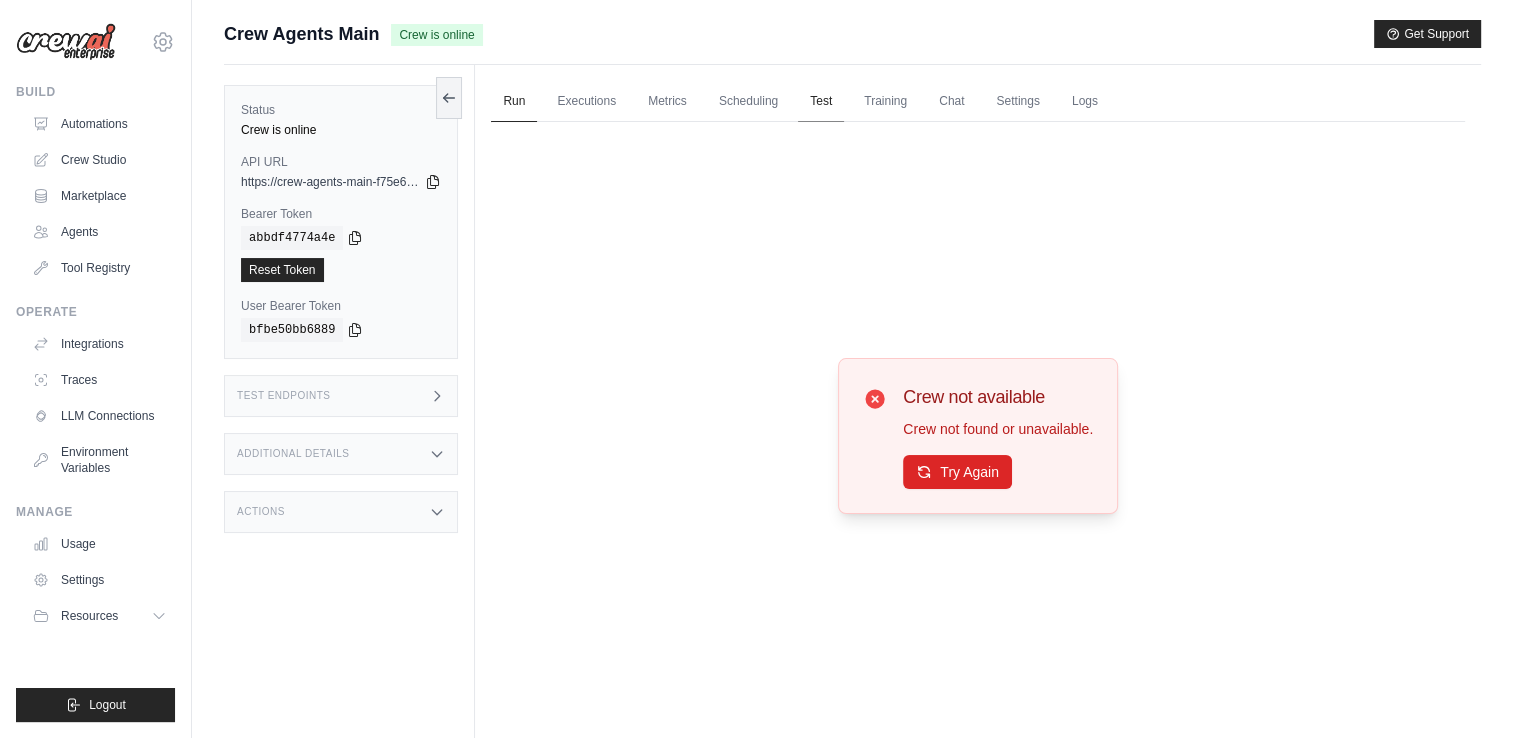 click on "Test" at bounding box center [821, 102] 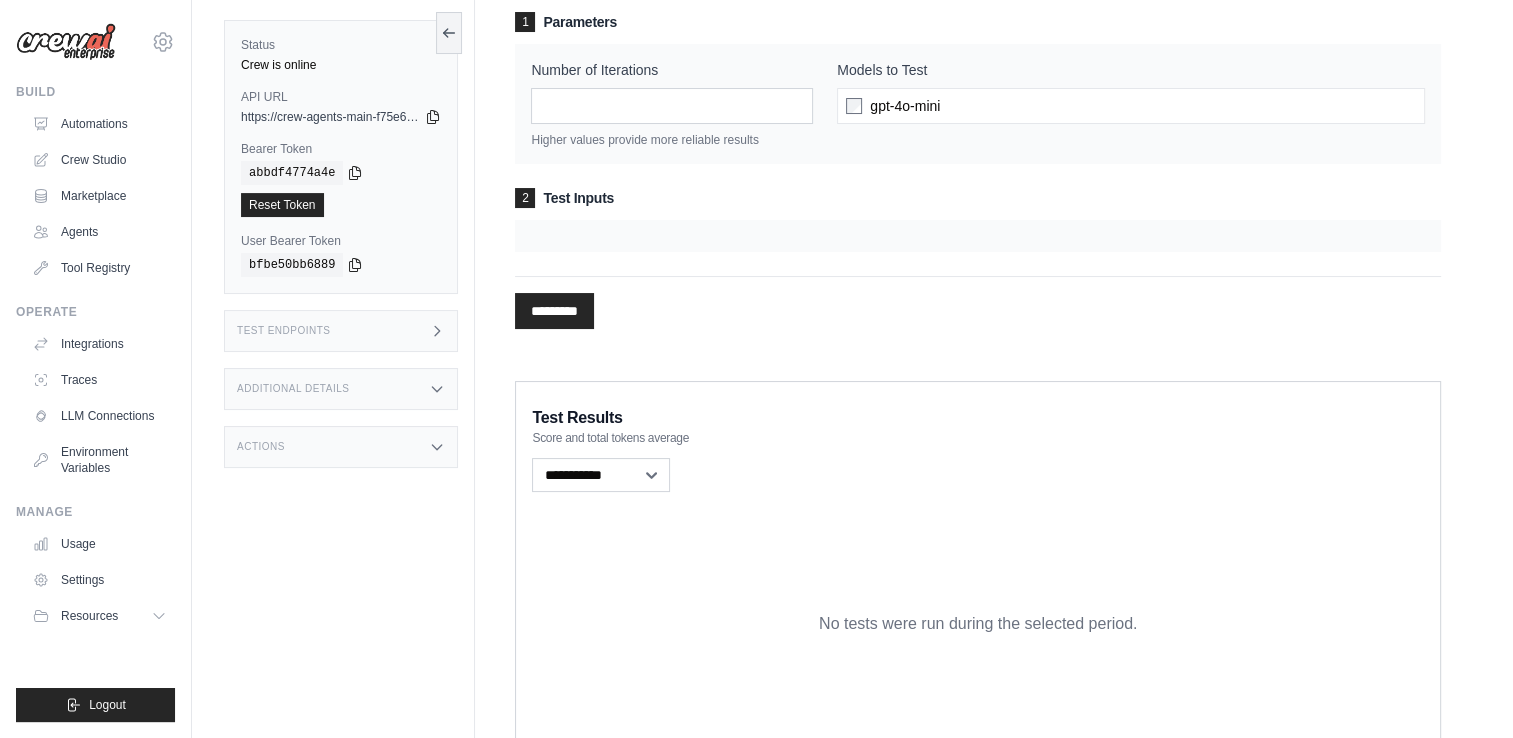 scroll, scrollTop: 172, scrollLeft: 0, axis: vertical 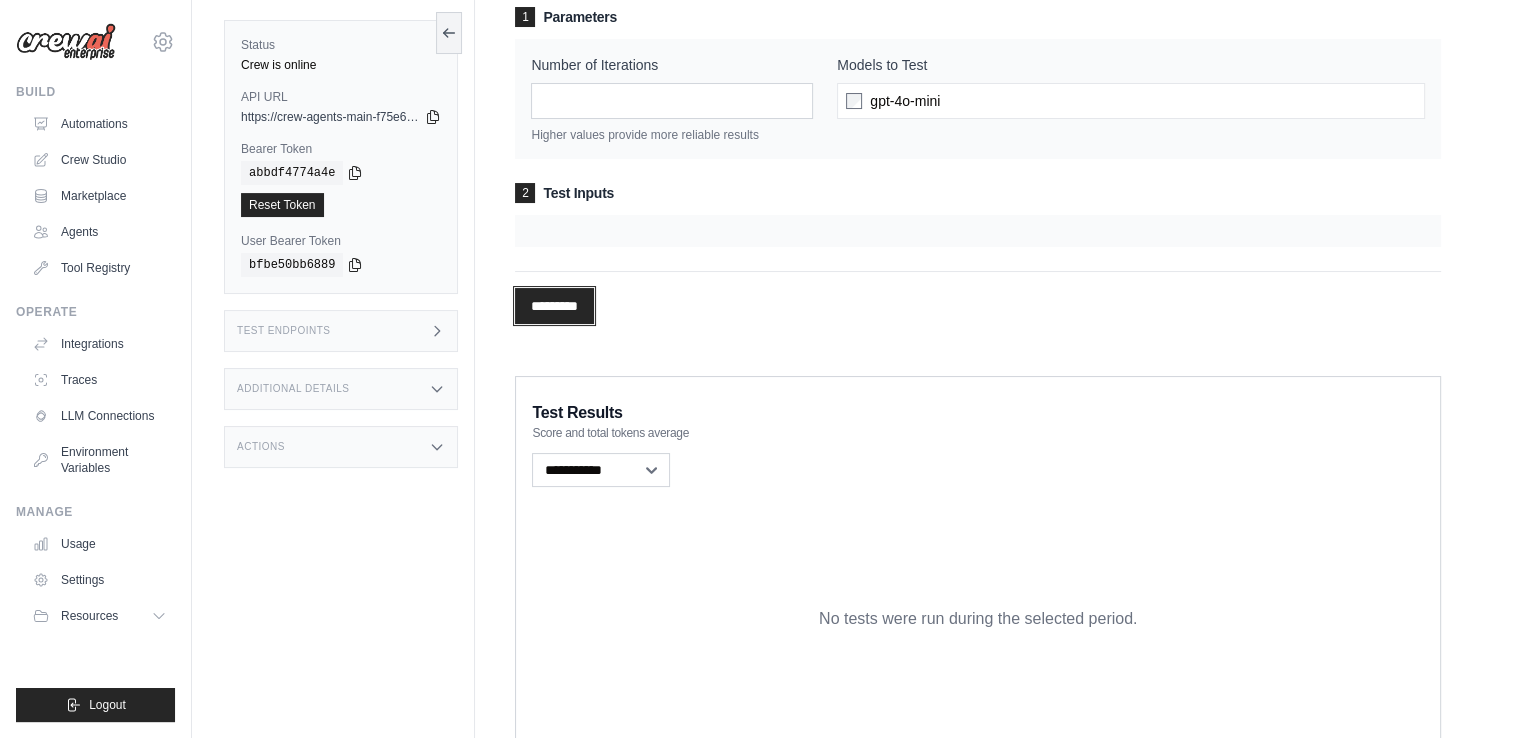 click on "*********" at bounding box center [554, 306] 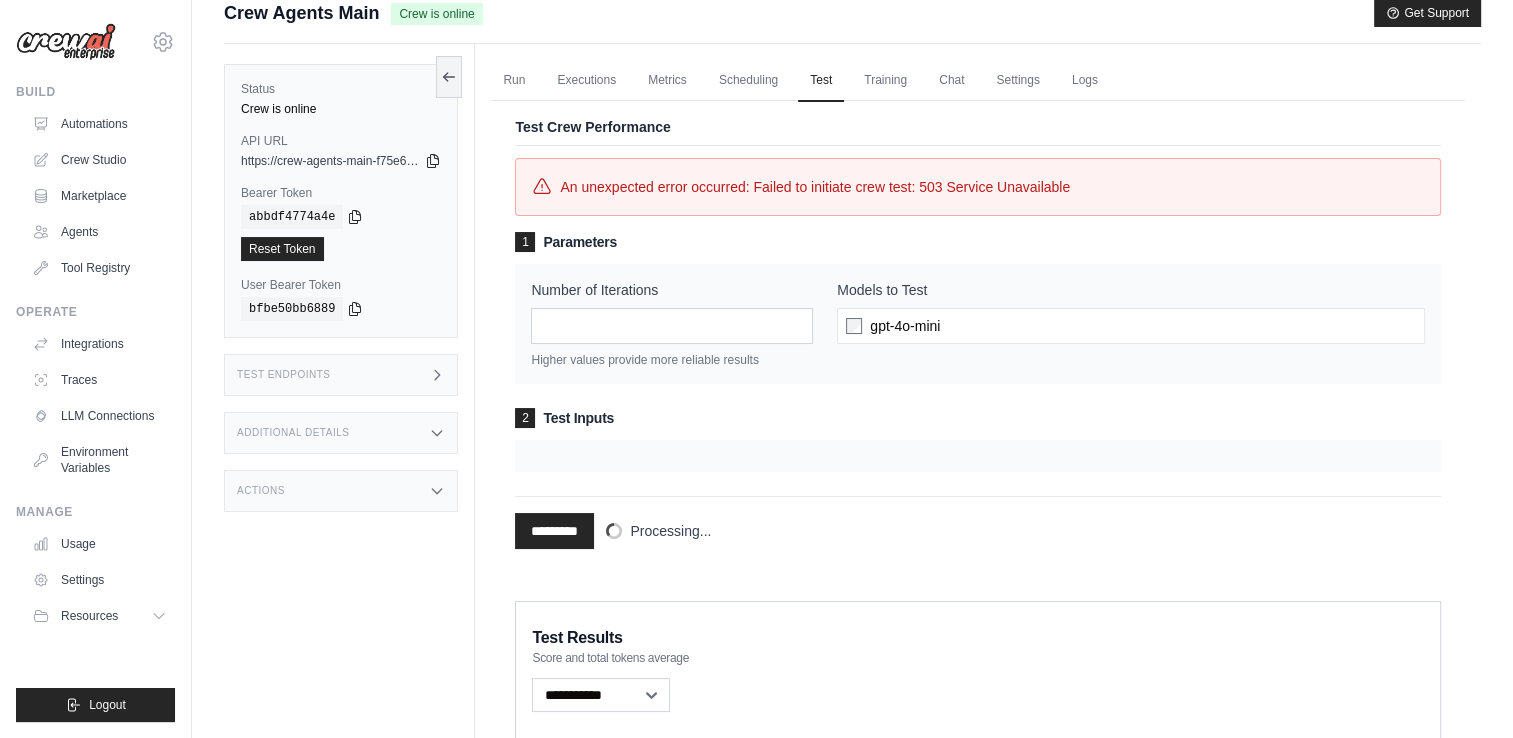 scroll, scrollTop: 0, scrollLeft: 0, axis: both 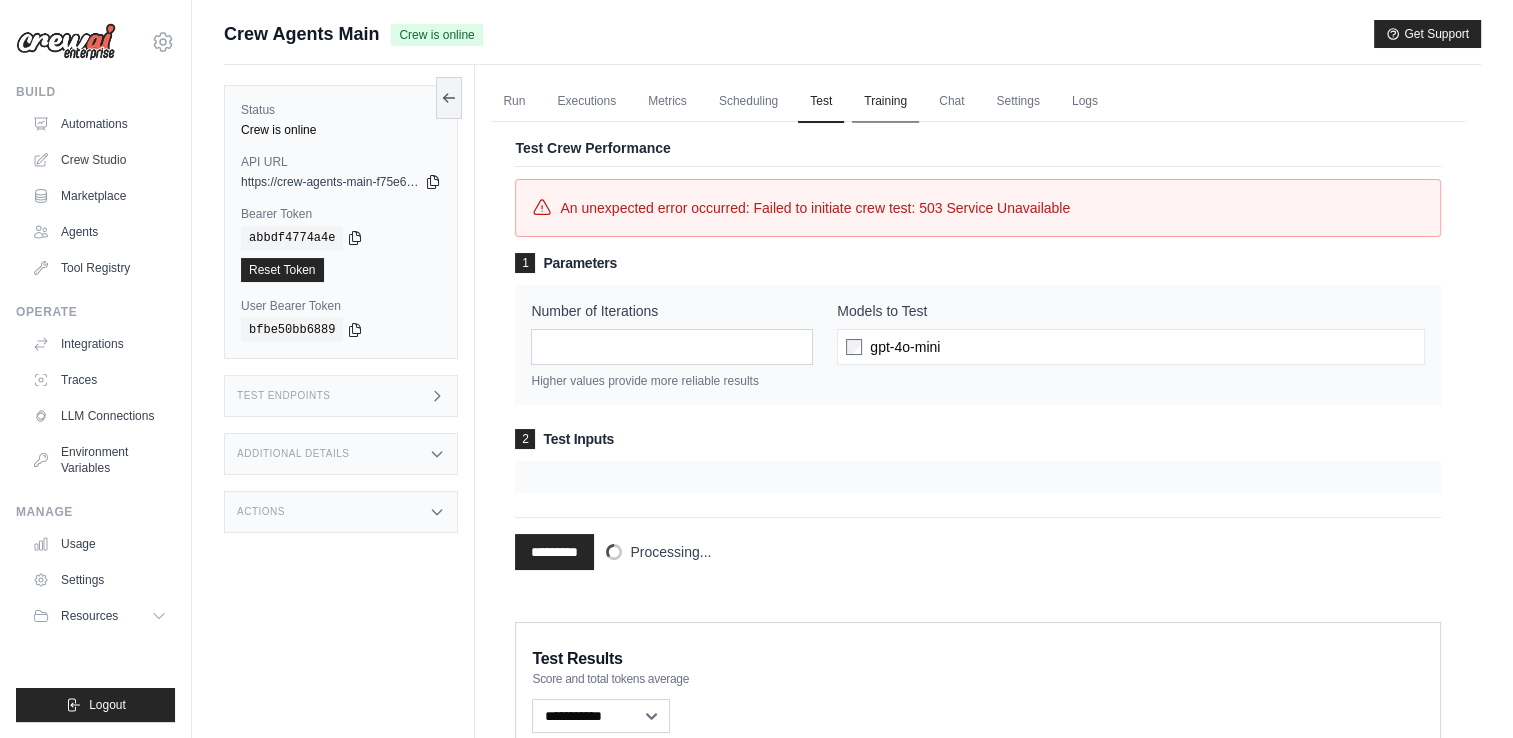 click on "Training" at bounding box center [885, 102] 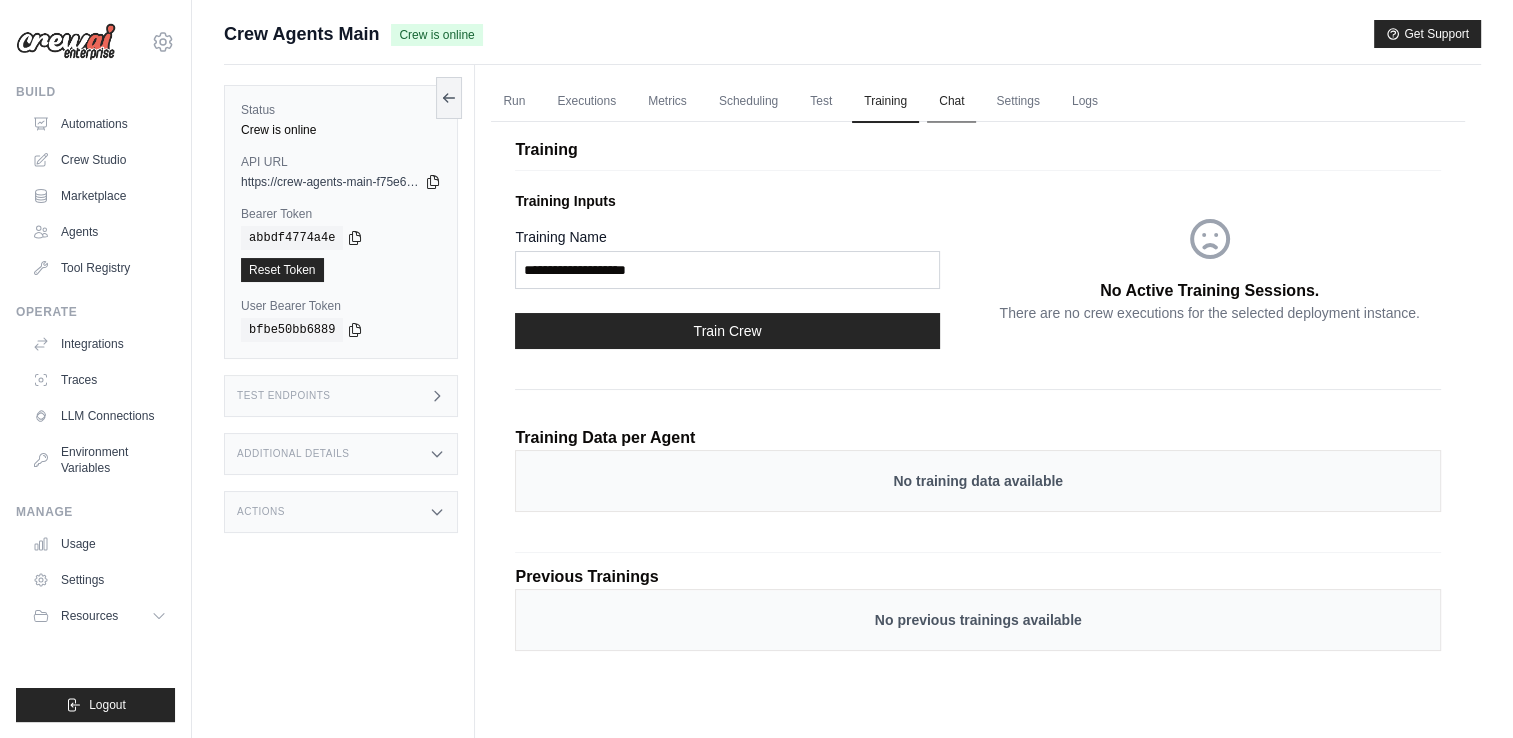 click on "Chat" at bounding box center [951, 102] 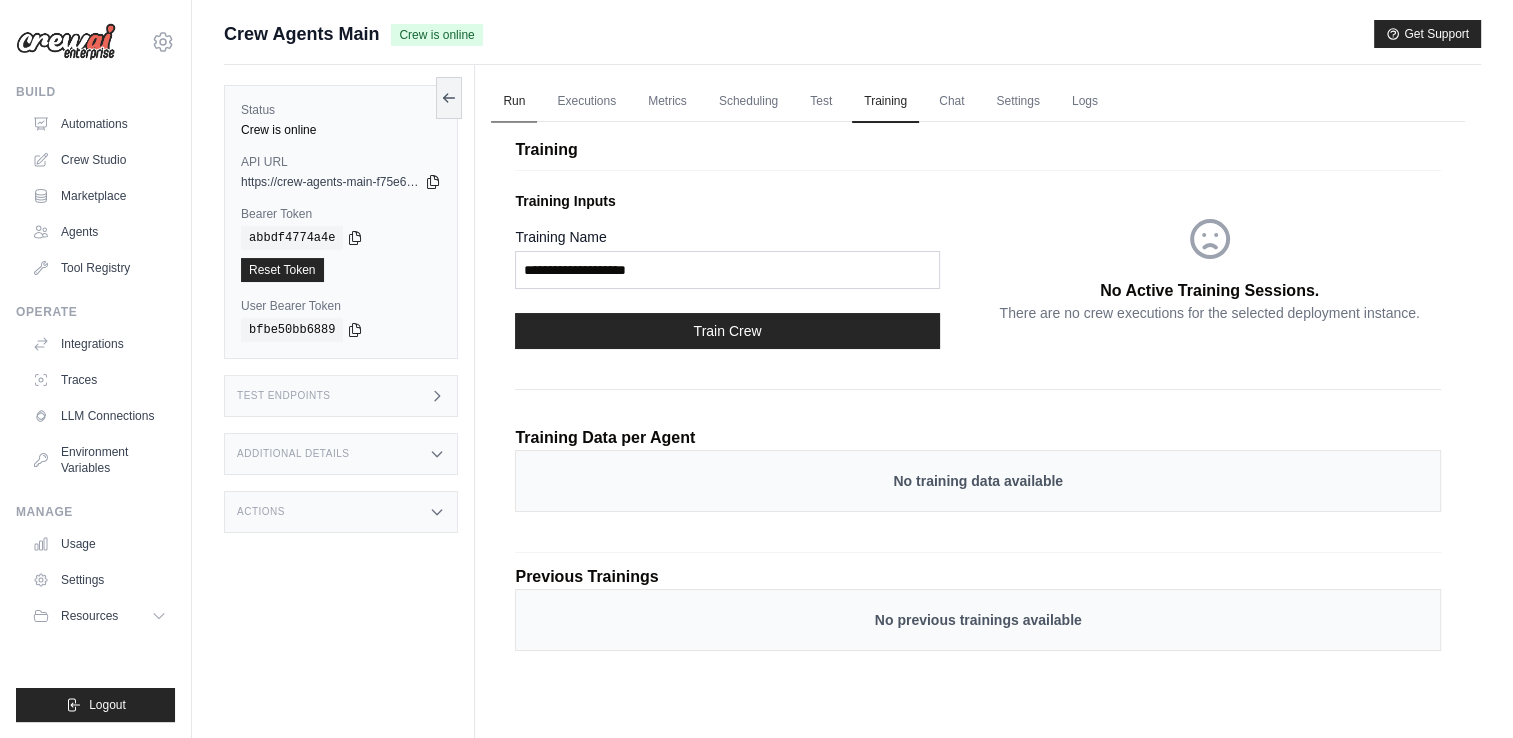 click on "Run" at bounding box center [514, 102] 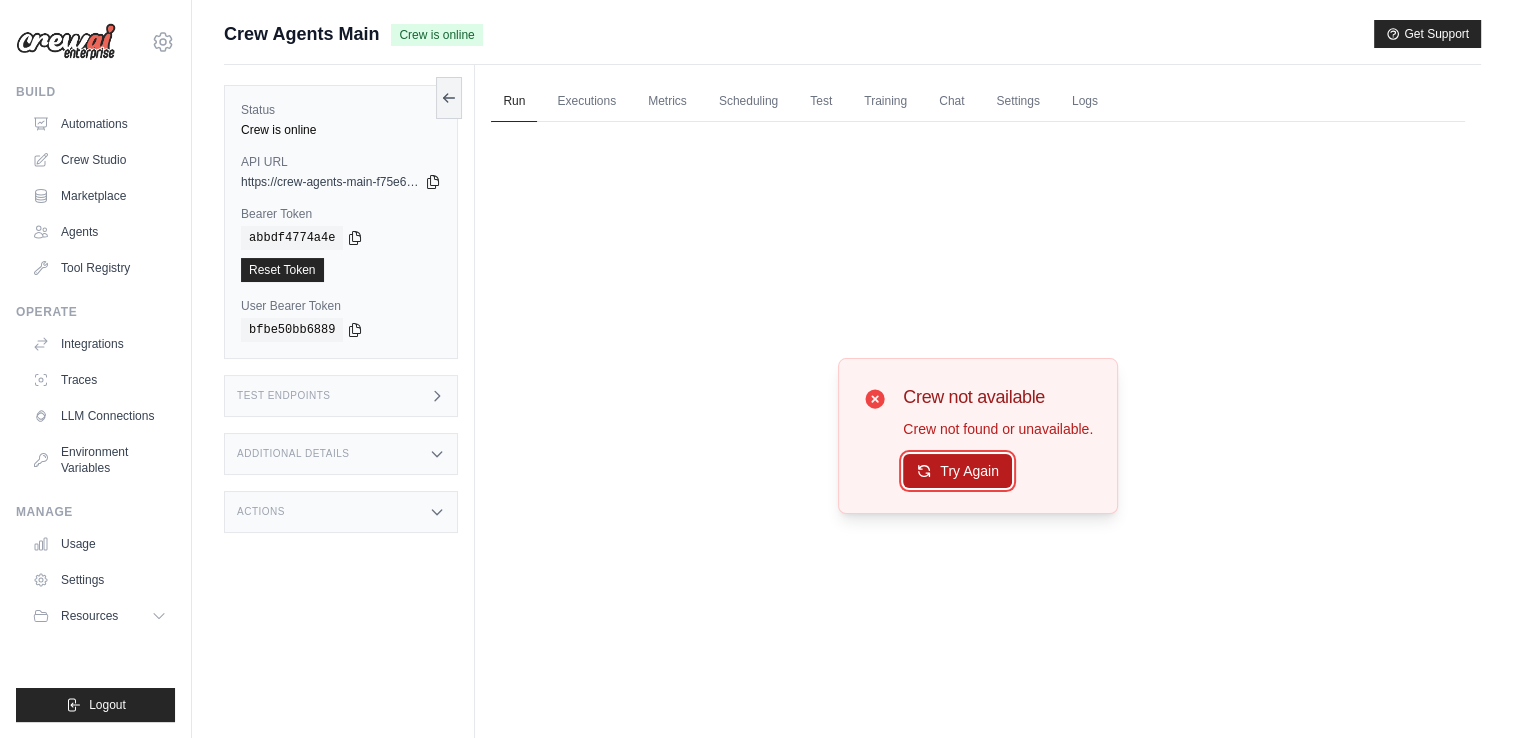 click on "Try Again" at bounding box center (957, 471) 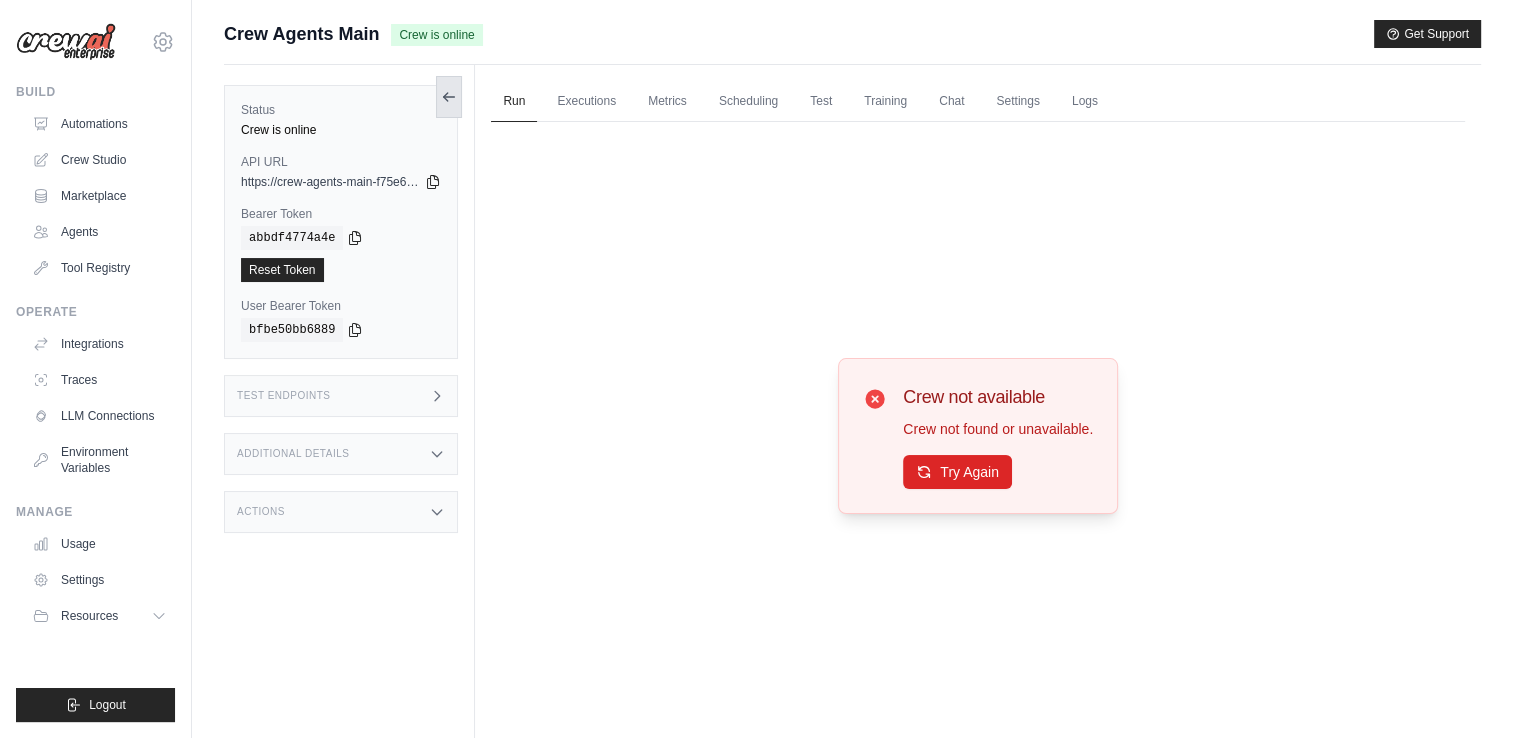 click 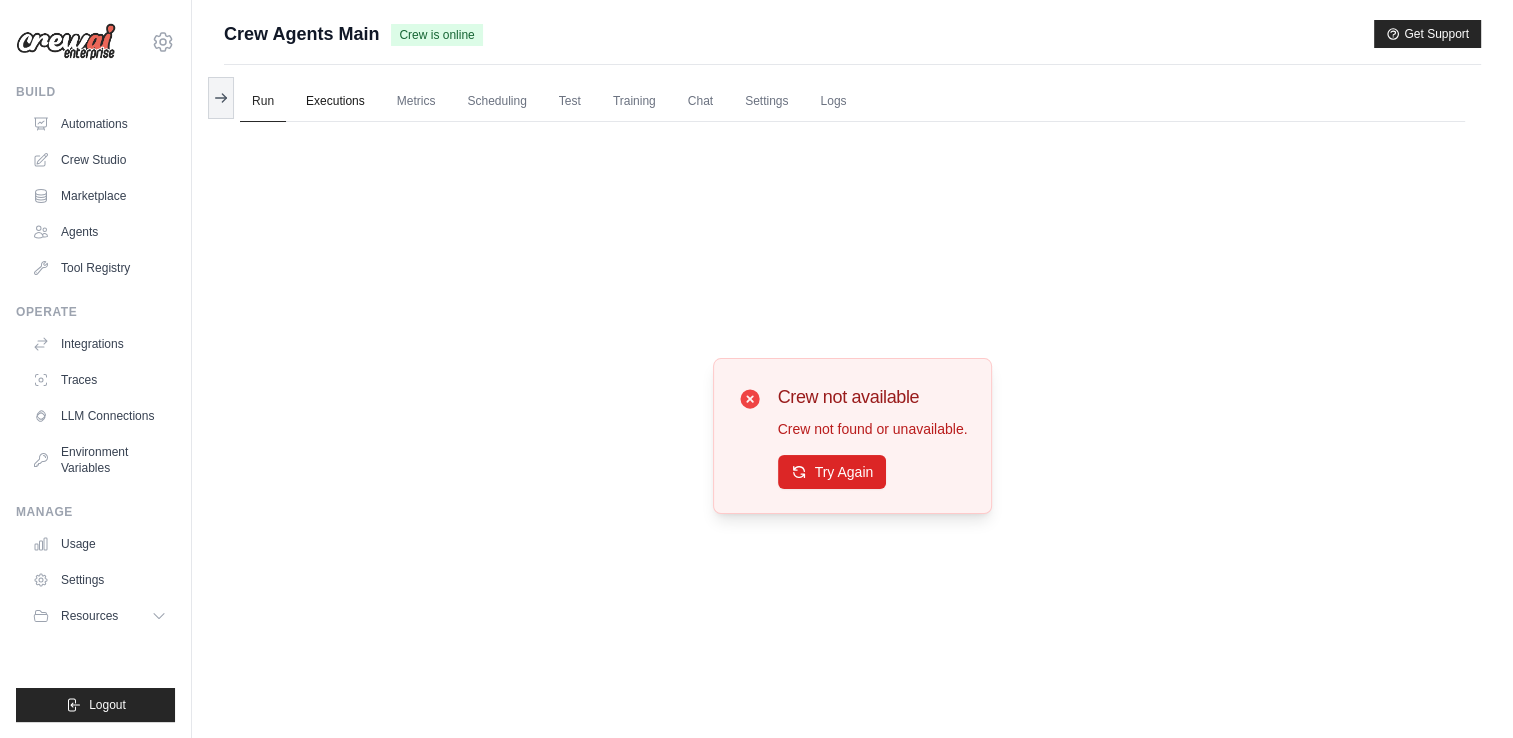 click on "Executions" at bounding box center (335, 102) 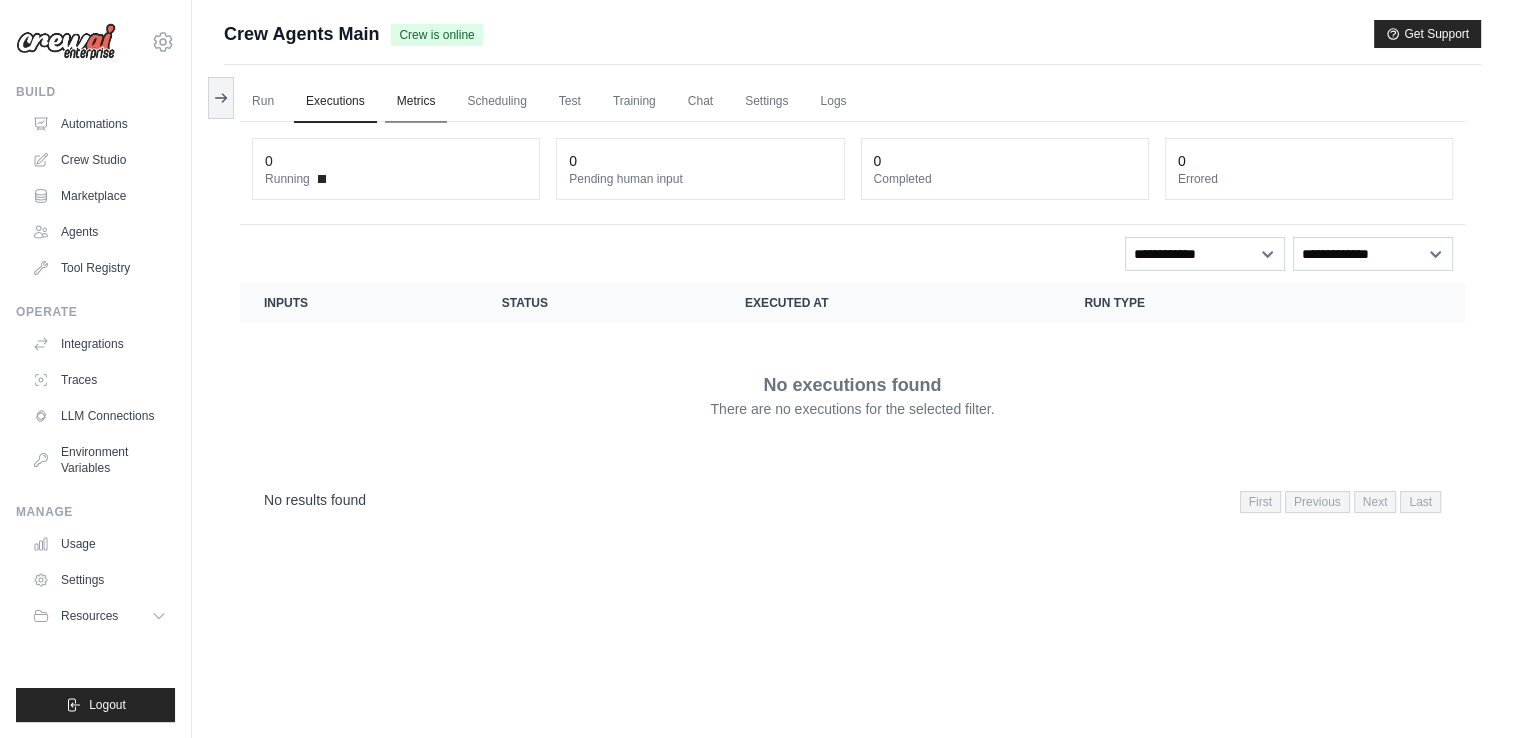 click on "Metrics" at bounding box center (416, 102) 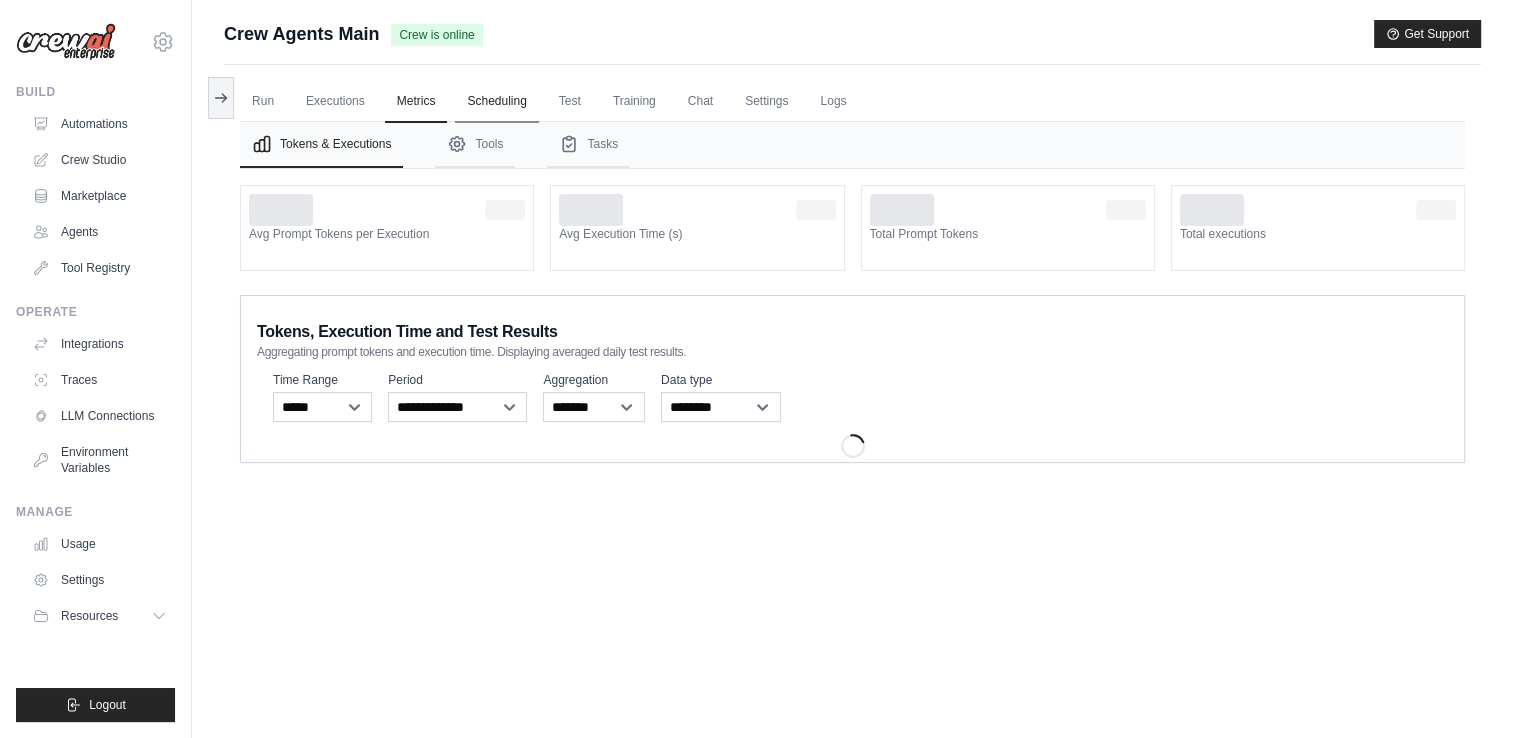 click on "Scheduling" at bounding box center (496, 102) 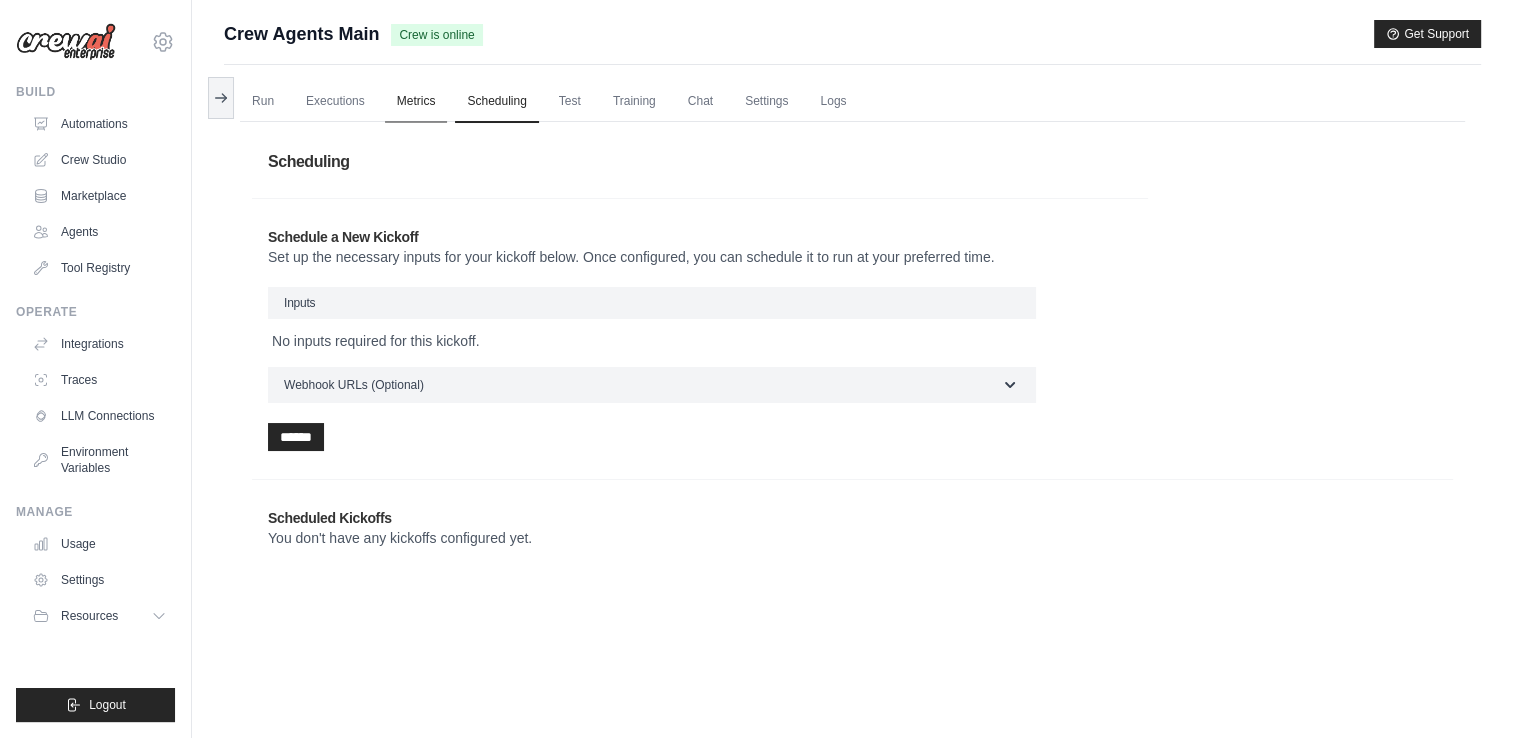 click on "Metrics" at bounding box center [416, 102] 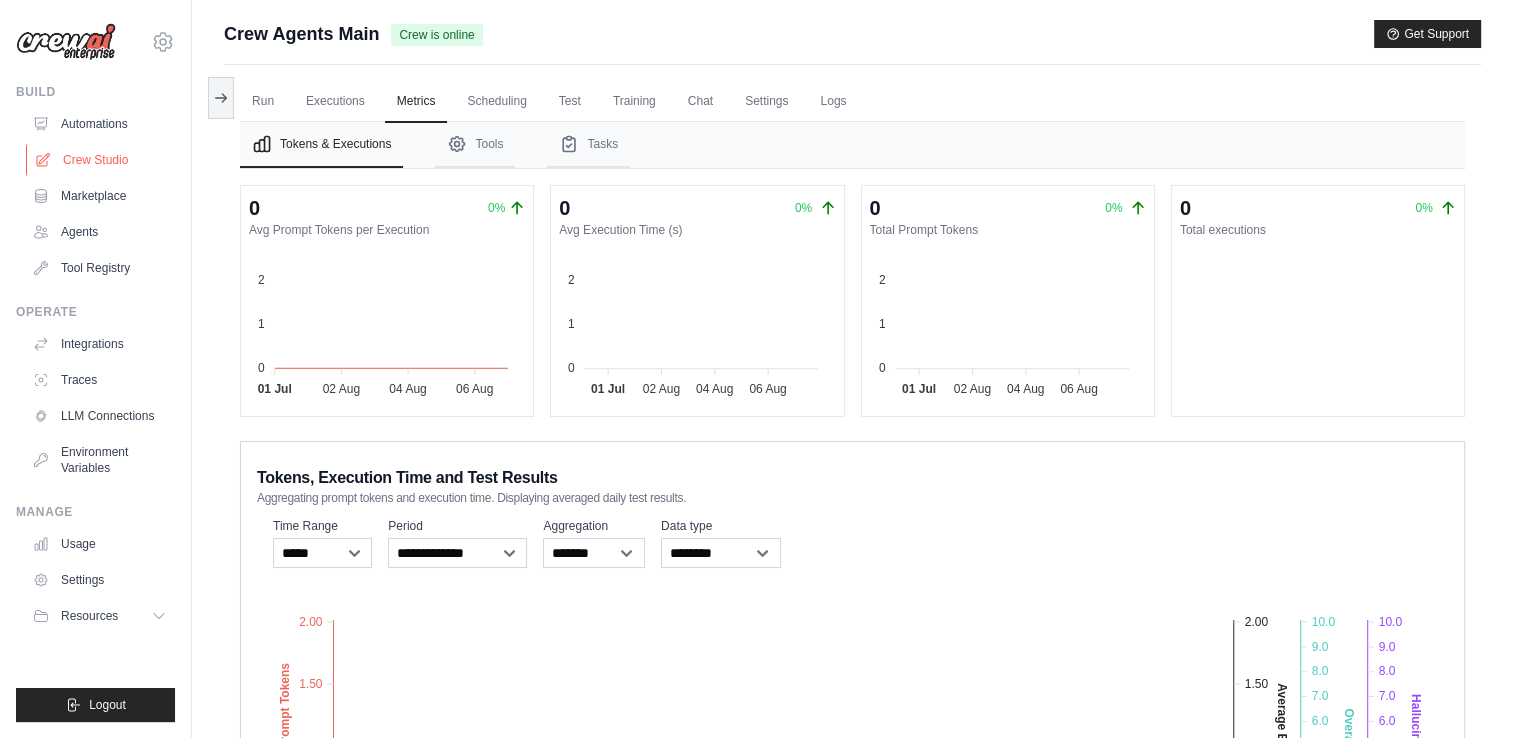 click on "Crew Studio" at bounding box center (101, 160) 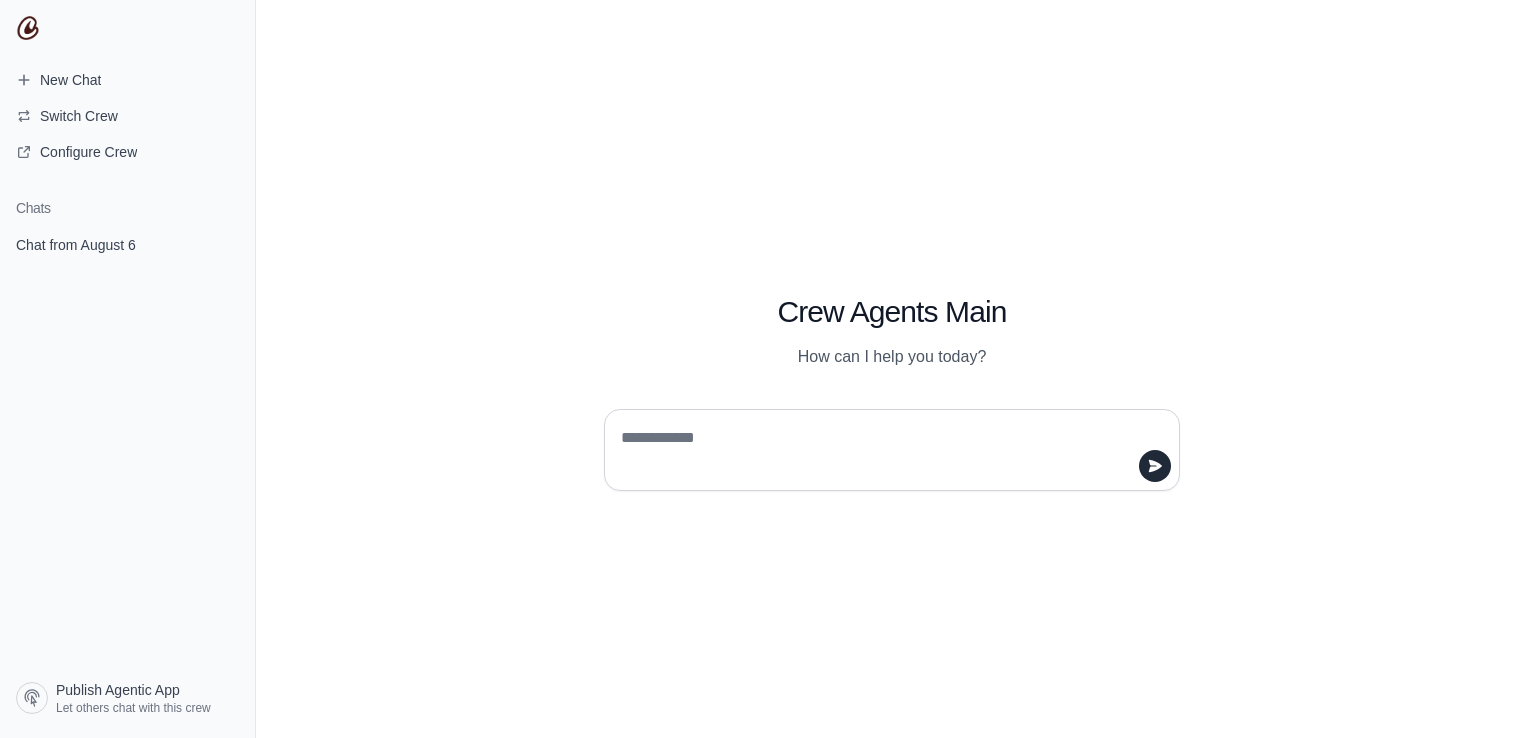 scroll, scrollTop: 0, scrollLeft: 0, axis: both 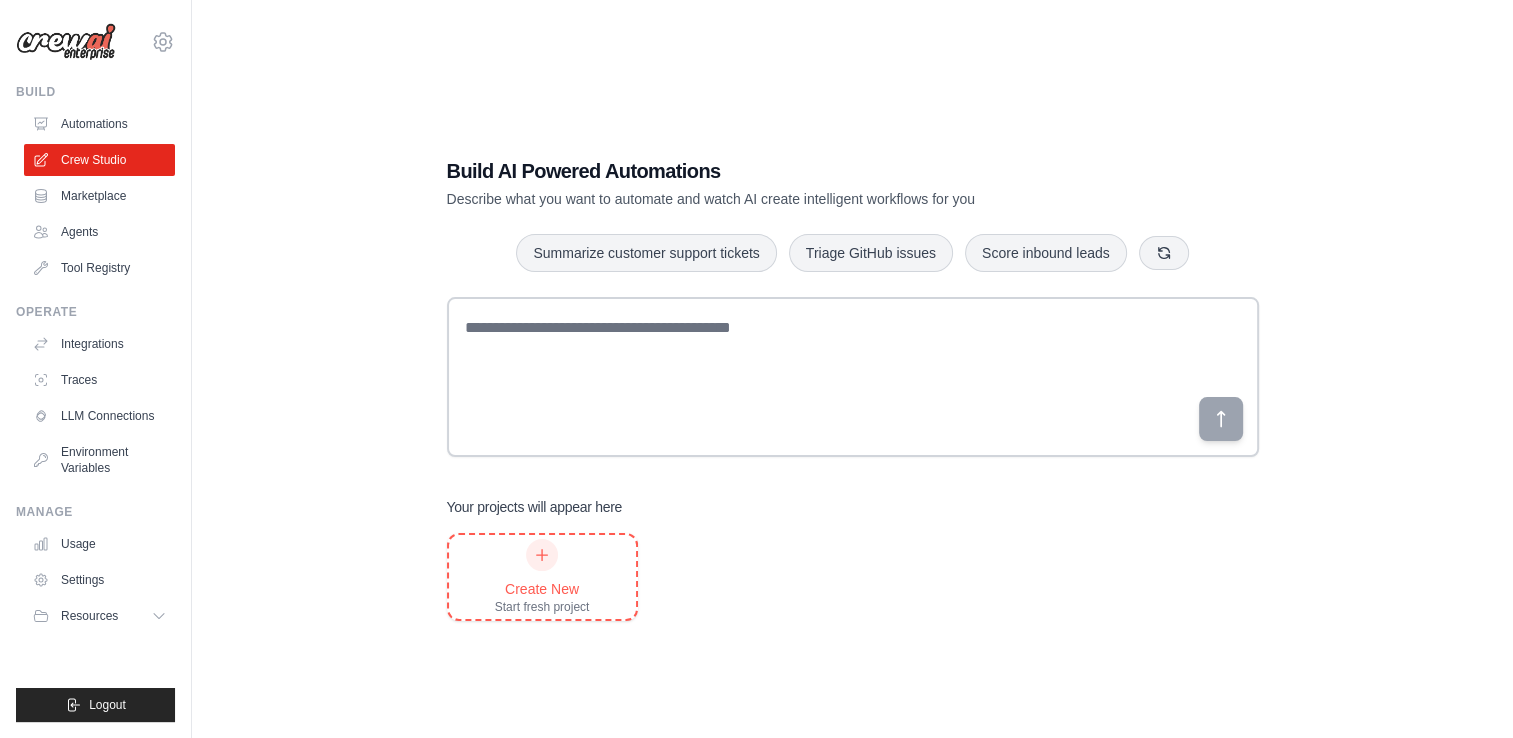 click on "Create New Start fresh project" at bounding box center [542, 577] 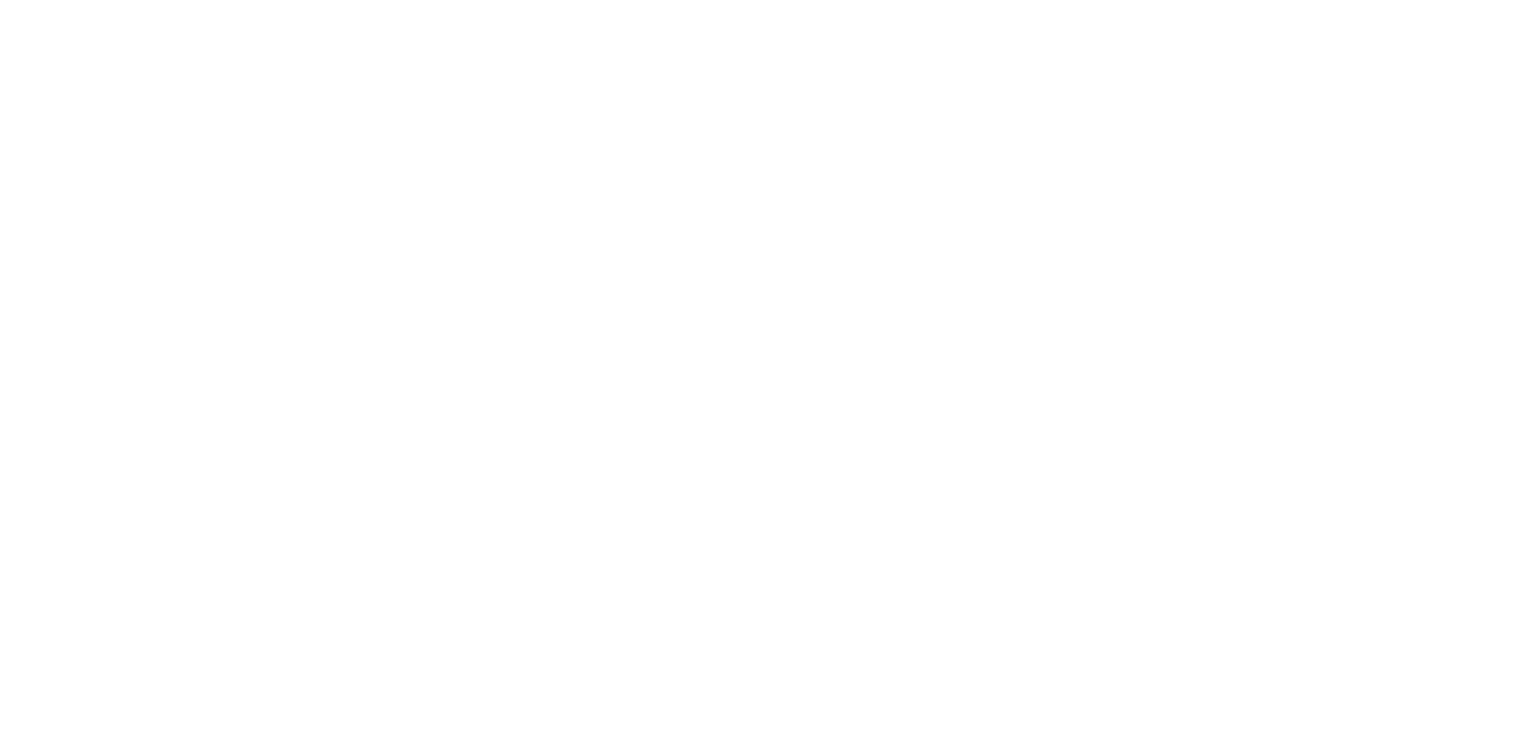 scroll, scrollTop: 0, scrollLeft: 0, axis: both 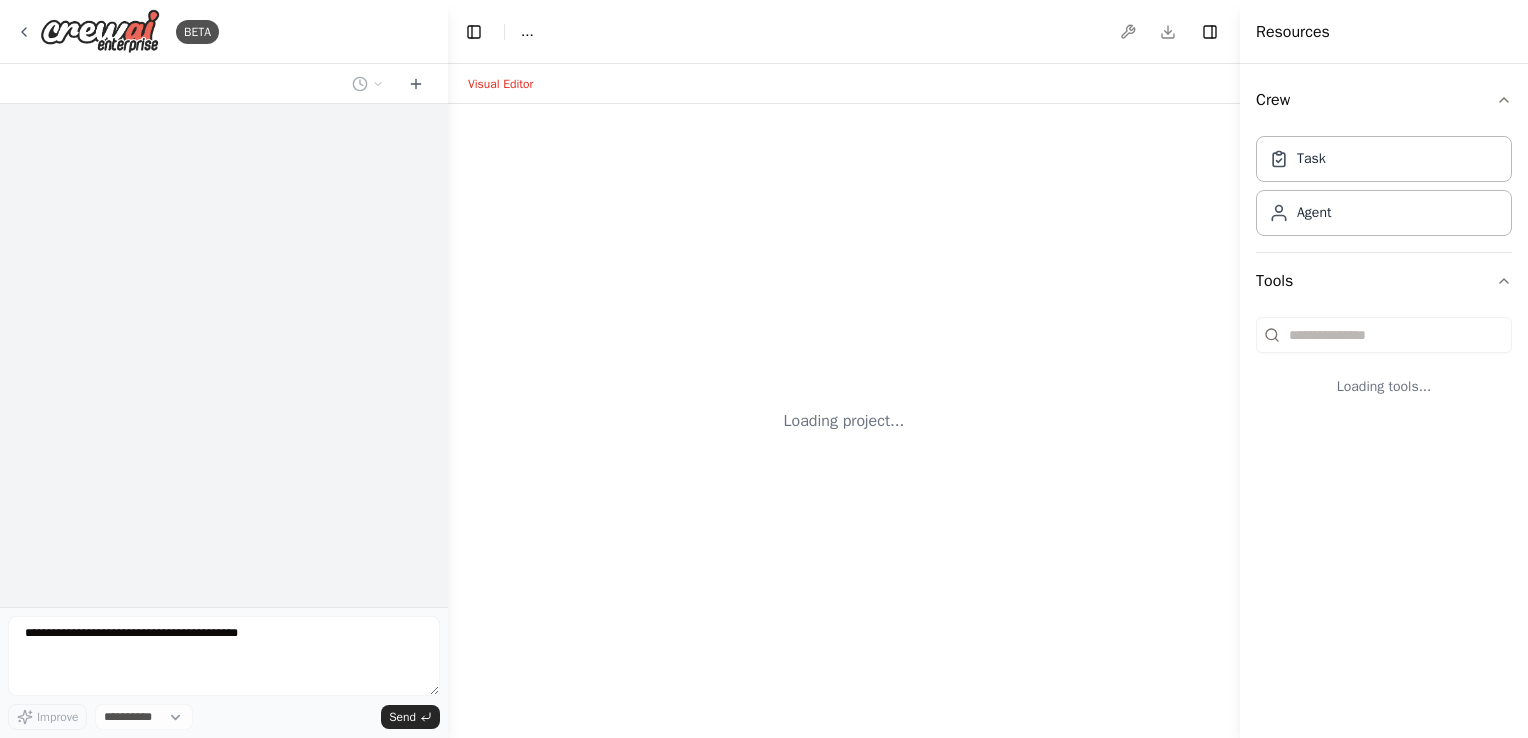 select on "****" 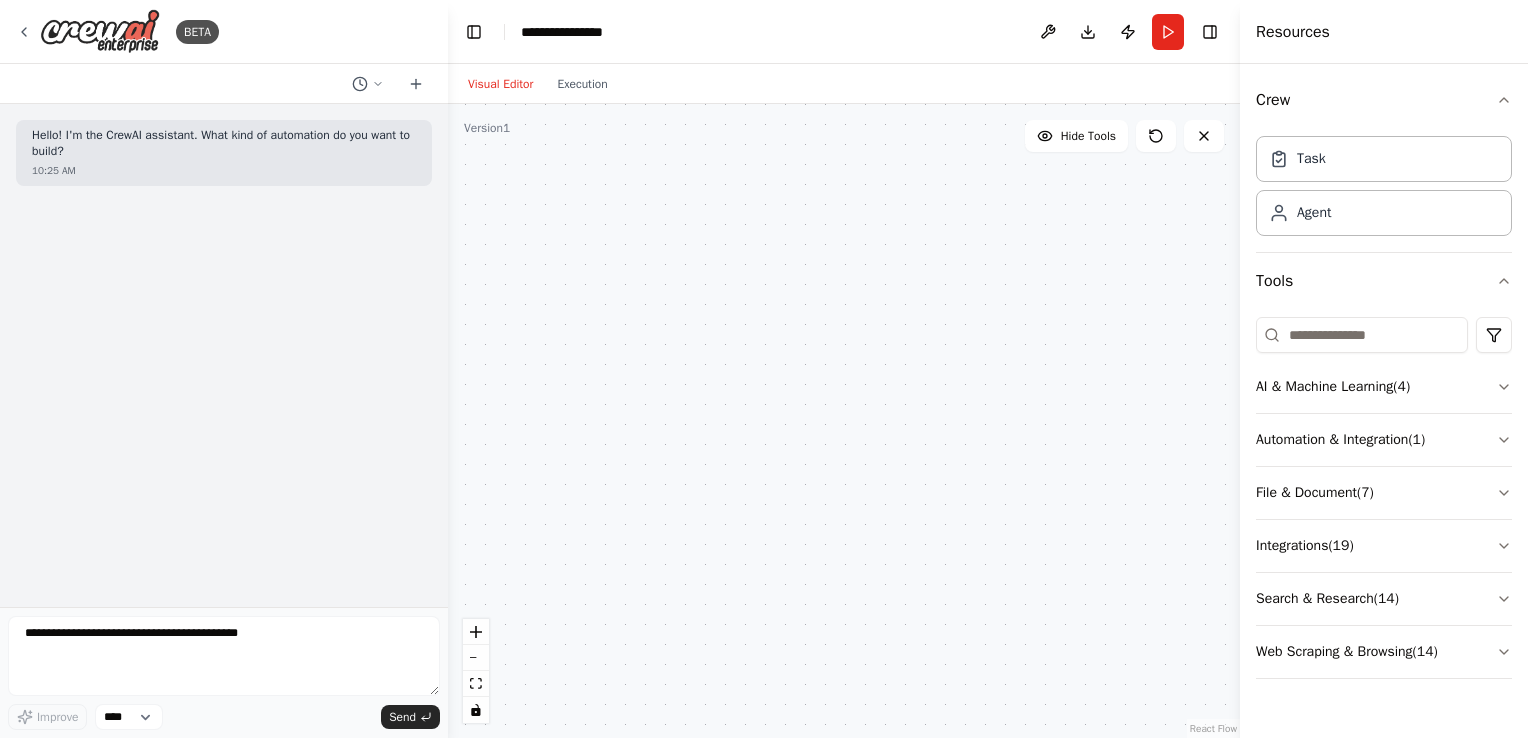 drag, startPoint x: 500, startPoint y: 263, endPoint x: 710, endPoint y: 278, distance: 210.53503 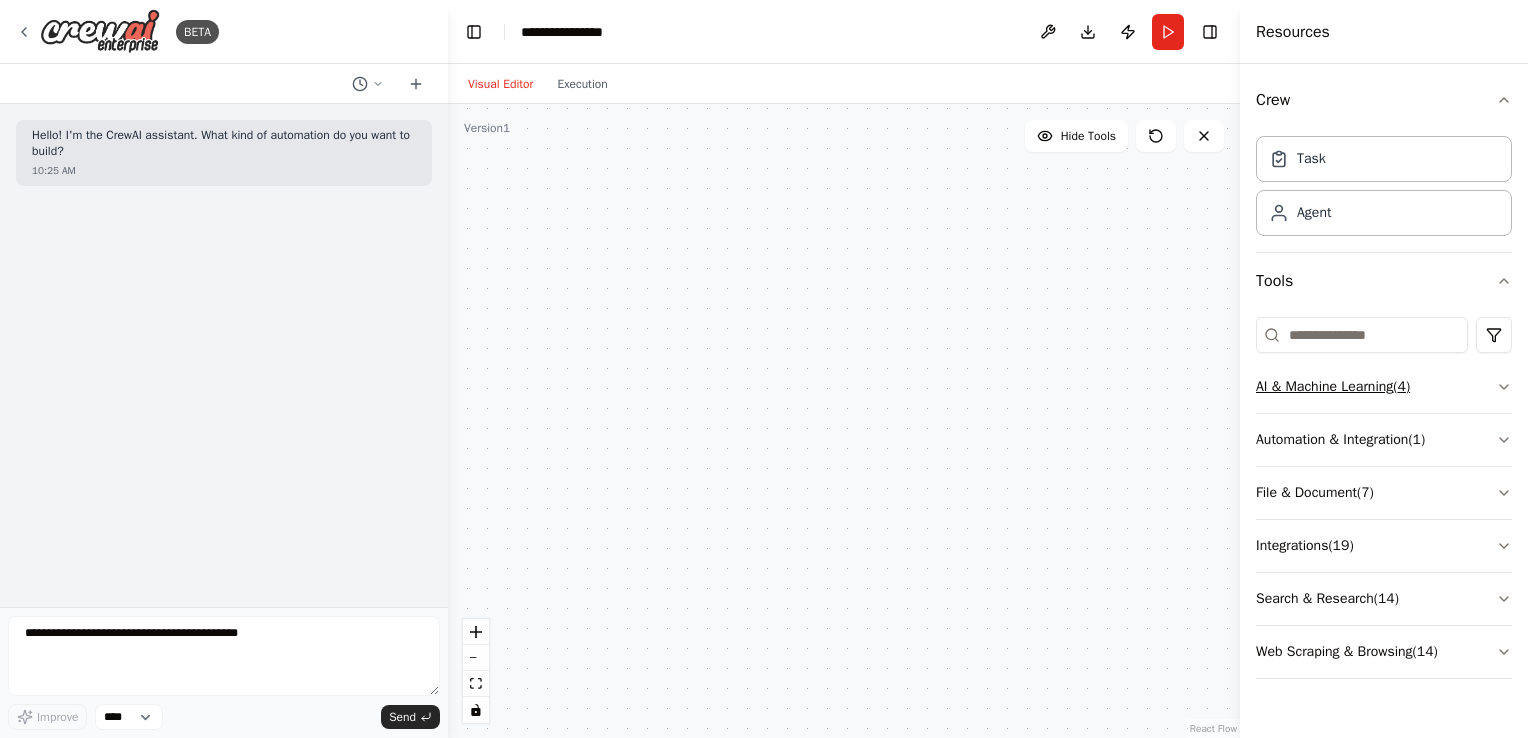 click on "AI & Machine Learning  ( 4 )" at bounding box center [1384, 387] 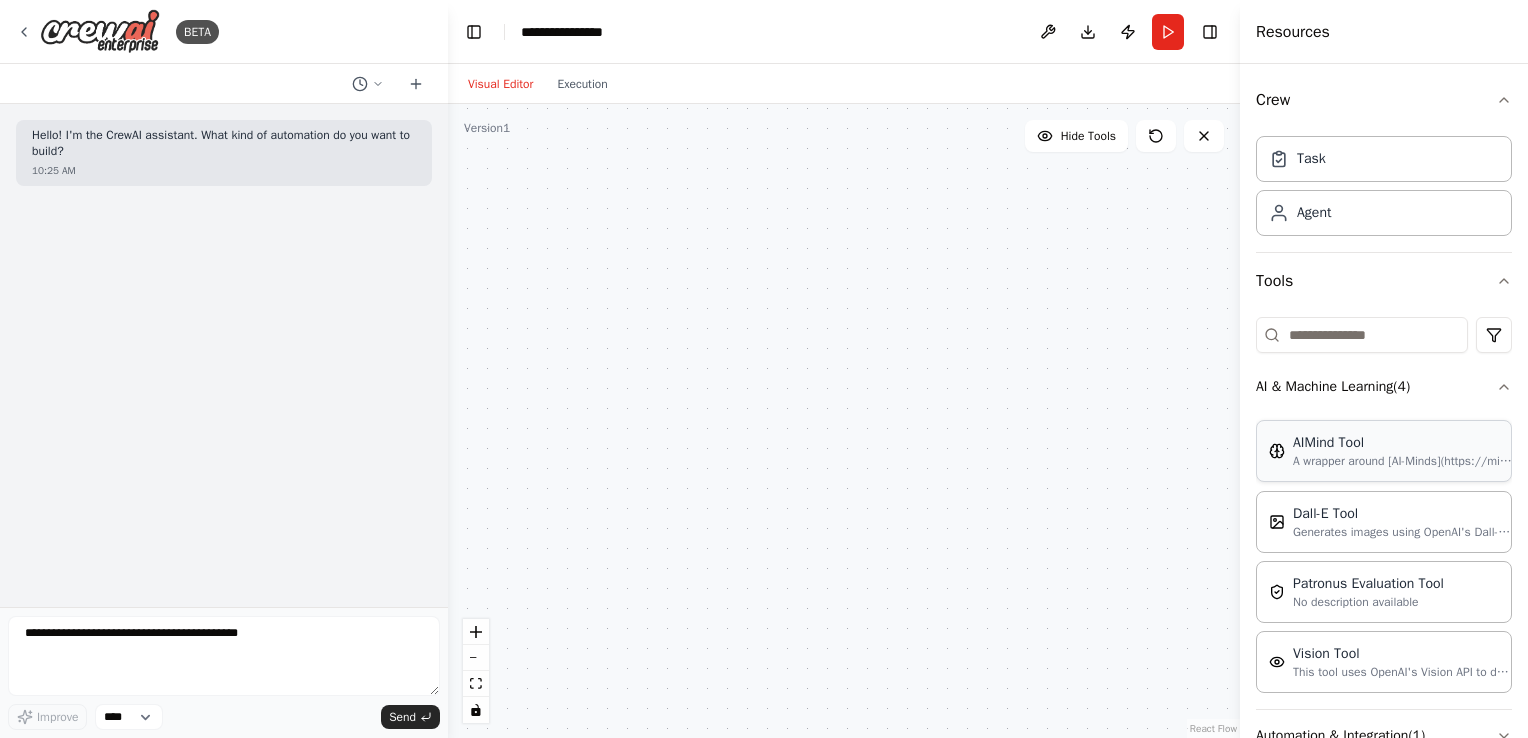 click on "AIMind Tool" at bounding box center [1403, 443] 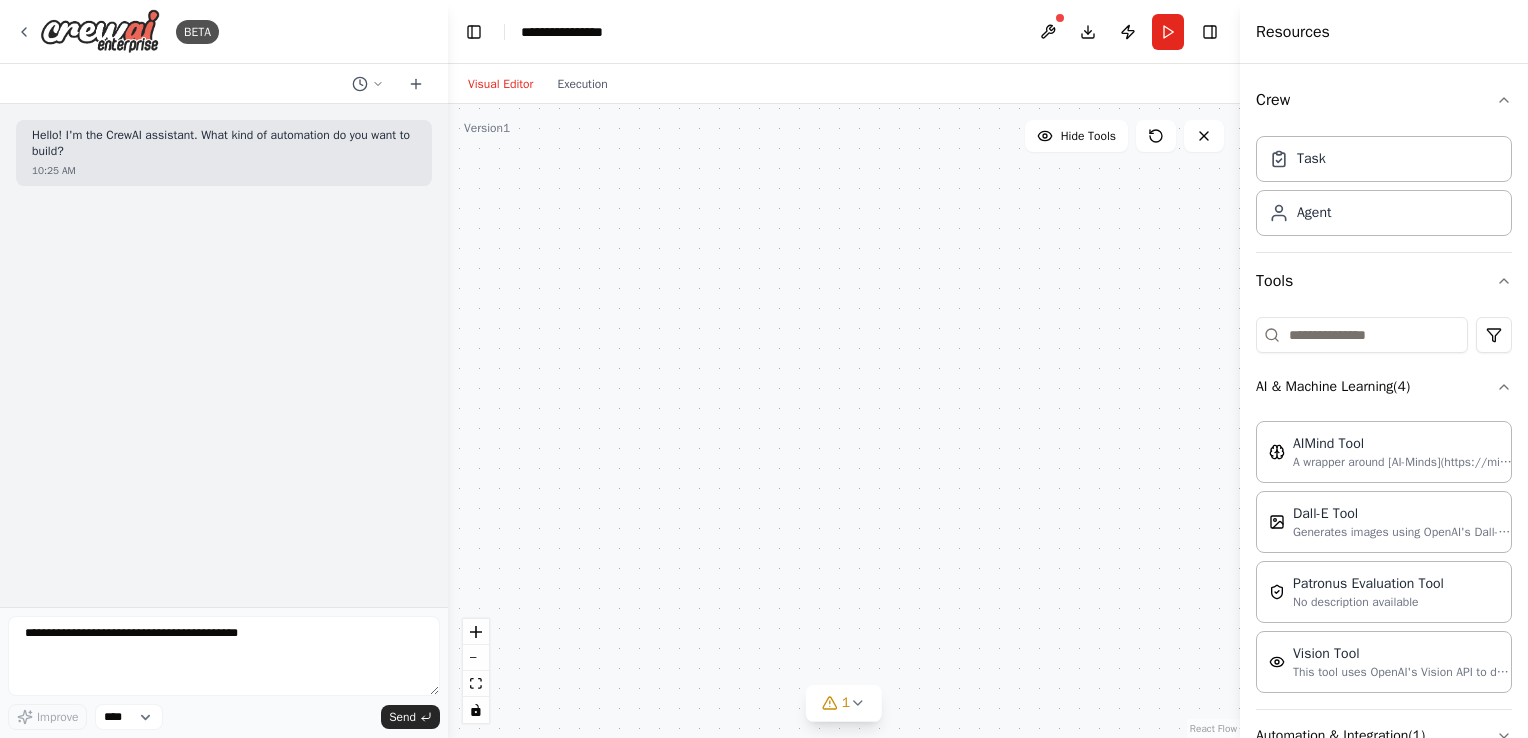 drag, startPoint x: 878, startPoint y: 398, endPoint x: 1443, endPoint y: 418, distance: 565.3539 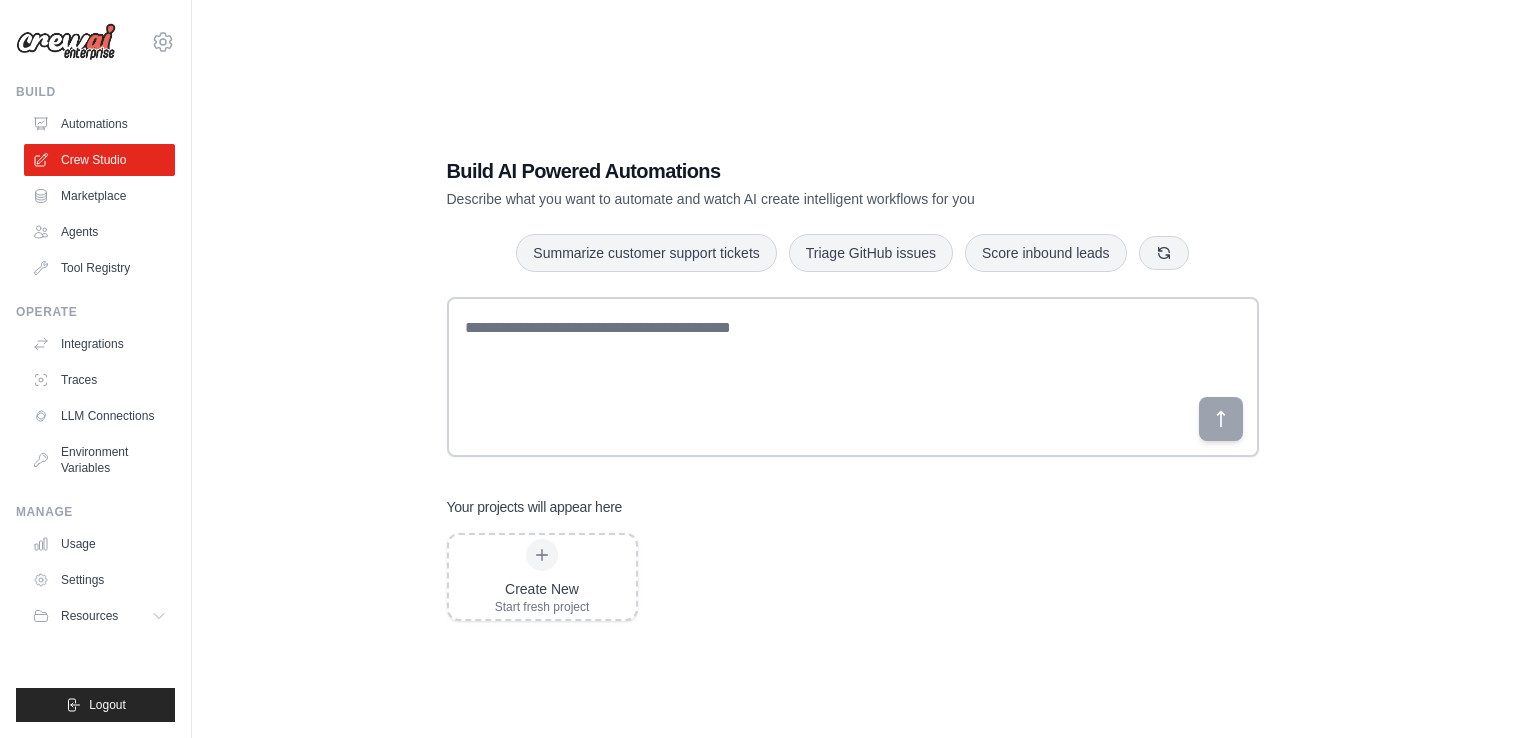 scroll, scrollTop: 0, scrollLeft: 0, axis: both 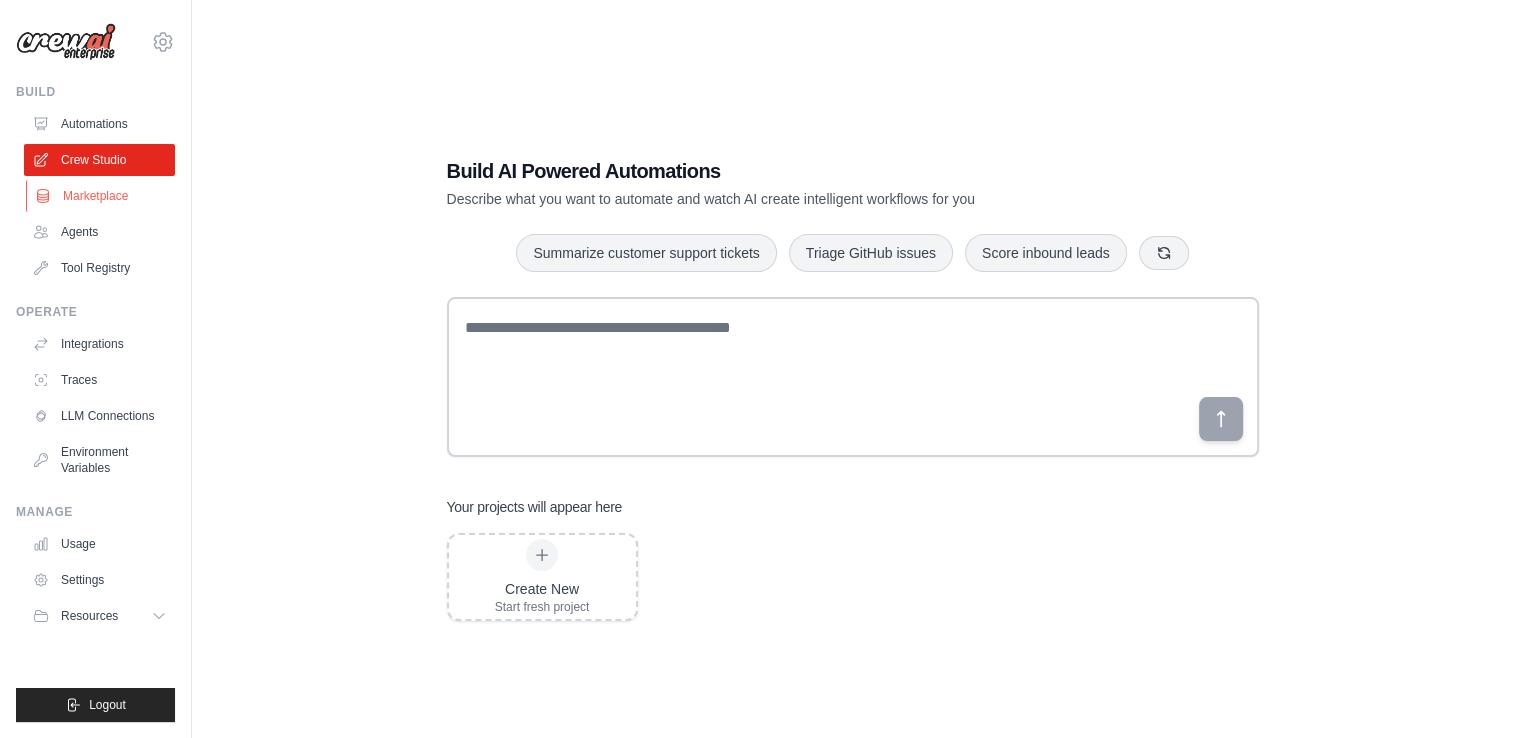click on "Marketplace" at bounding box center (101, 196) 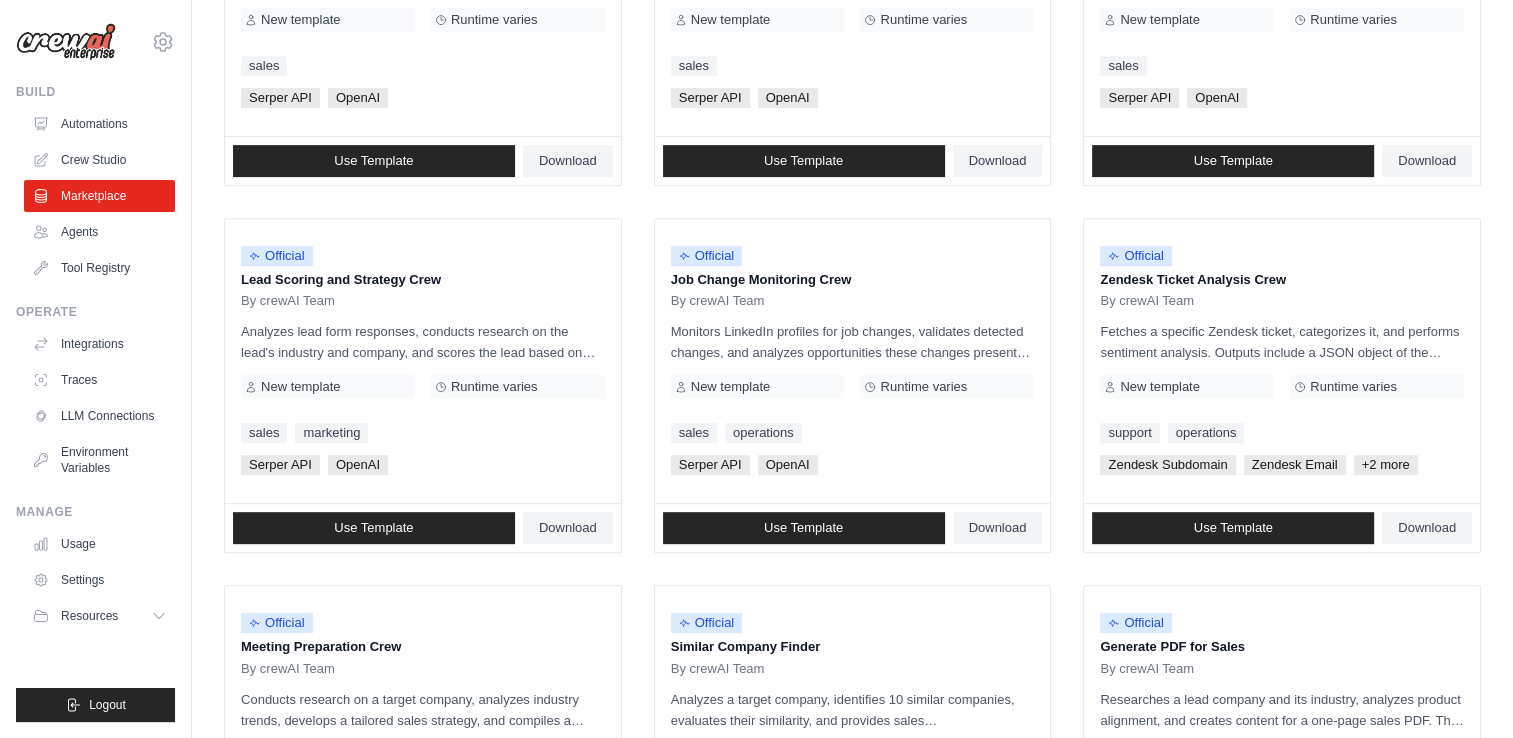 scroll, scrollTop: 1112, scrollLeft: 0, axis: vertical 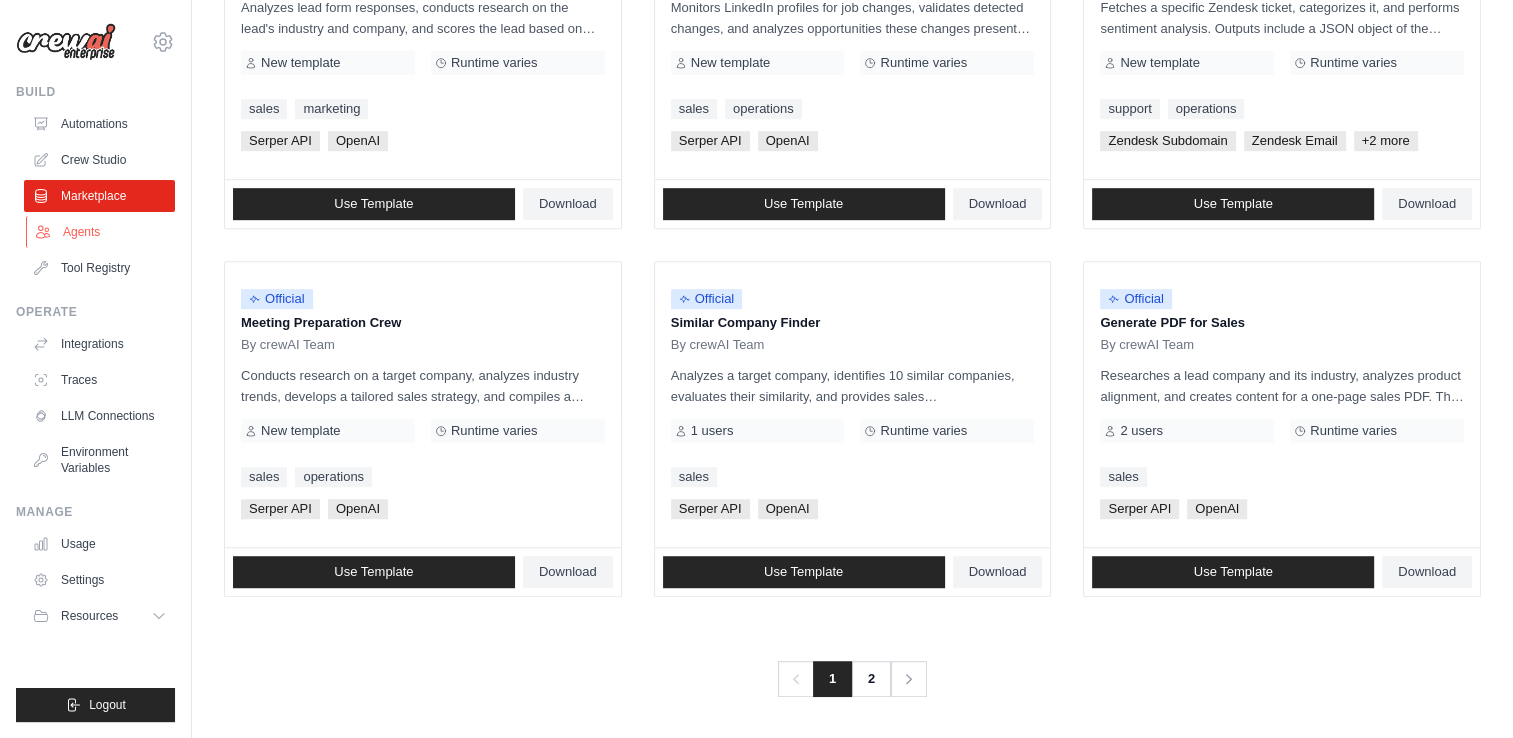 click on "Agents" at bounding box center (101, 232) 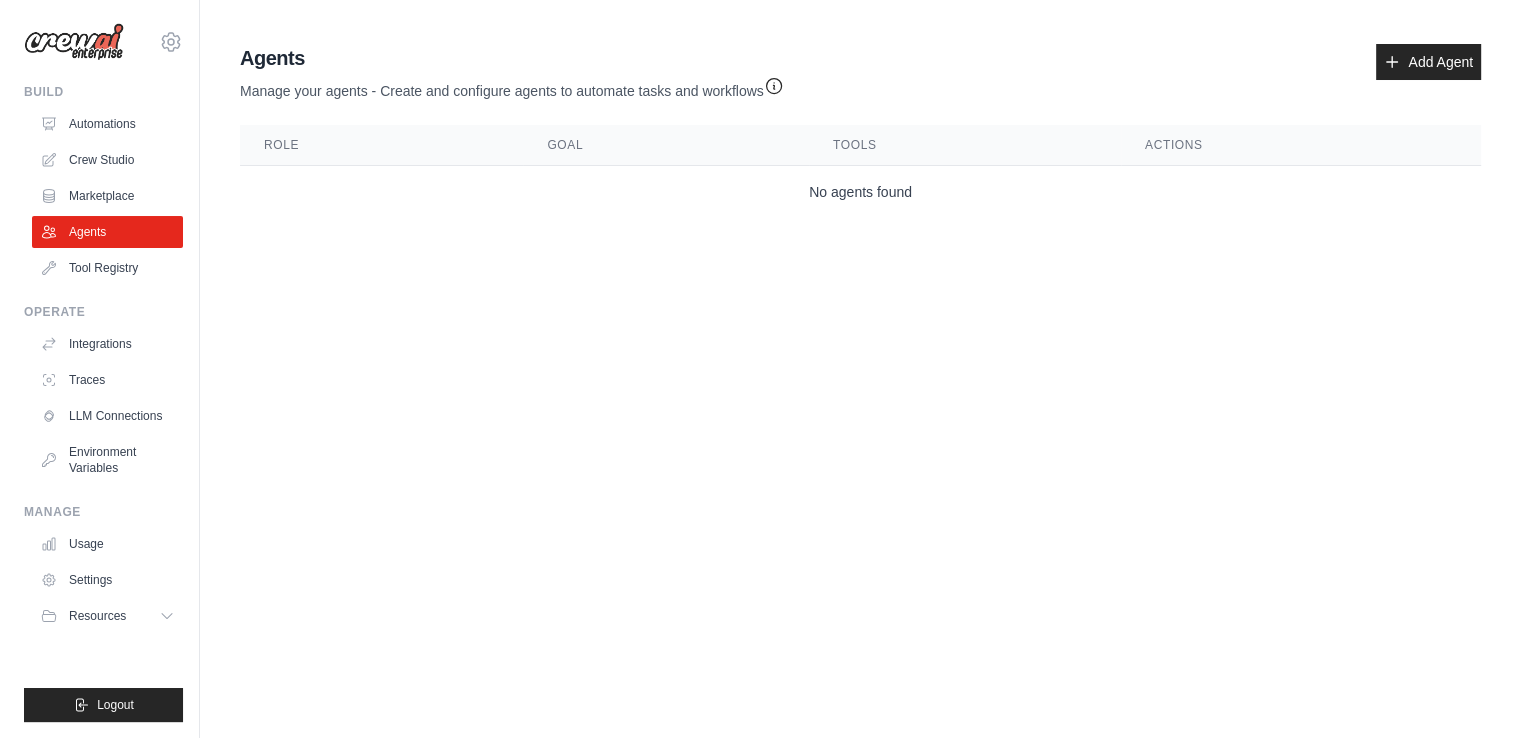 scroll, scrollTop: 0, scrollLeft: 0, axis: both 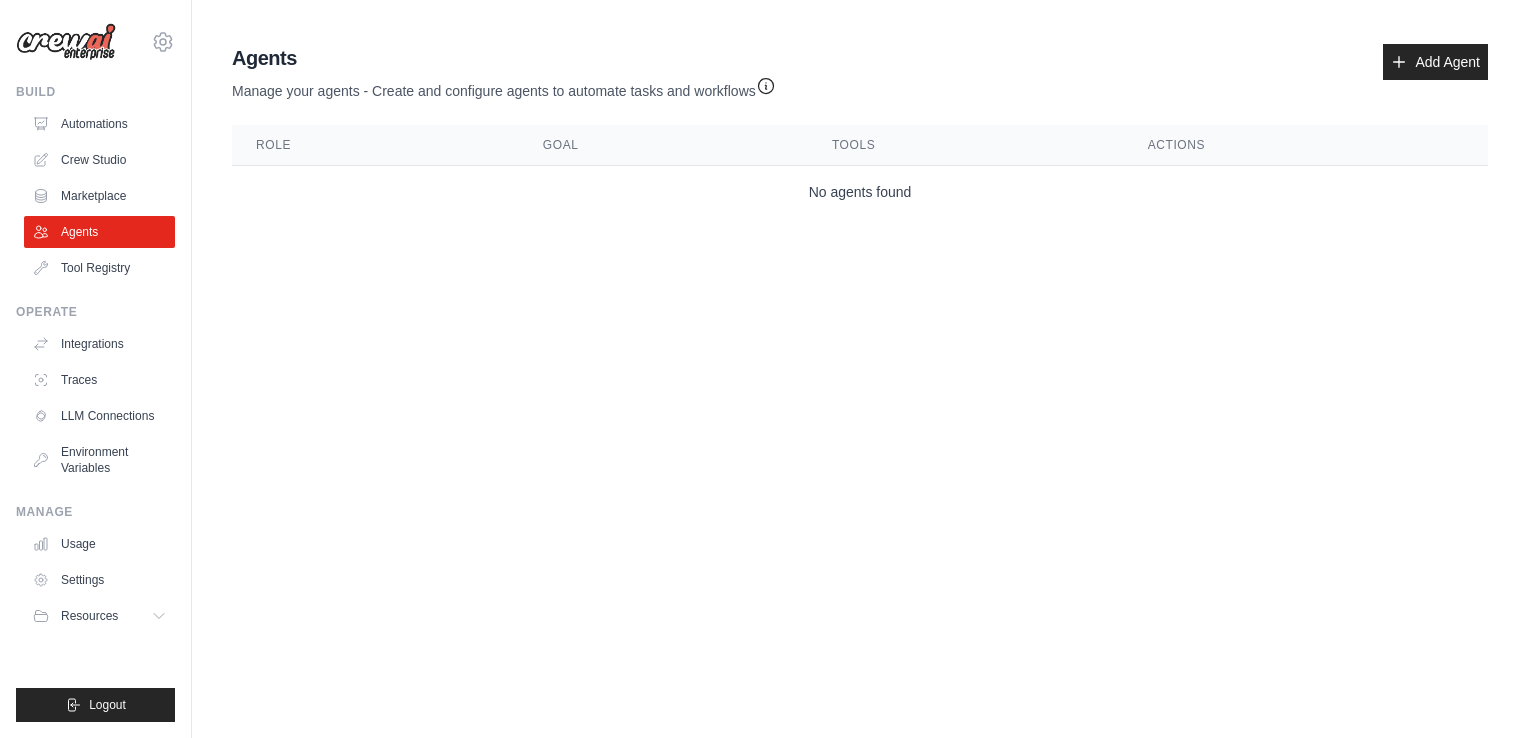 click on "Automations
Crew Studio
Marketplace
Agents
Tool Registry" at bounding box center [99, 196] 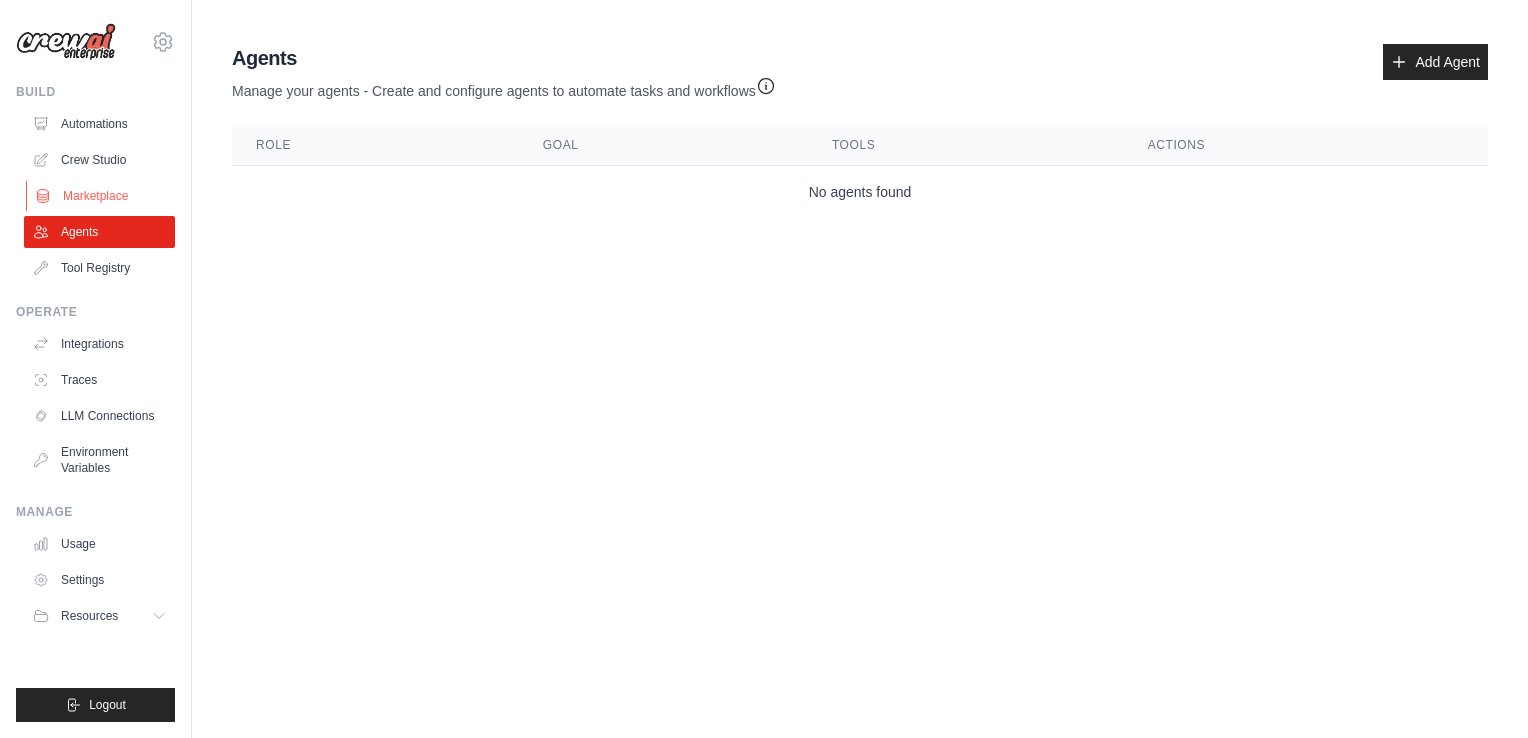 click on "Marketplace" at bounding box center (101, 196) 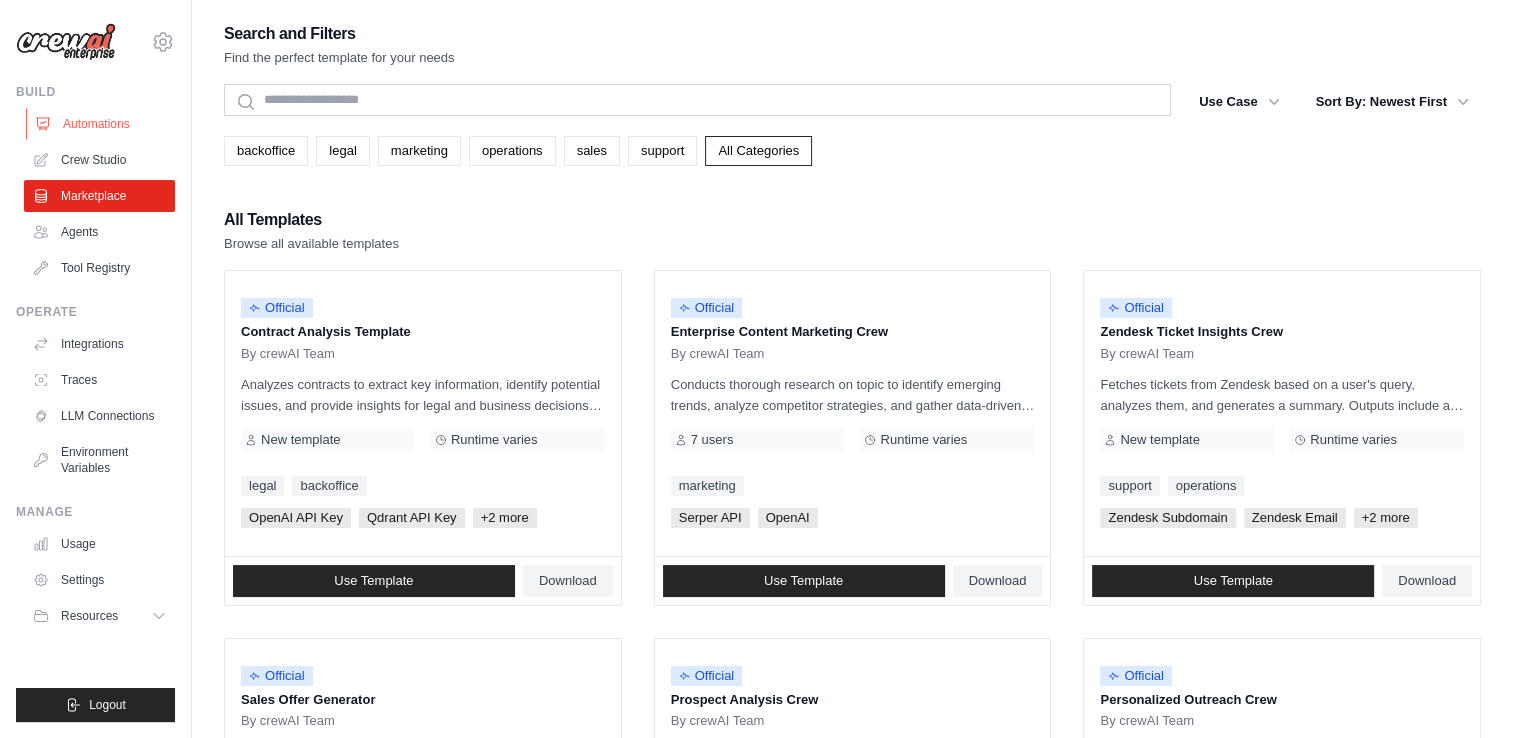 click on "Automations" at bounding box center [101, 124] 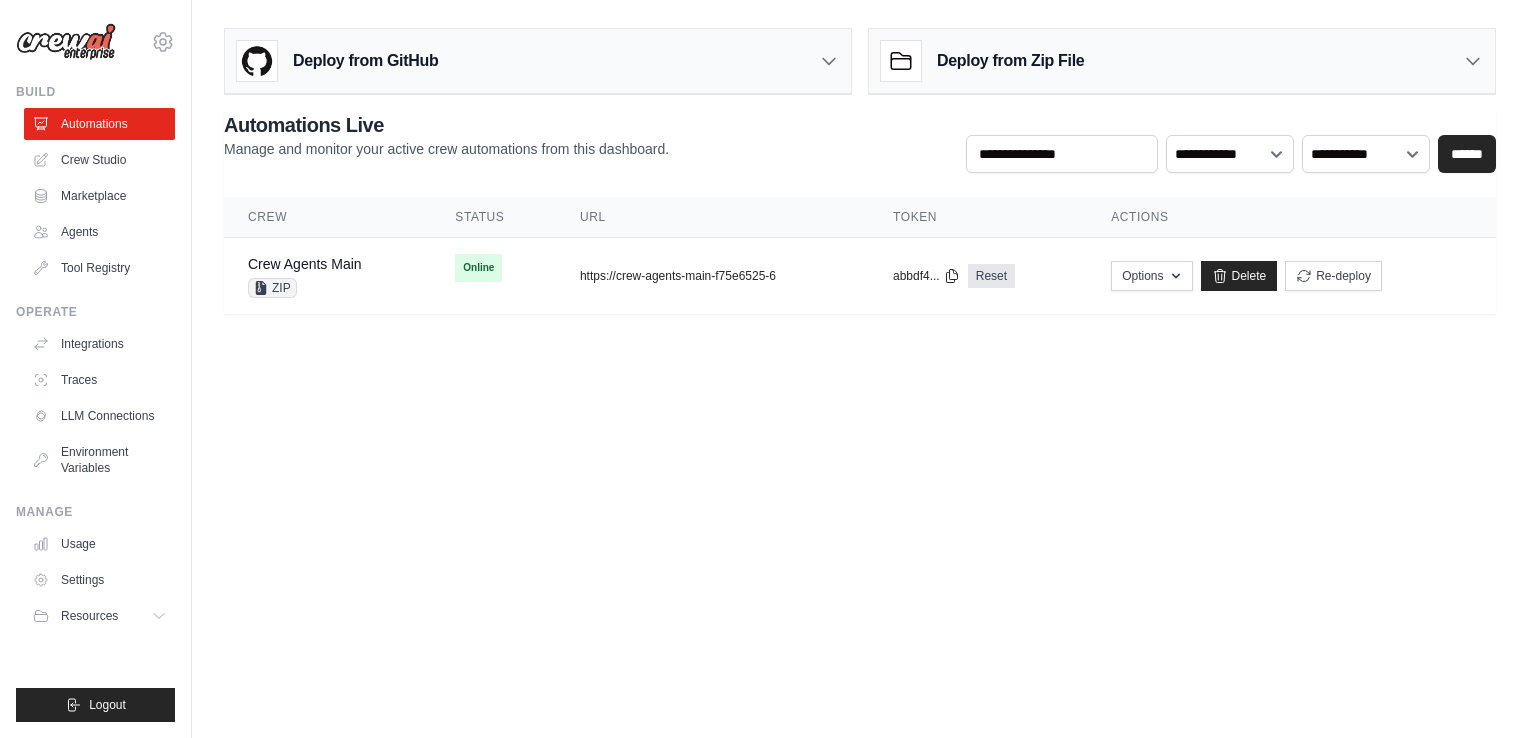 click 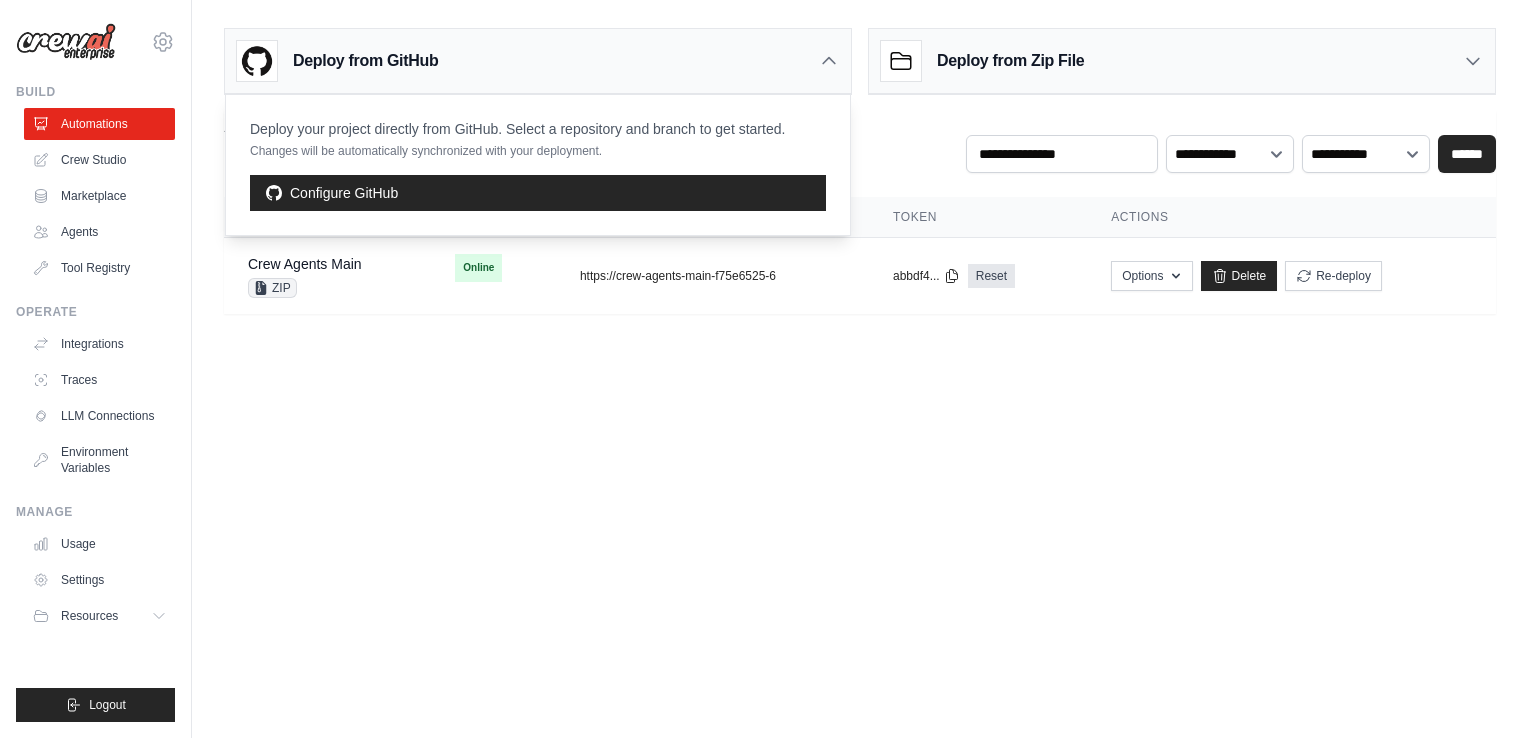 click on "[EMAIL]
Settings
Build
Automations
Crew Studio" at bounding box center [764, 369] 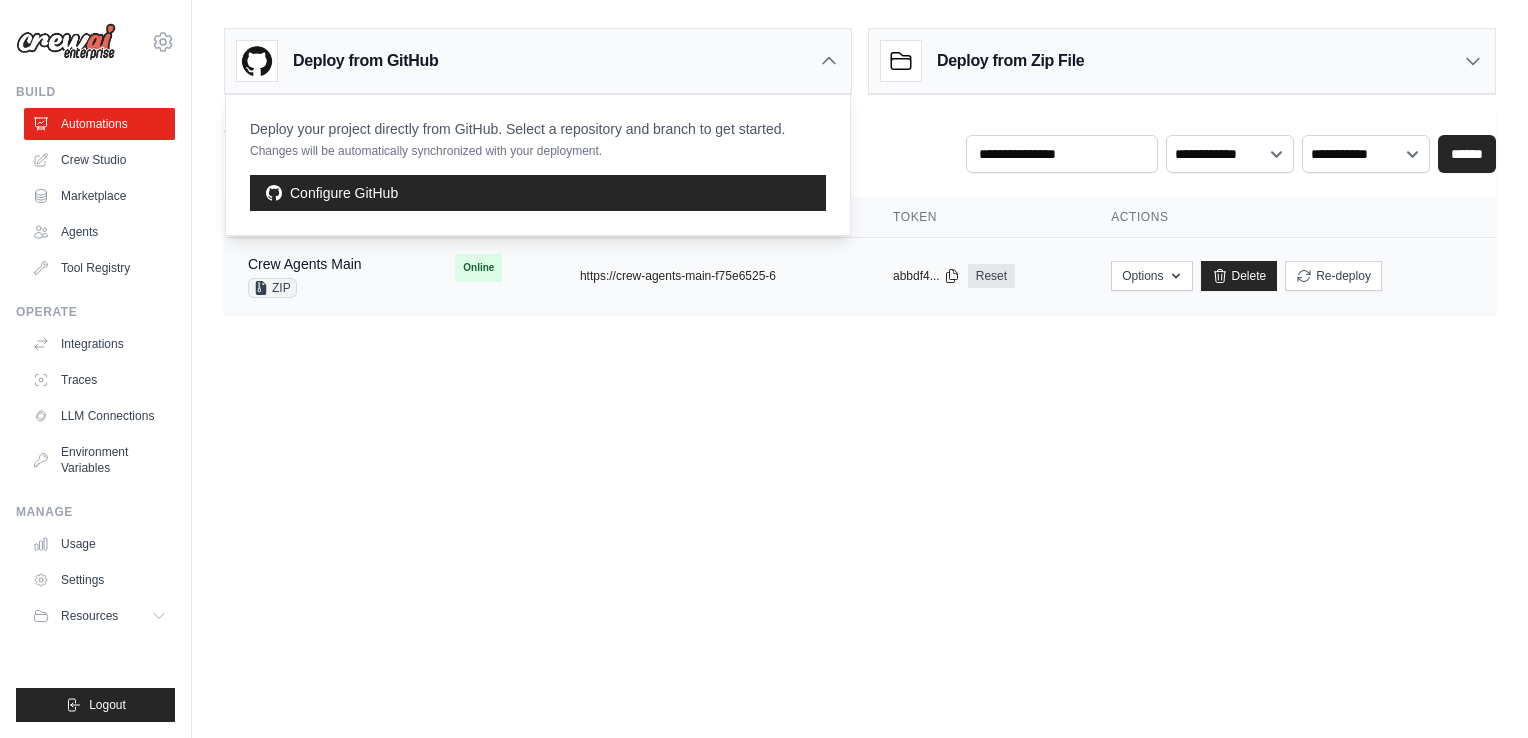 click on "Online" at bounding box center [493, 268] 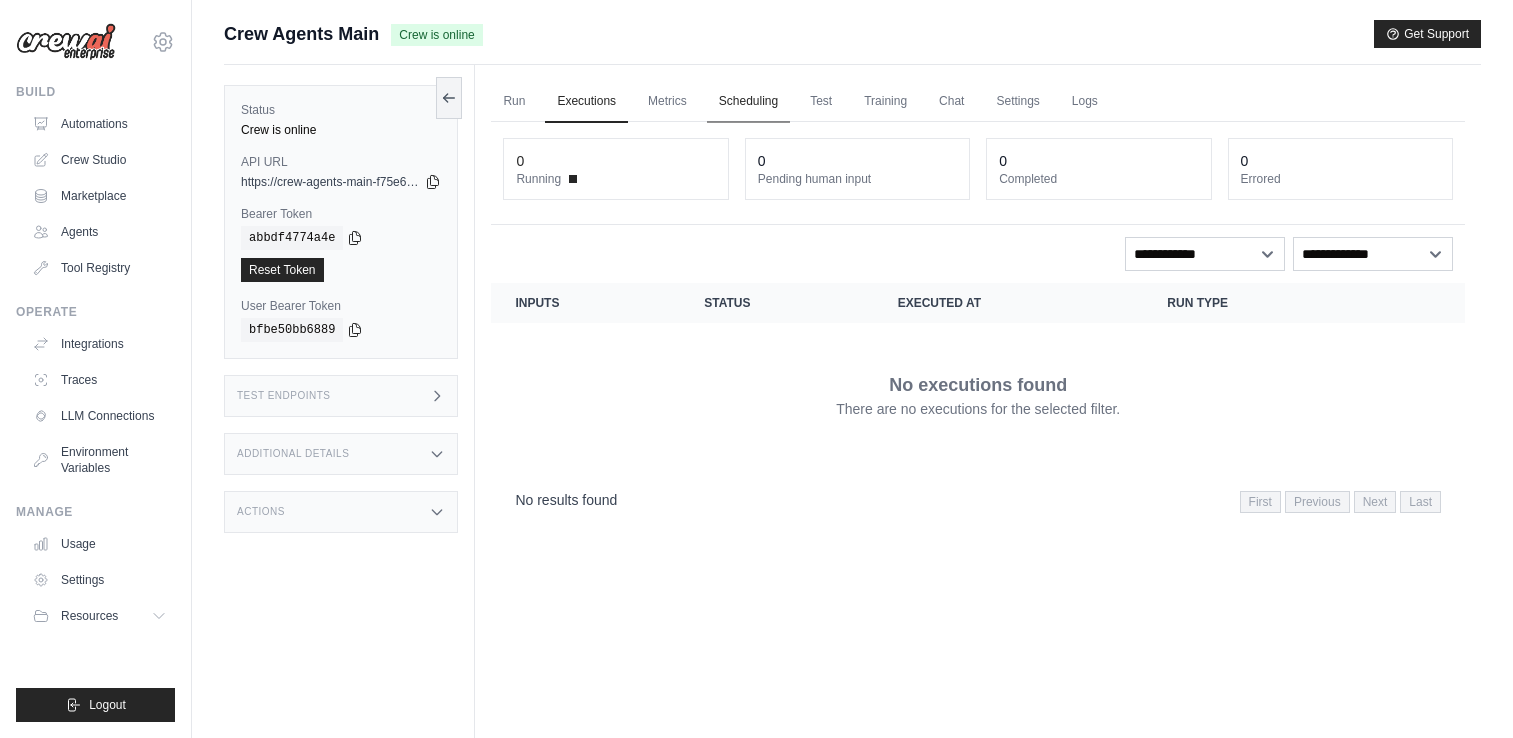 scroll, scrollTop: 0, scrollLeft: 0, axis: both 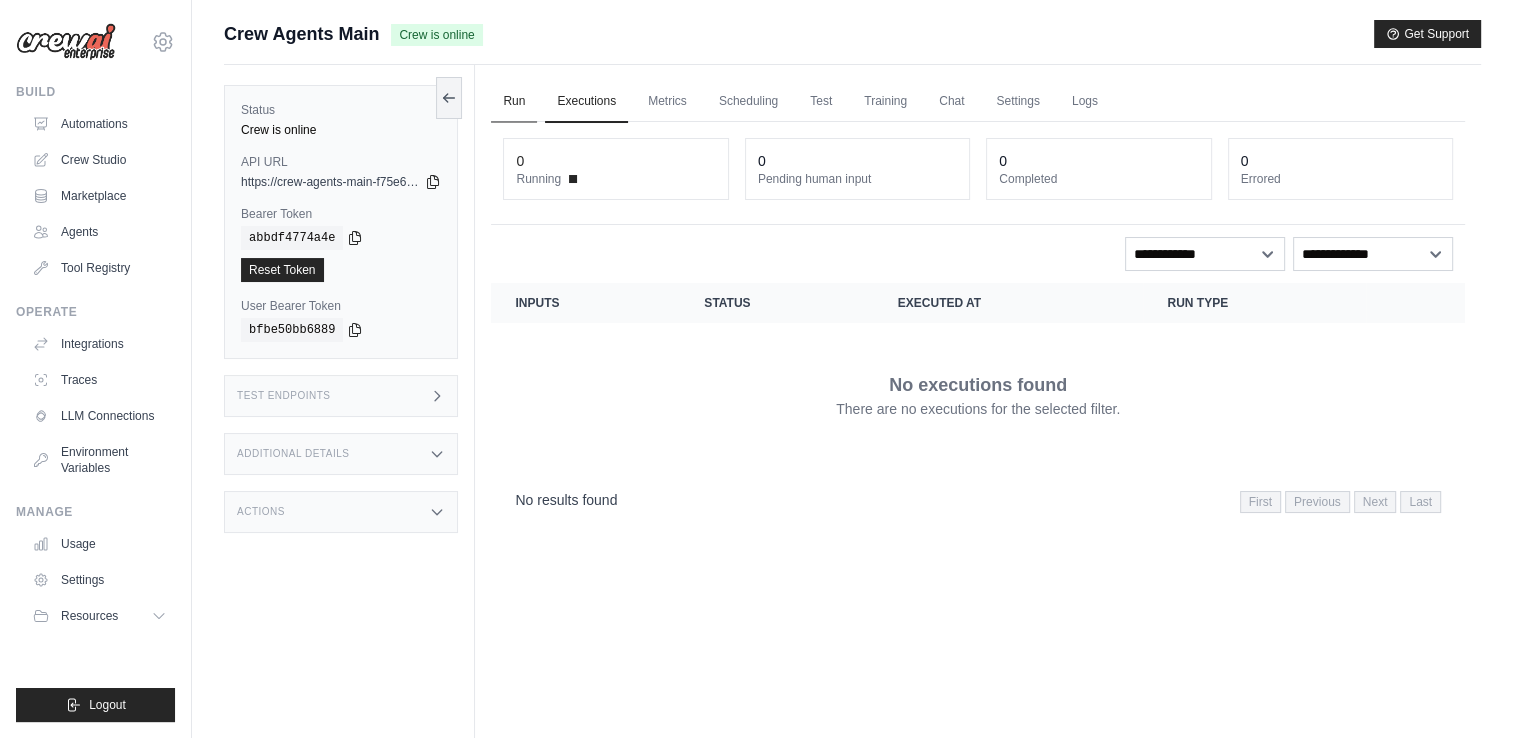 click on "Run" at bounding box center (514, 102) 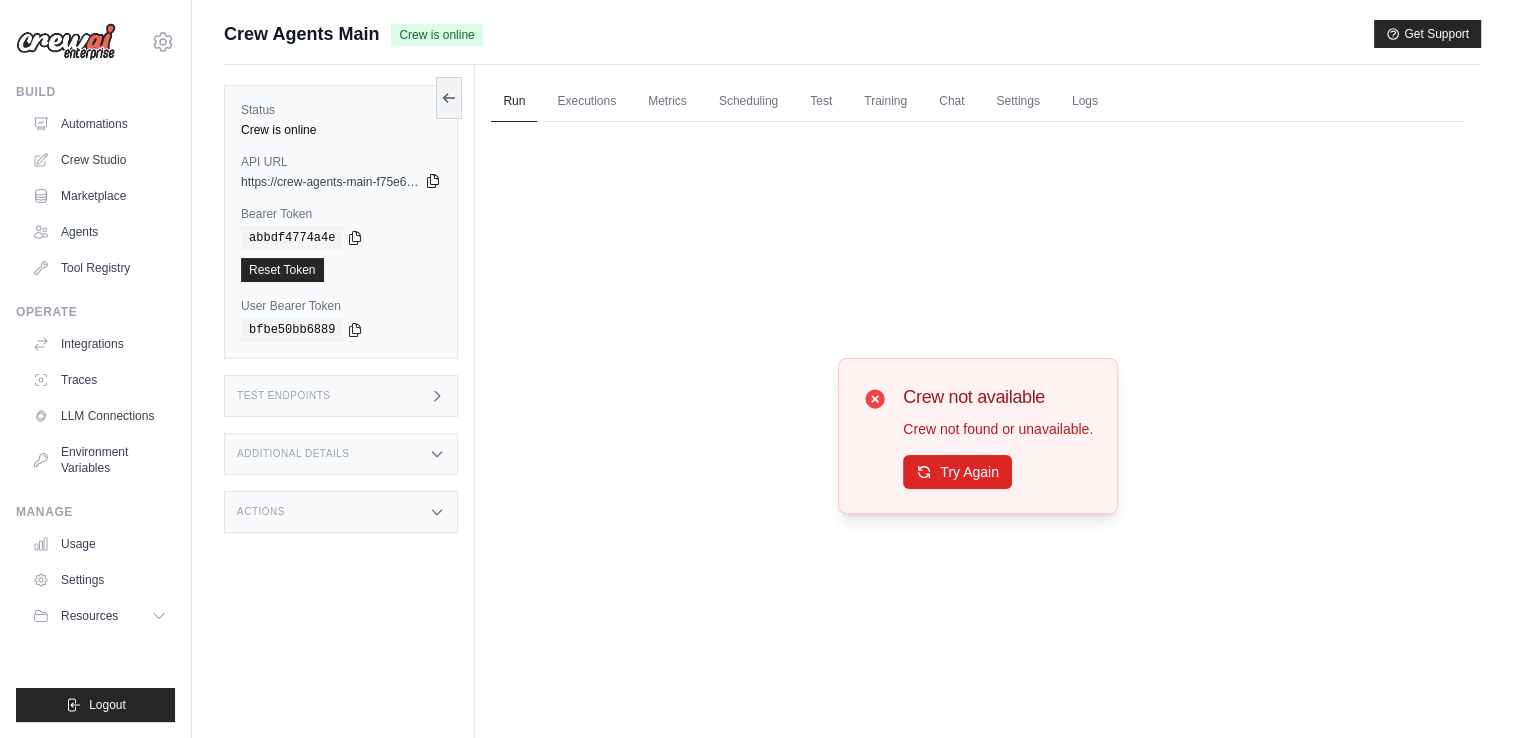 click 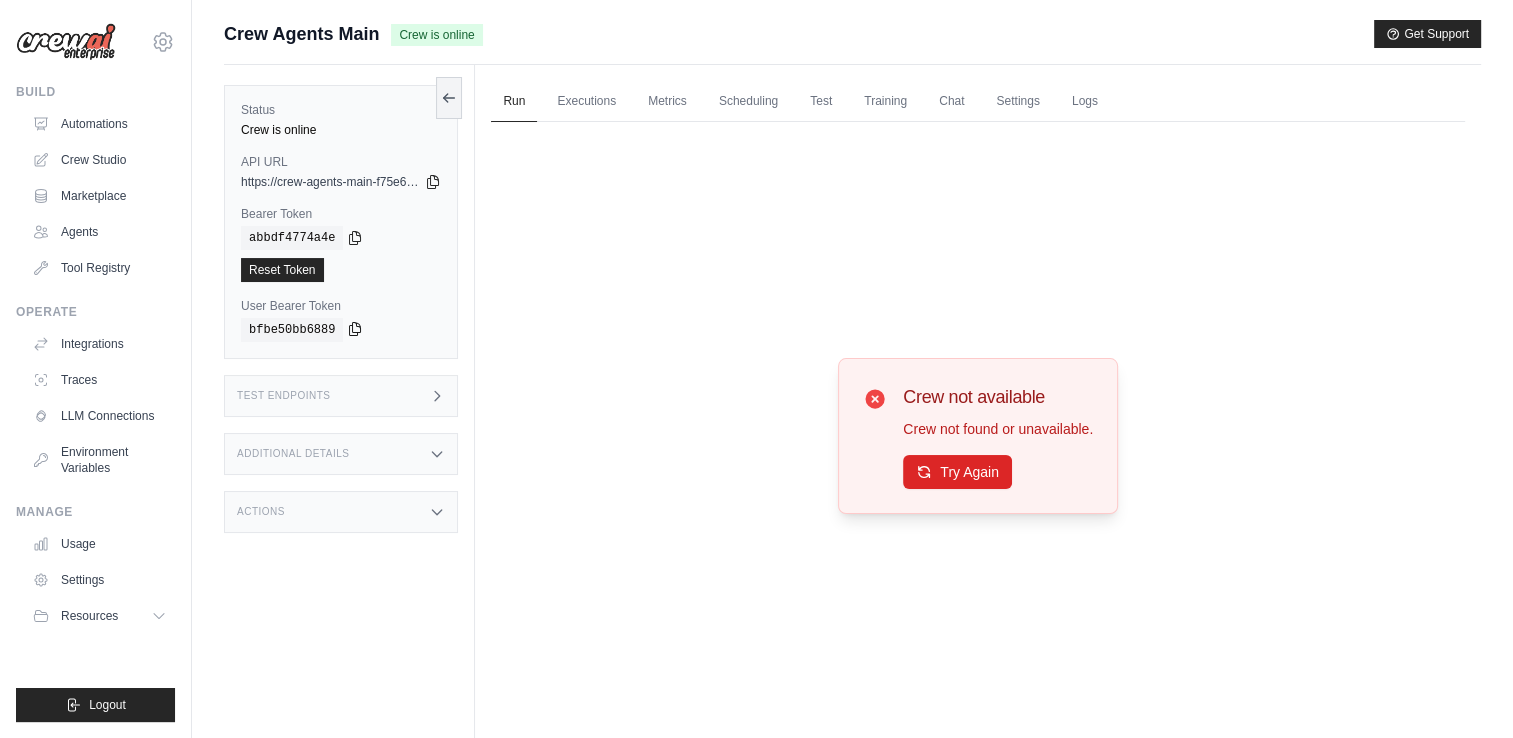 click 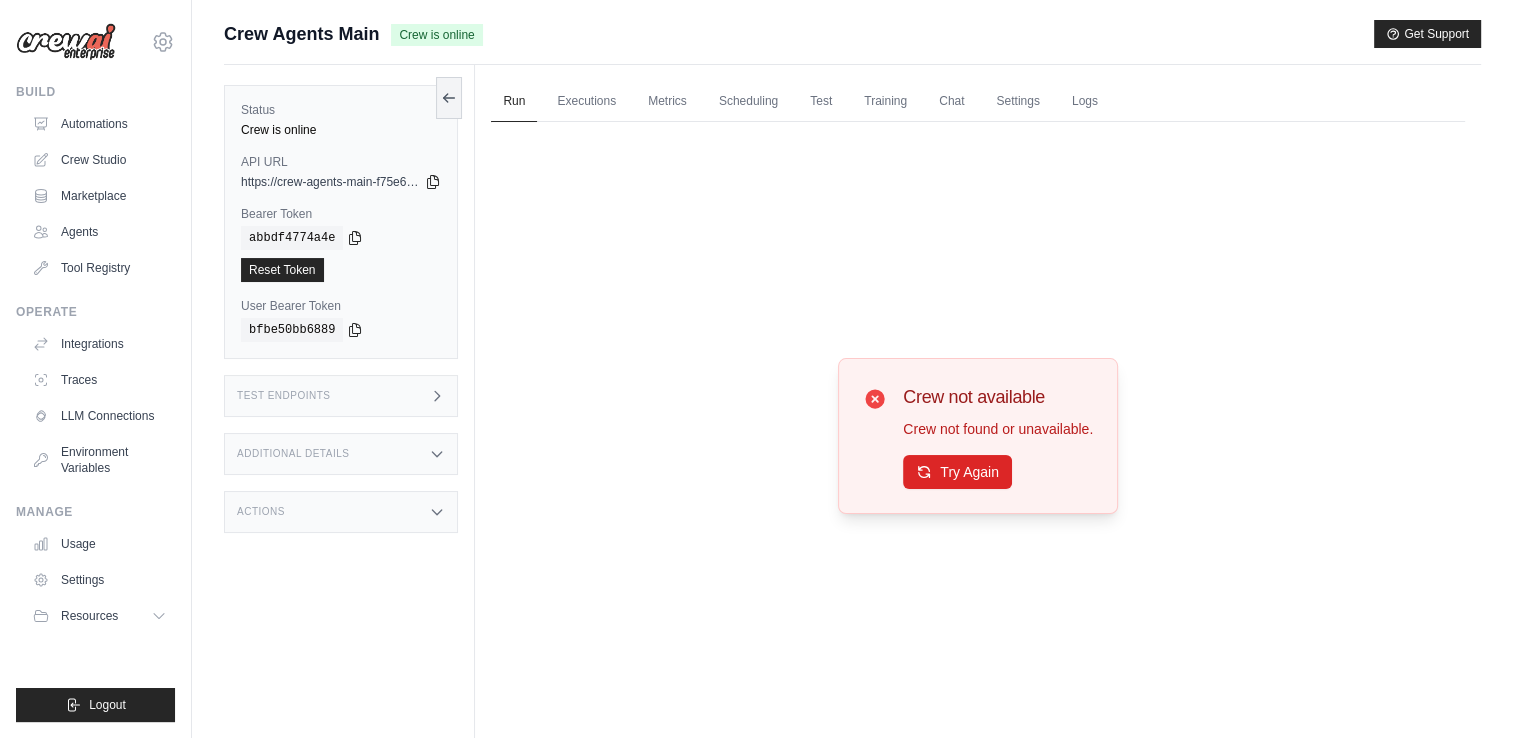drag, startPoint x: 227, startPoint y: 30, endPoint x: 380, endPoint y: 32, distance: 153.01308 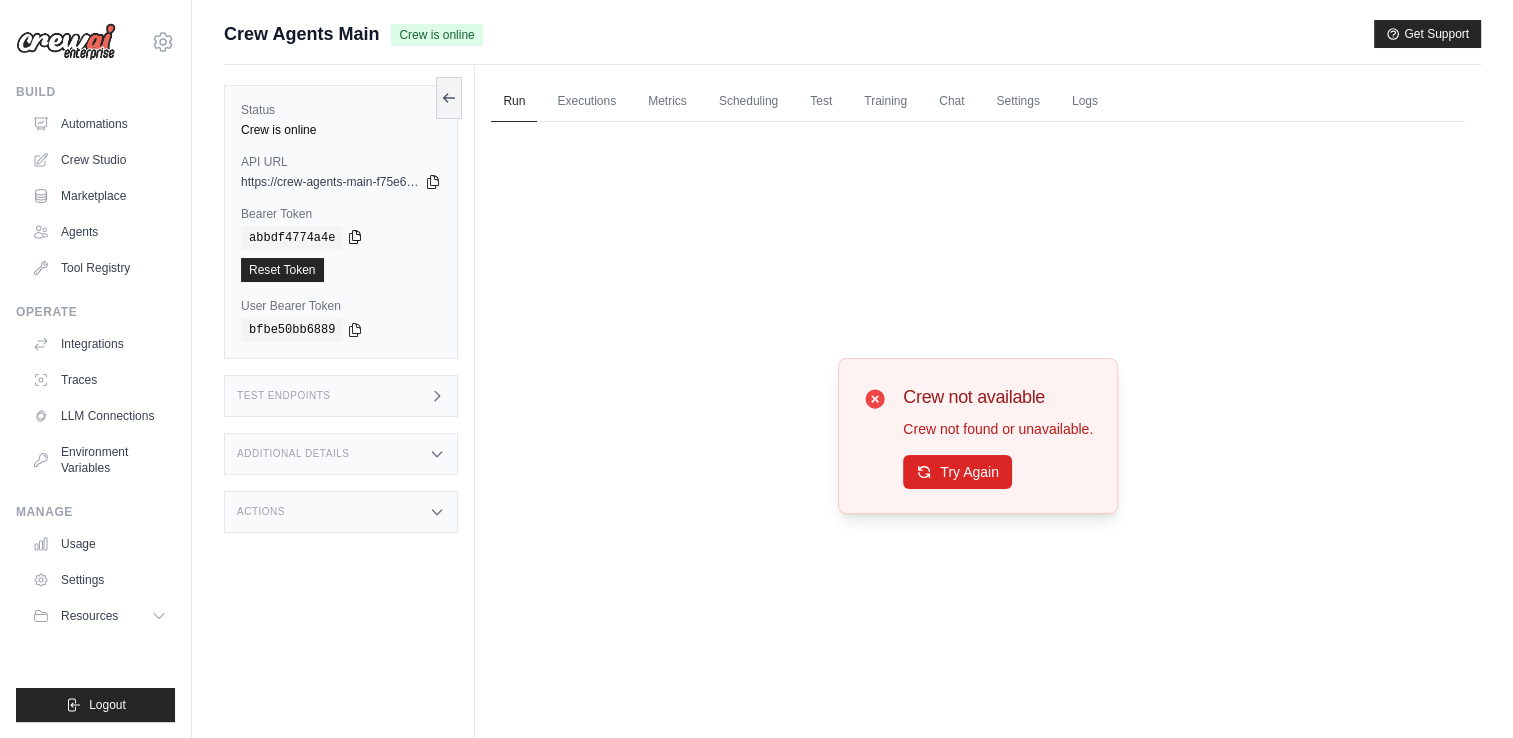 click 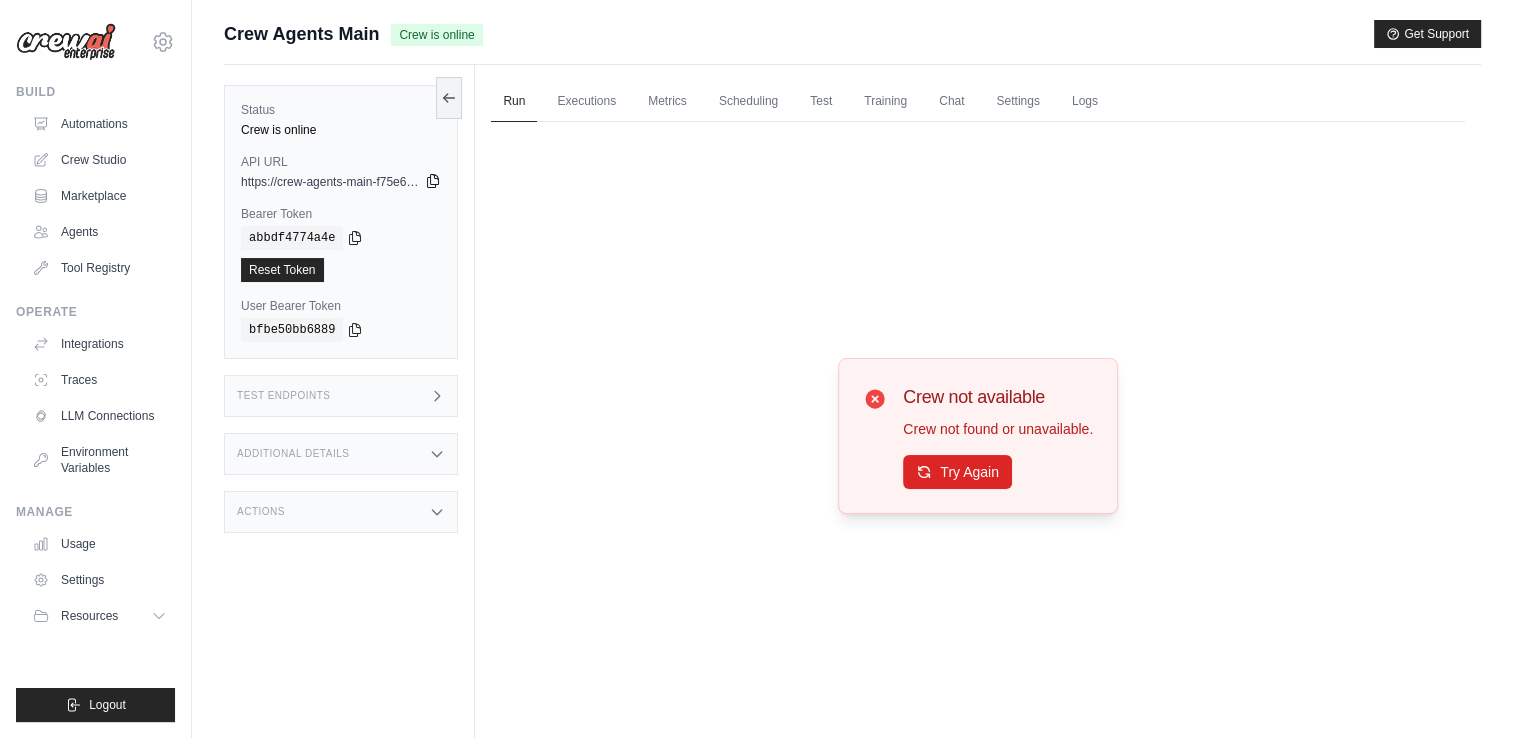 click 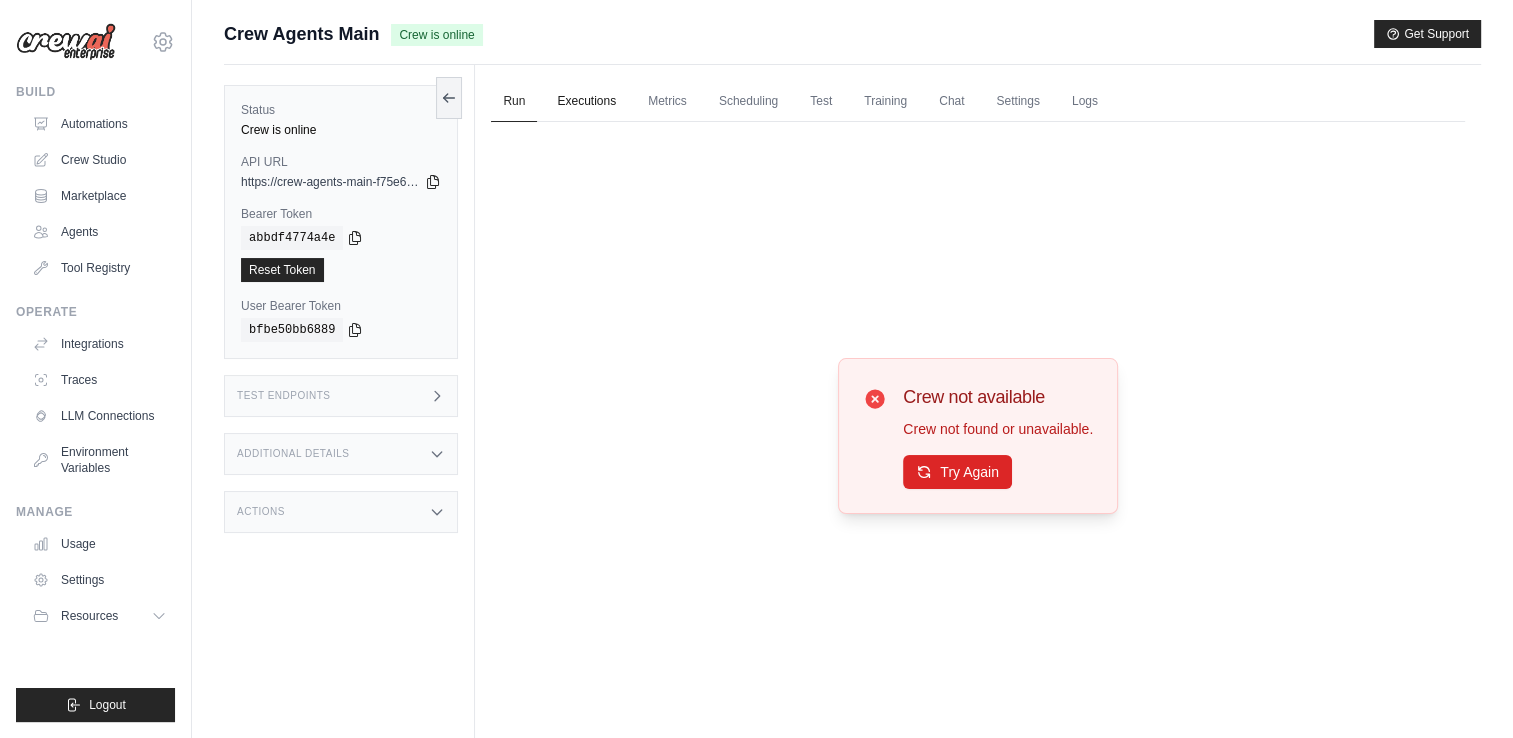 click on "Executions" at bounding box center (586, 102) 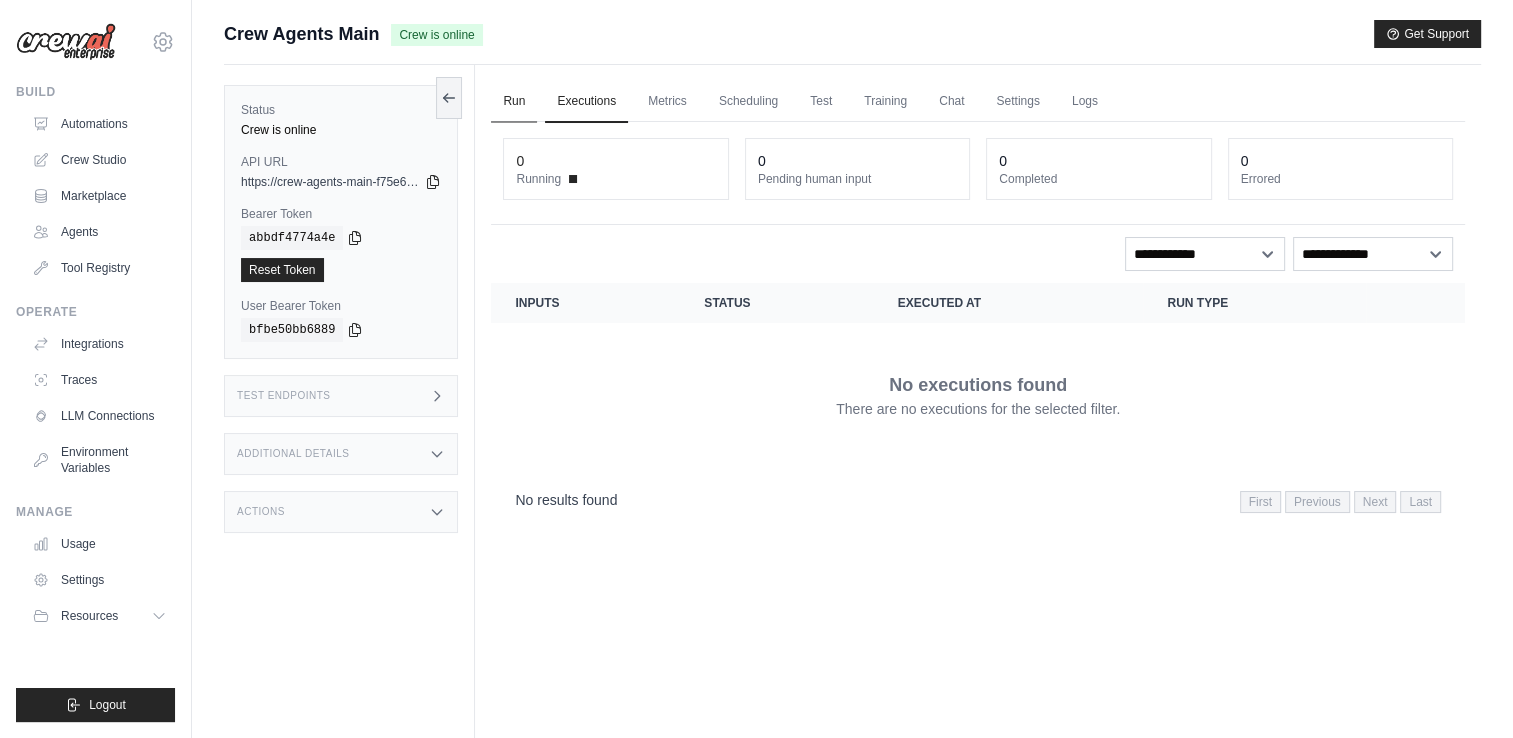 click on "Run" at bounding box center [514, 102] 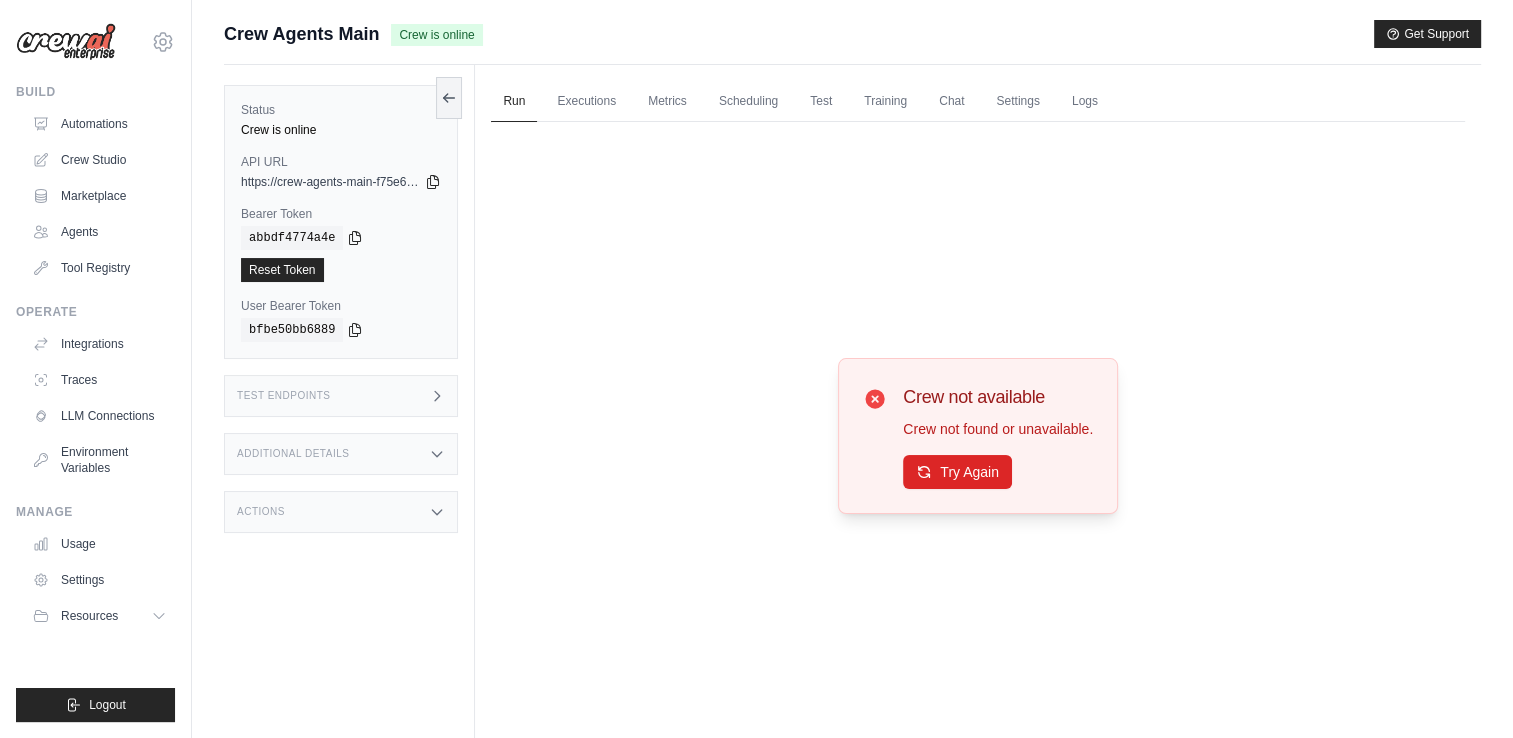 click on "Crew not available Crew not found or unavailable. Try Again" at bounding box center [978, 435] 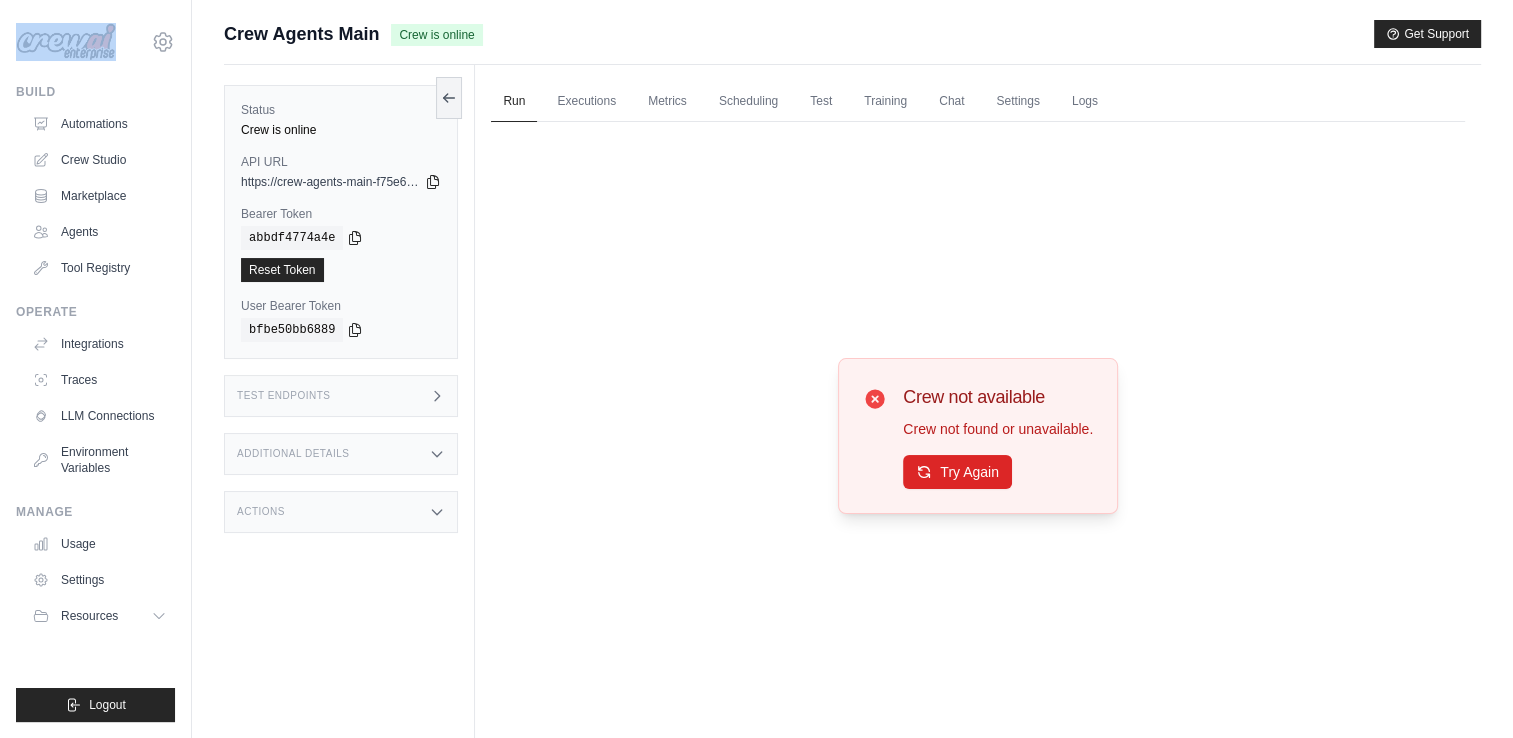 drag, startPoint x: 11, startPoint y: 35, endPoint x: 191, endPoint y: 83, distance: 186.2901 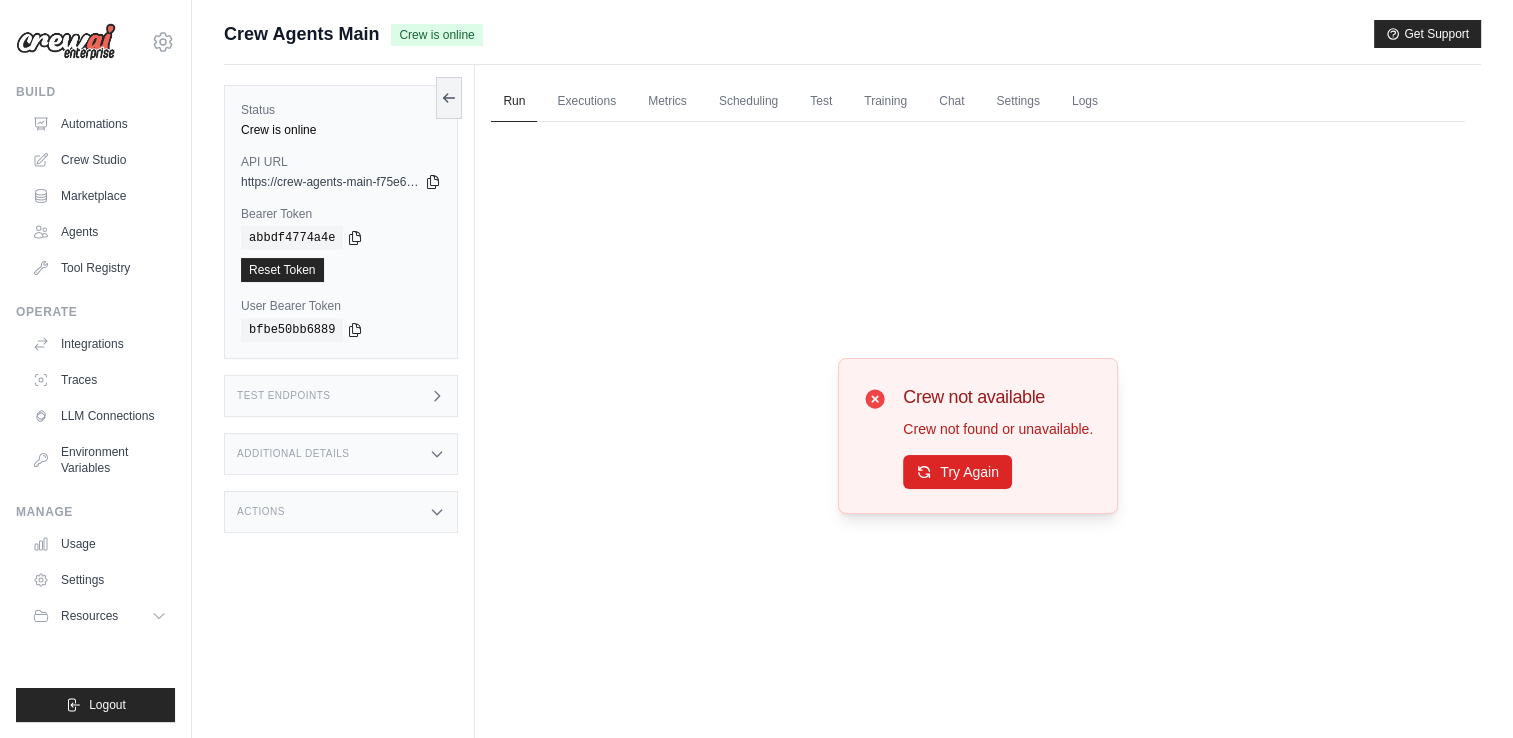 click on "Crew not available Crew not found or unavailable. Try Again" at bounding box center [978, 435] 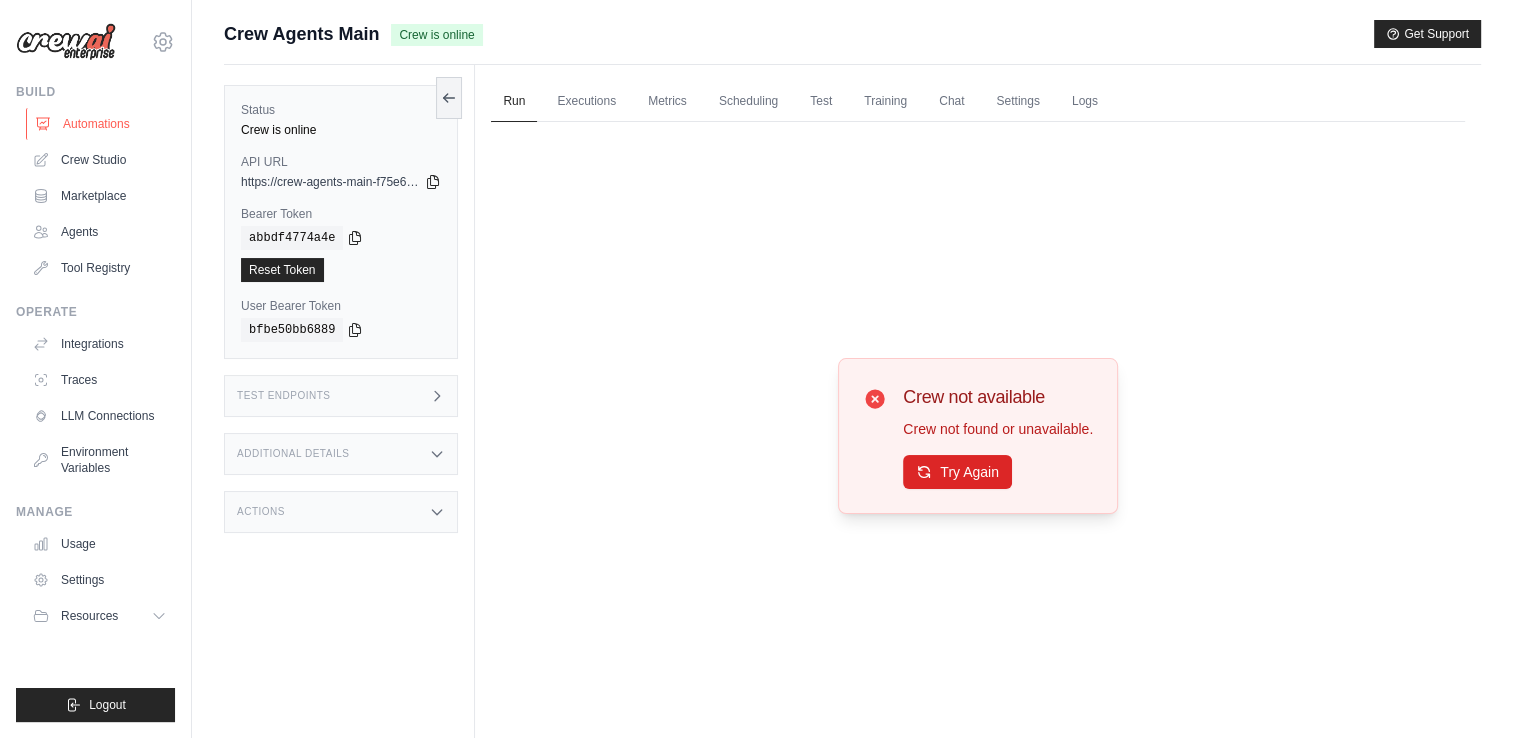 click on "Automations" at bounding box center [101, 124] 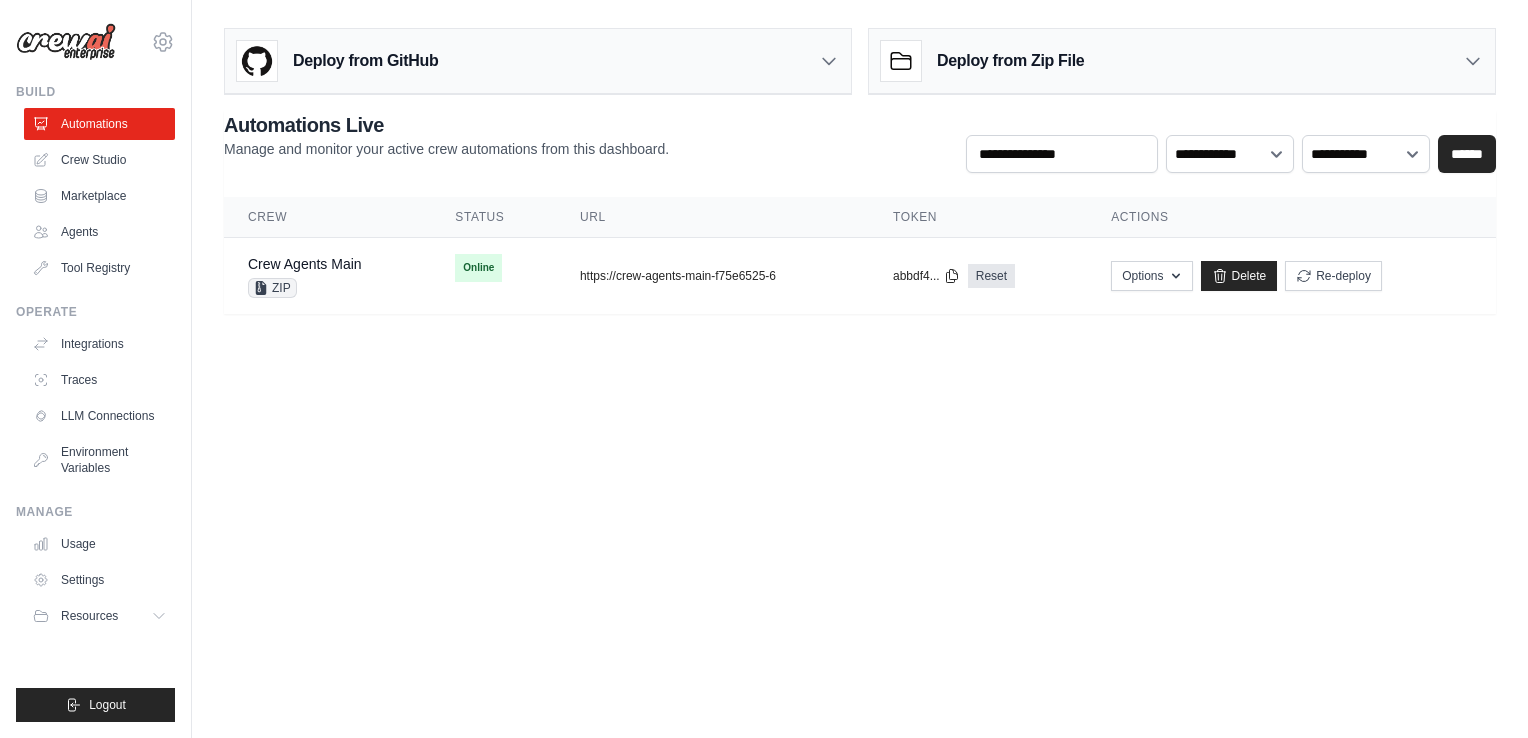 click on "Deploy from Zip File" at bounding box center [1010, 61] 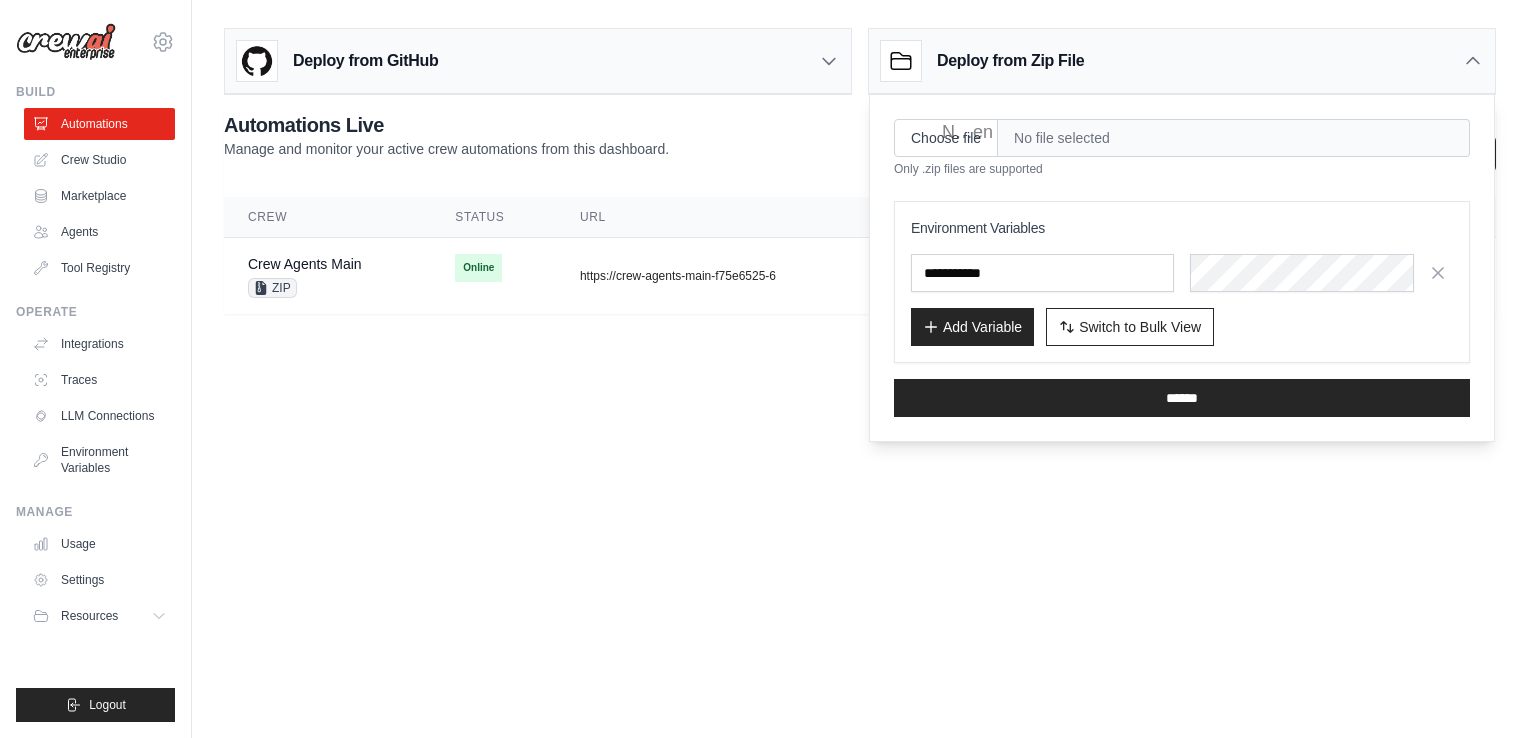 click on "Environment Variables
Add Variable
Switch to Bulk View
Switch to Table View" at bounding box center (1182, 282) 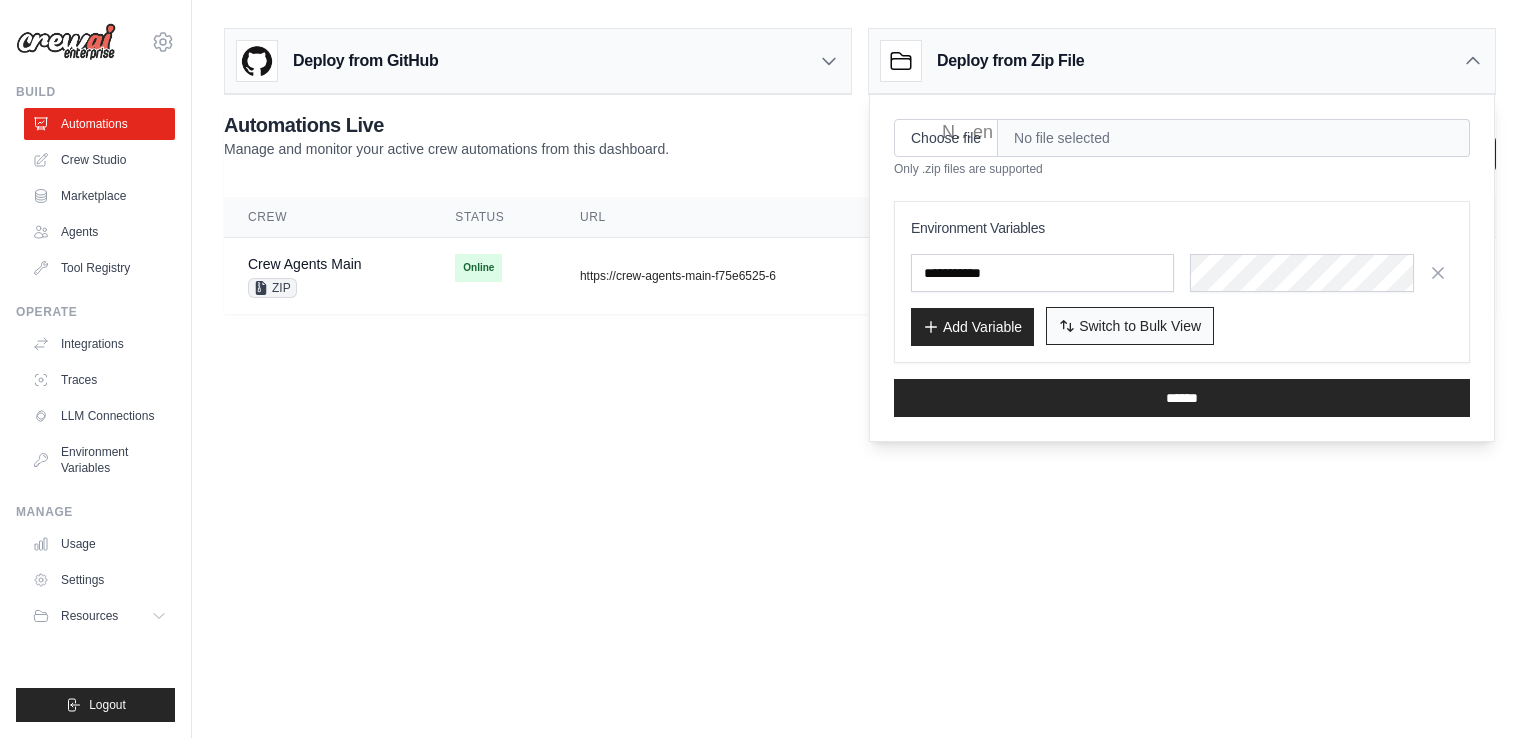 click on "Switch to Bulk View
Switch to Table View" at bounding box center [1130, 326] 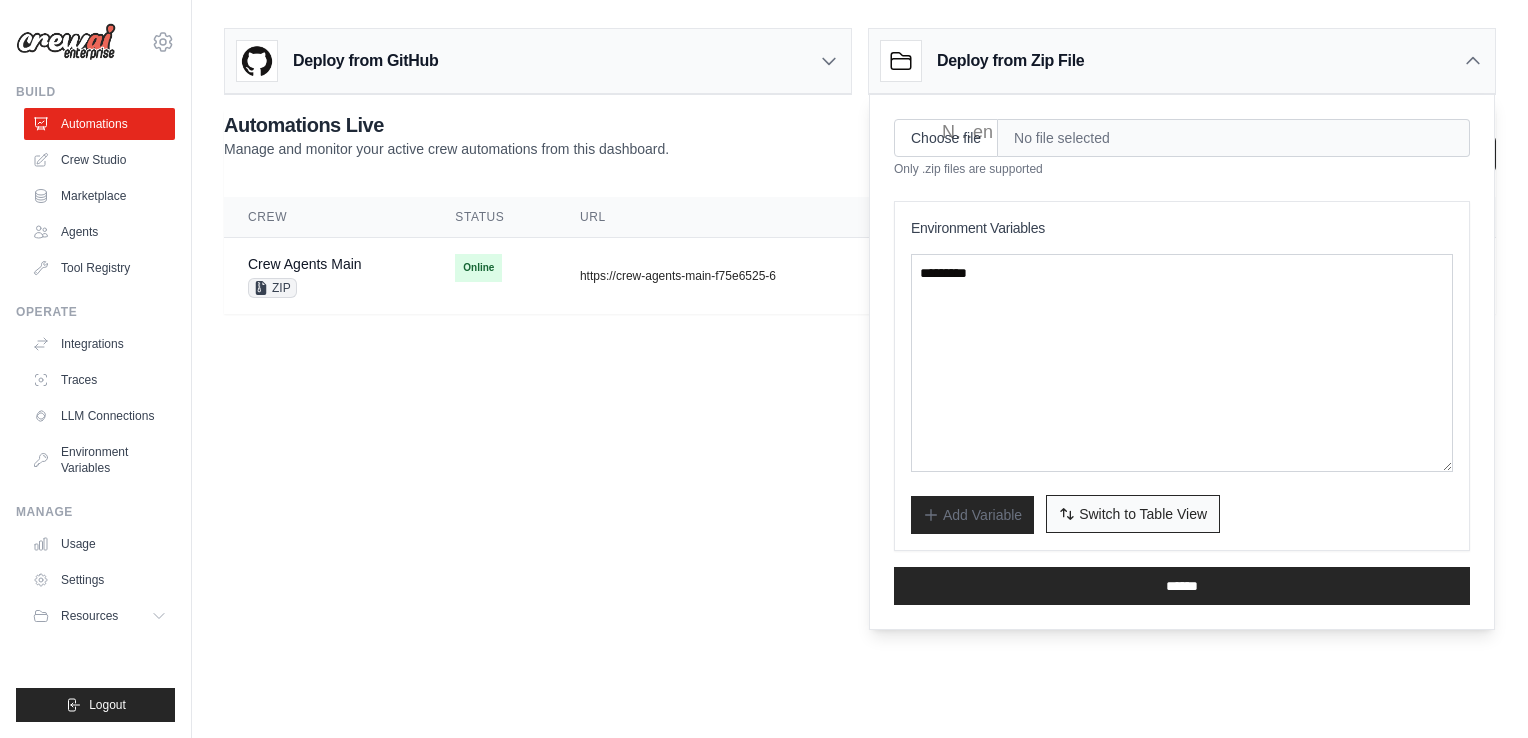 type 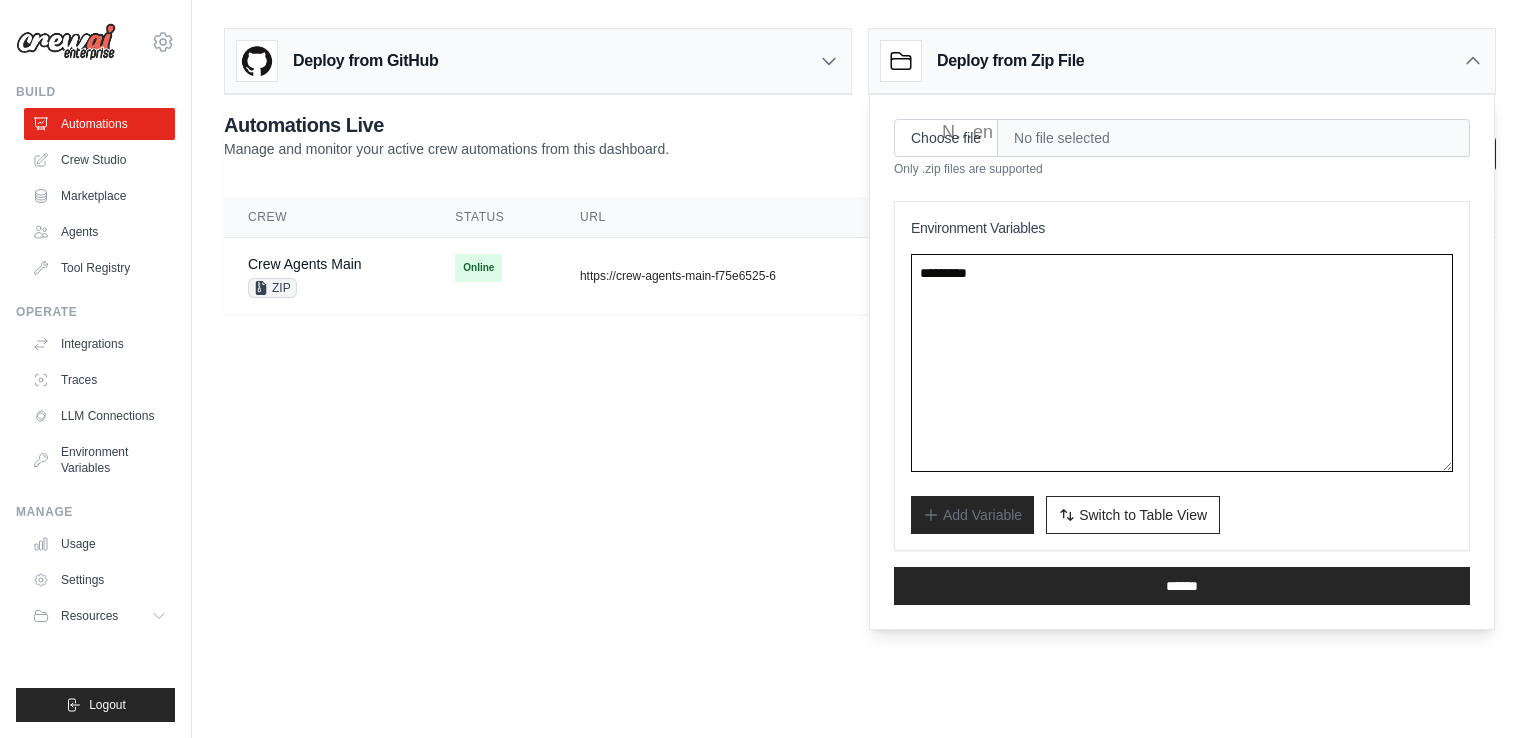 click at bounding box center [1182, 363] 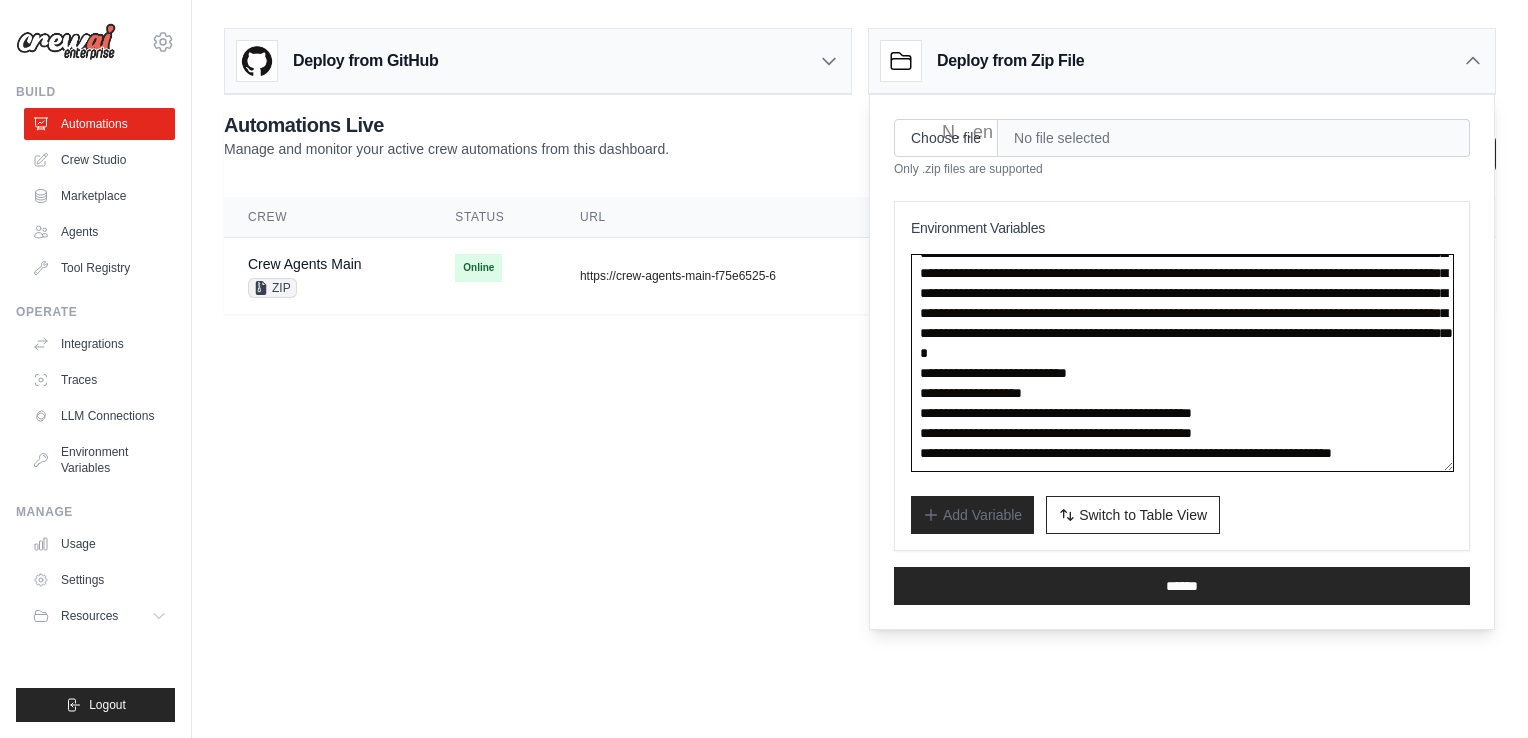 scroll, scrollTop: 280, scrollLeft: 0, axis: vertical 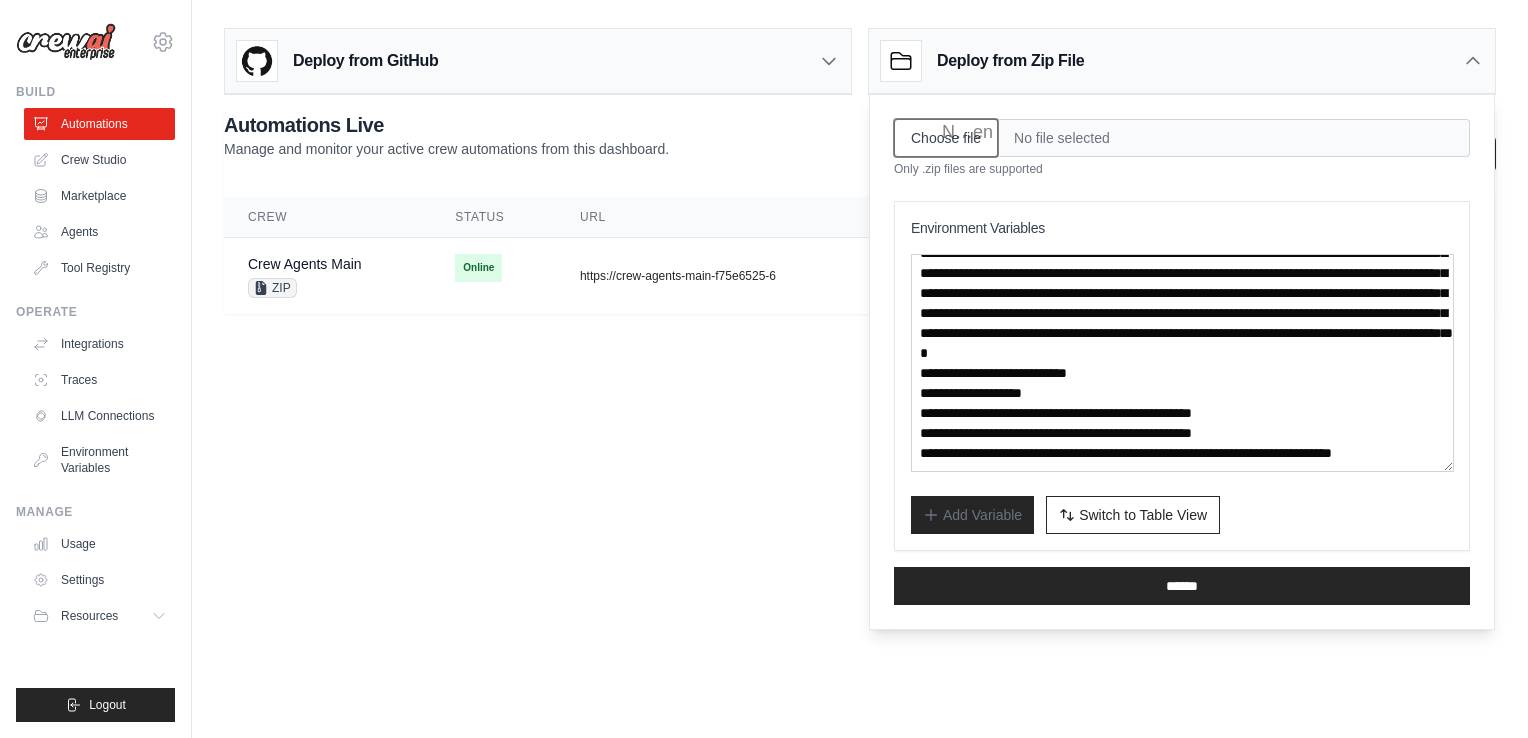 click on "Choose file" at bounding box center (946, 138) 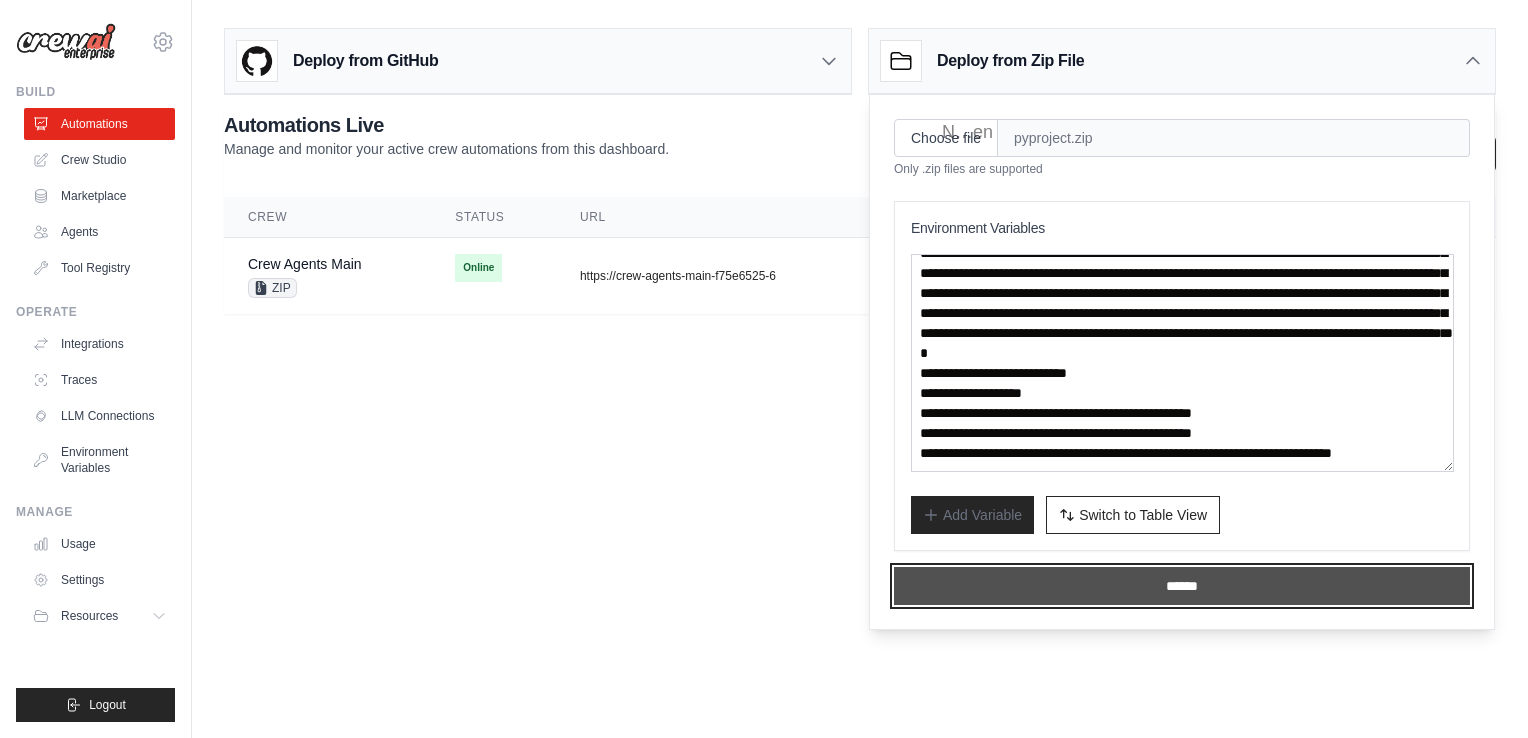click on "******" at bounding box center [1182, 586] 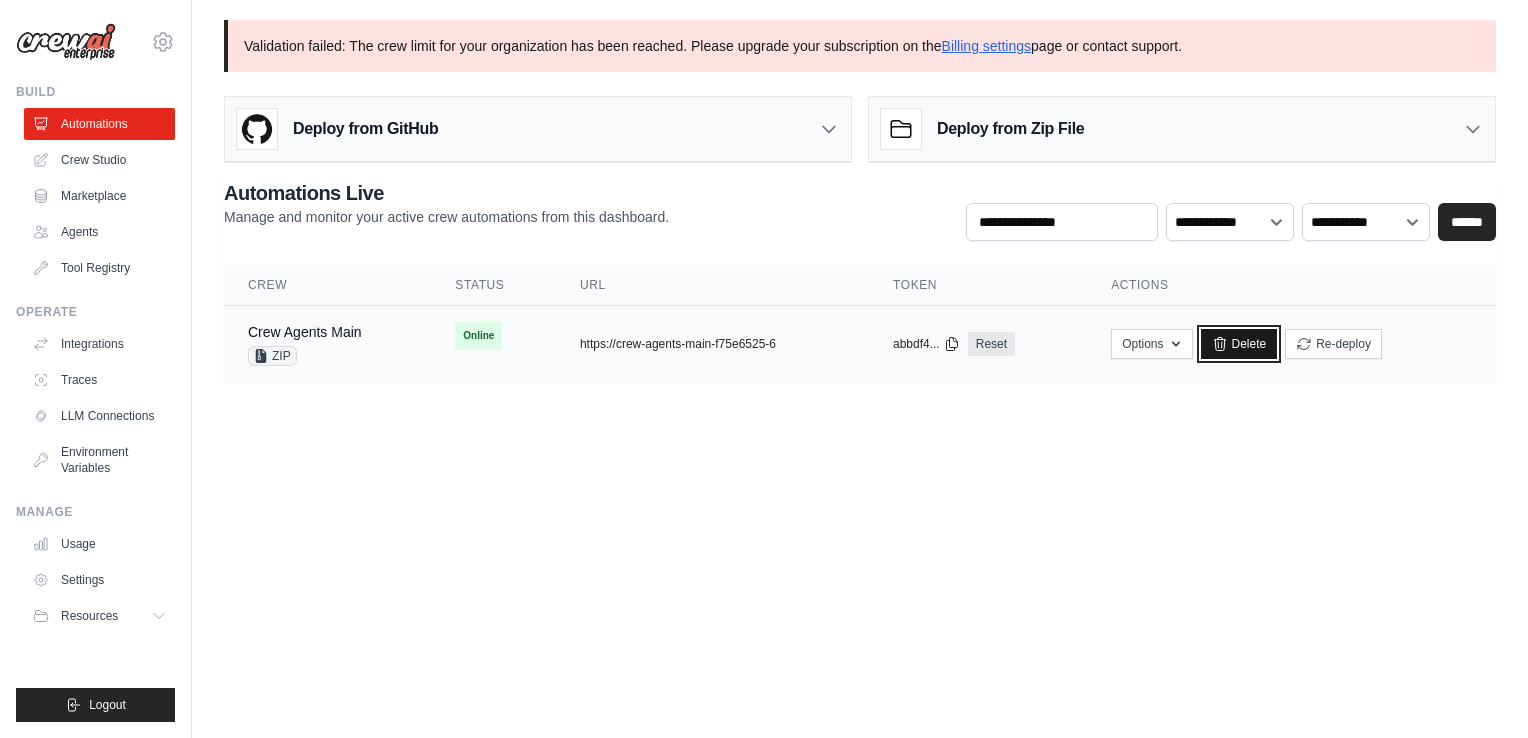 click on "Delete" at bounding box center (1239, 344) 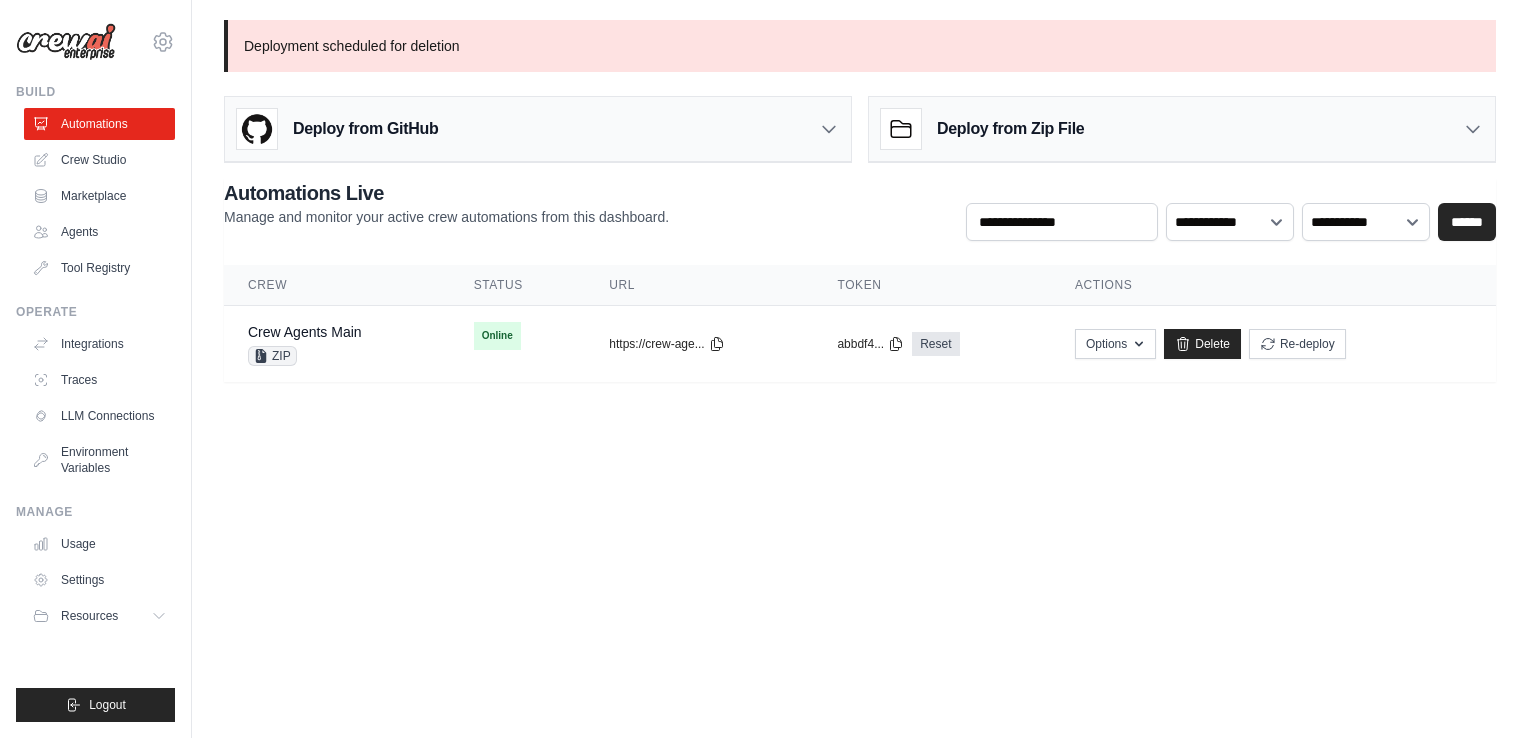 scroll, scrollTop: 0, scrollLeft: 0, axis: both 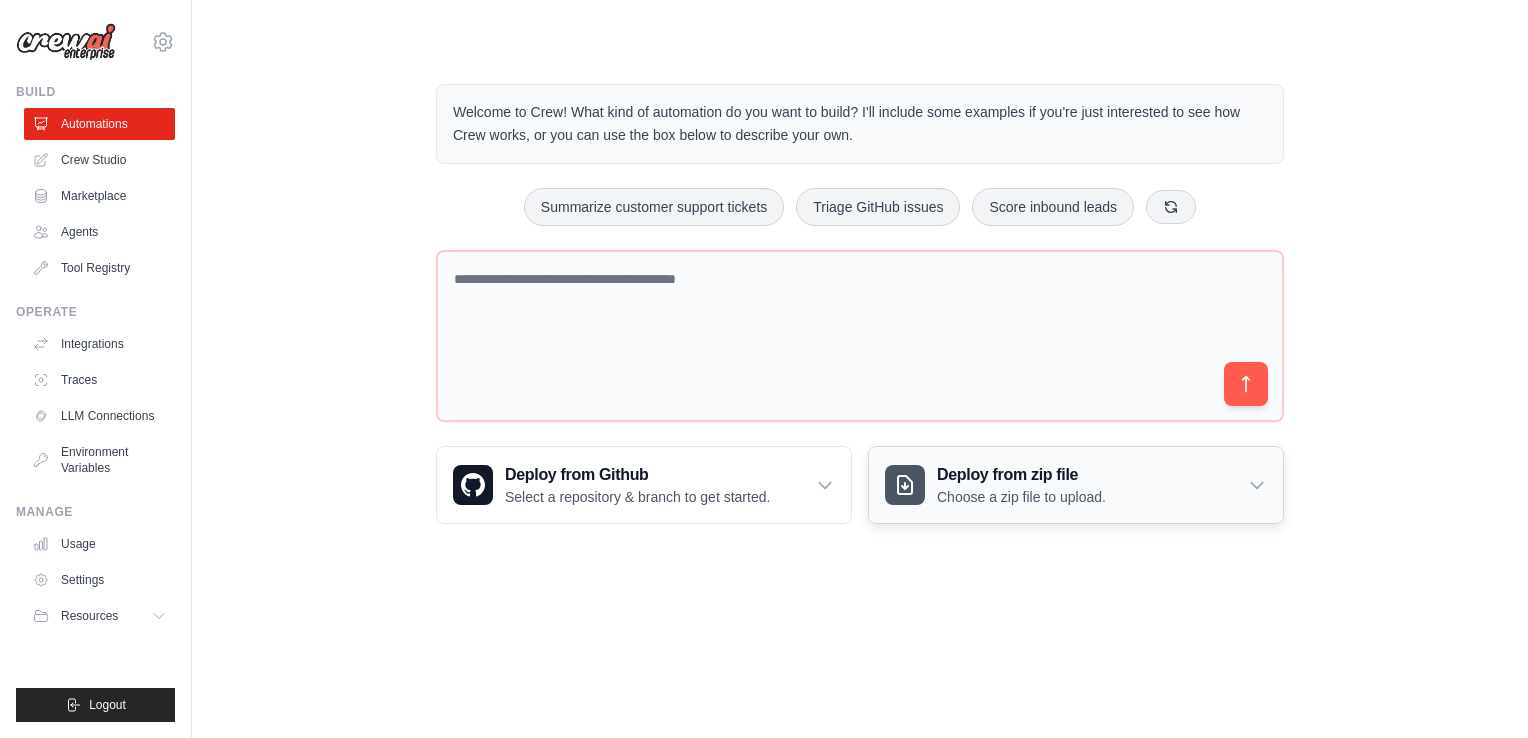 click on "Deploy from zip file
Choose a zip file to upload." at bounding box center (1076, 485) 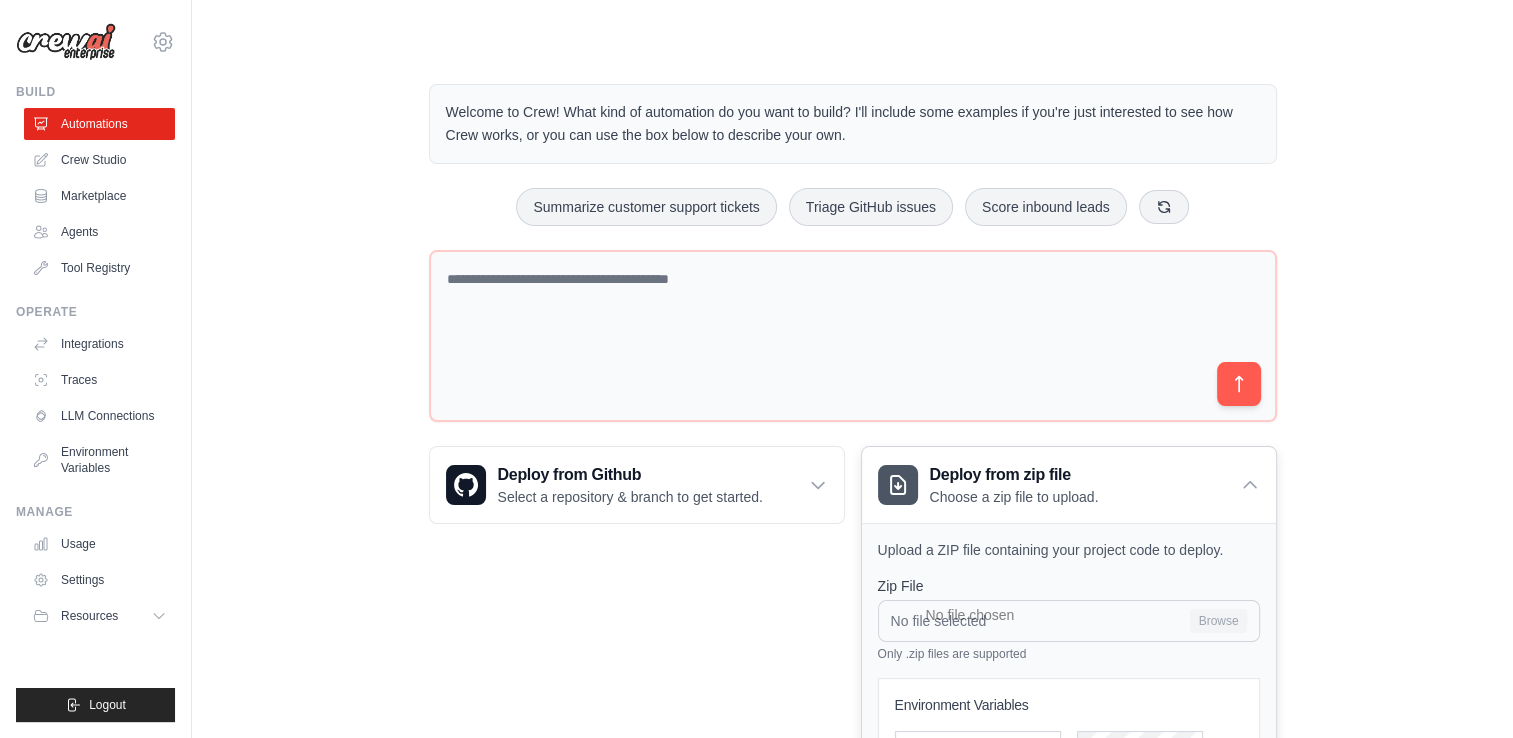 scroll, scrollTop: 225, scrollLeft: 0, axis: vertical 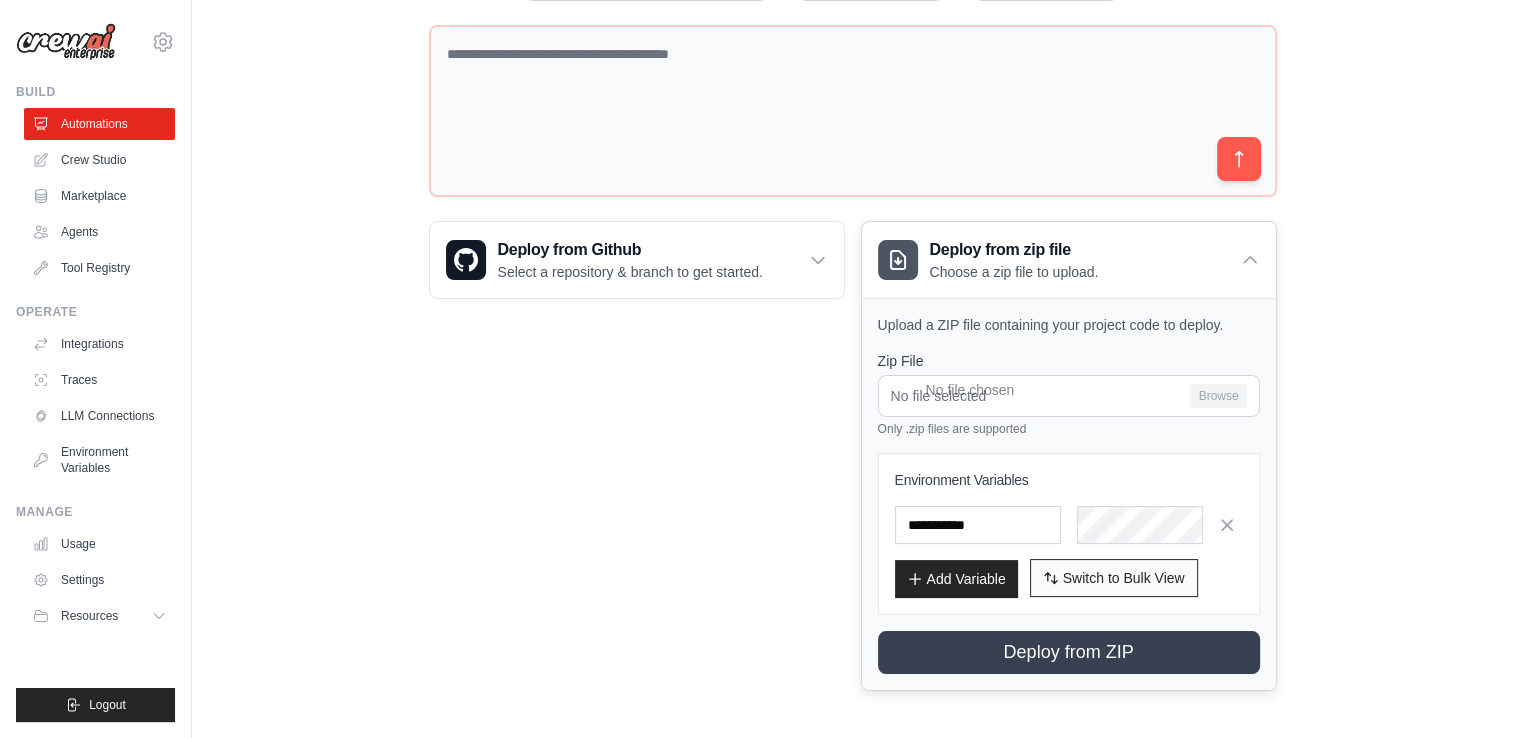 click on "Switch to Bulk View" at bounding box center (1124, 578) 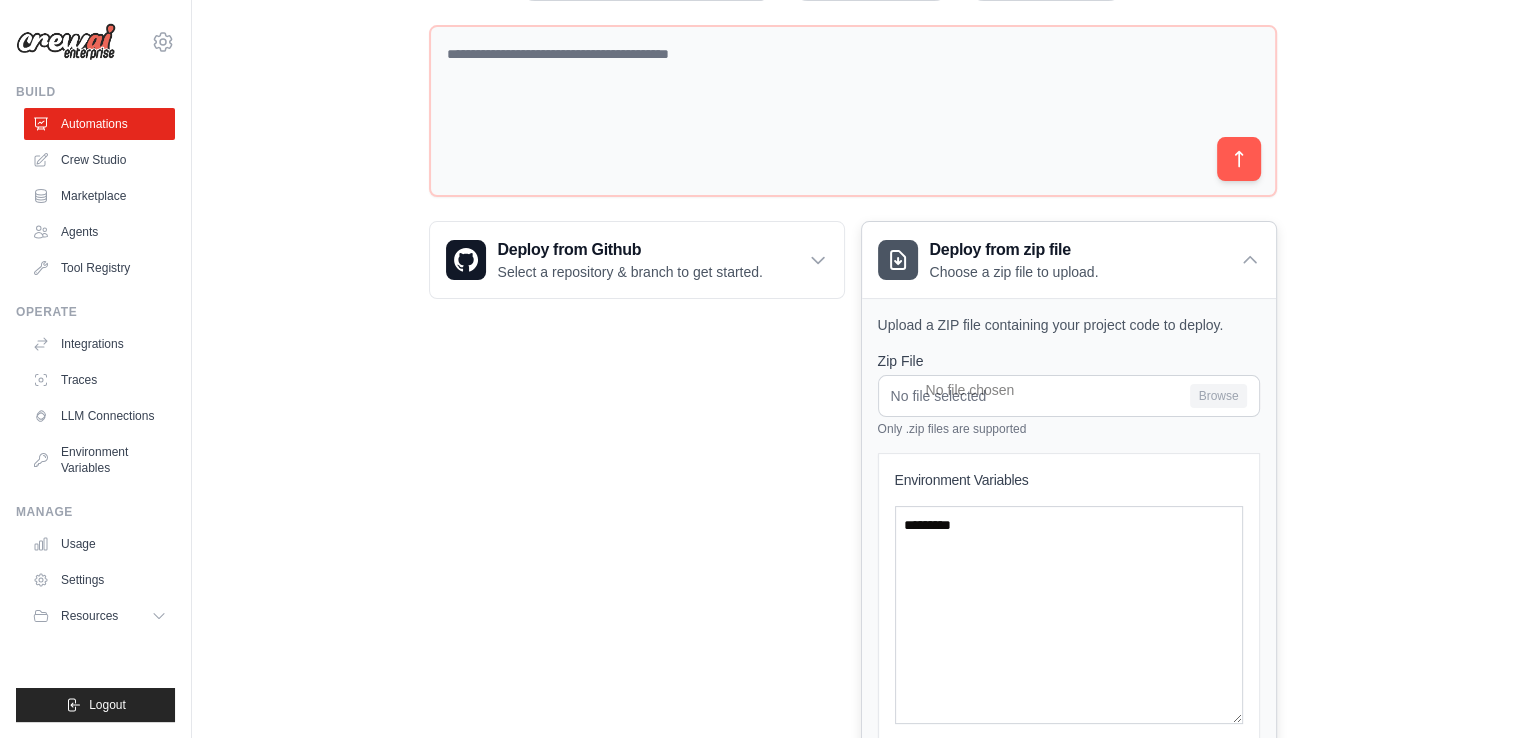 type 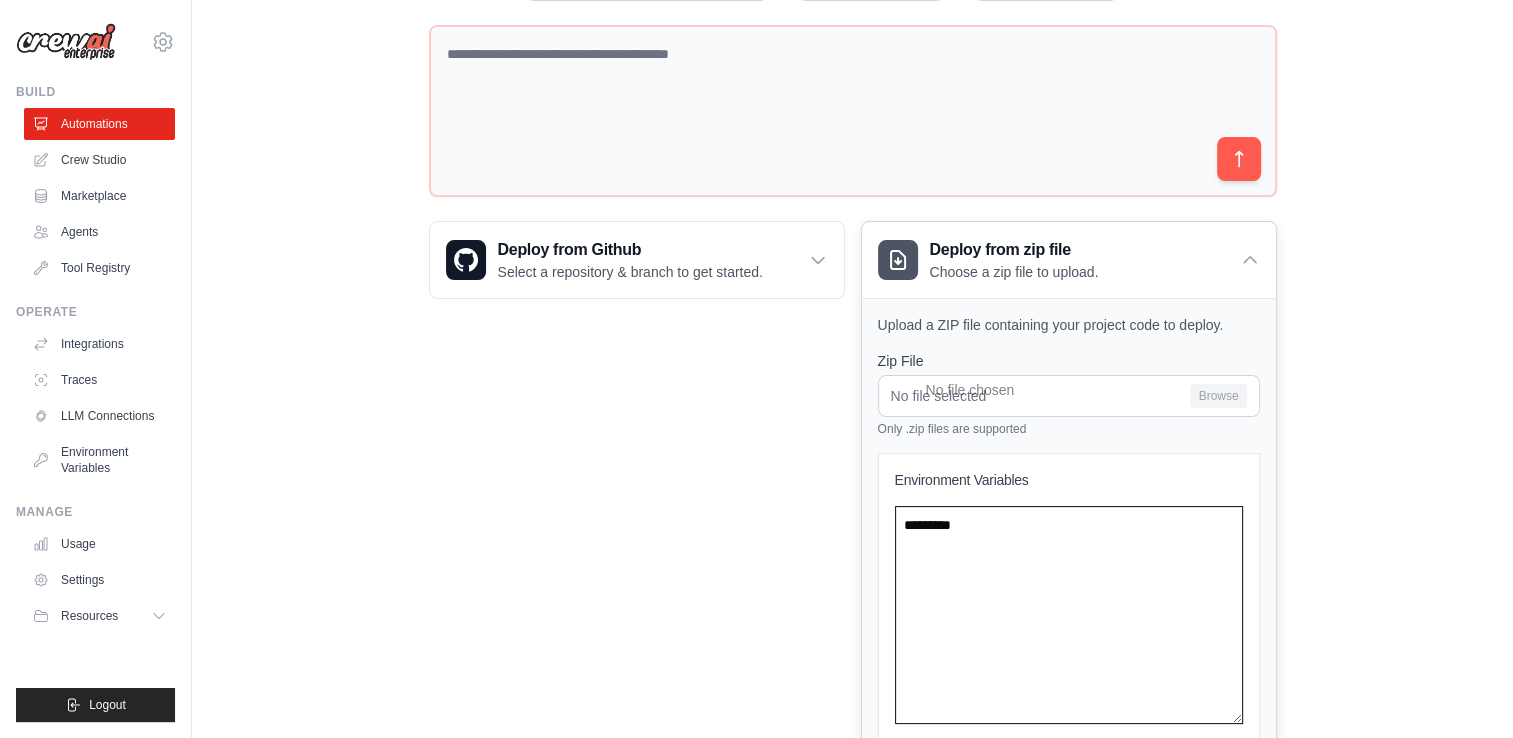 click at bounding box center [1069, 615] 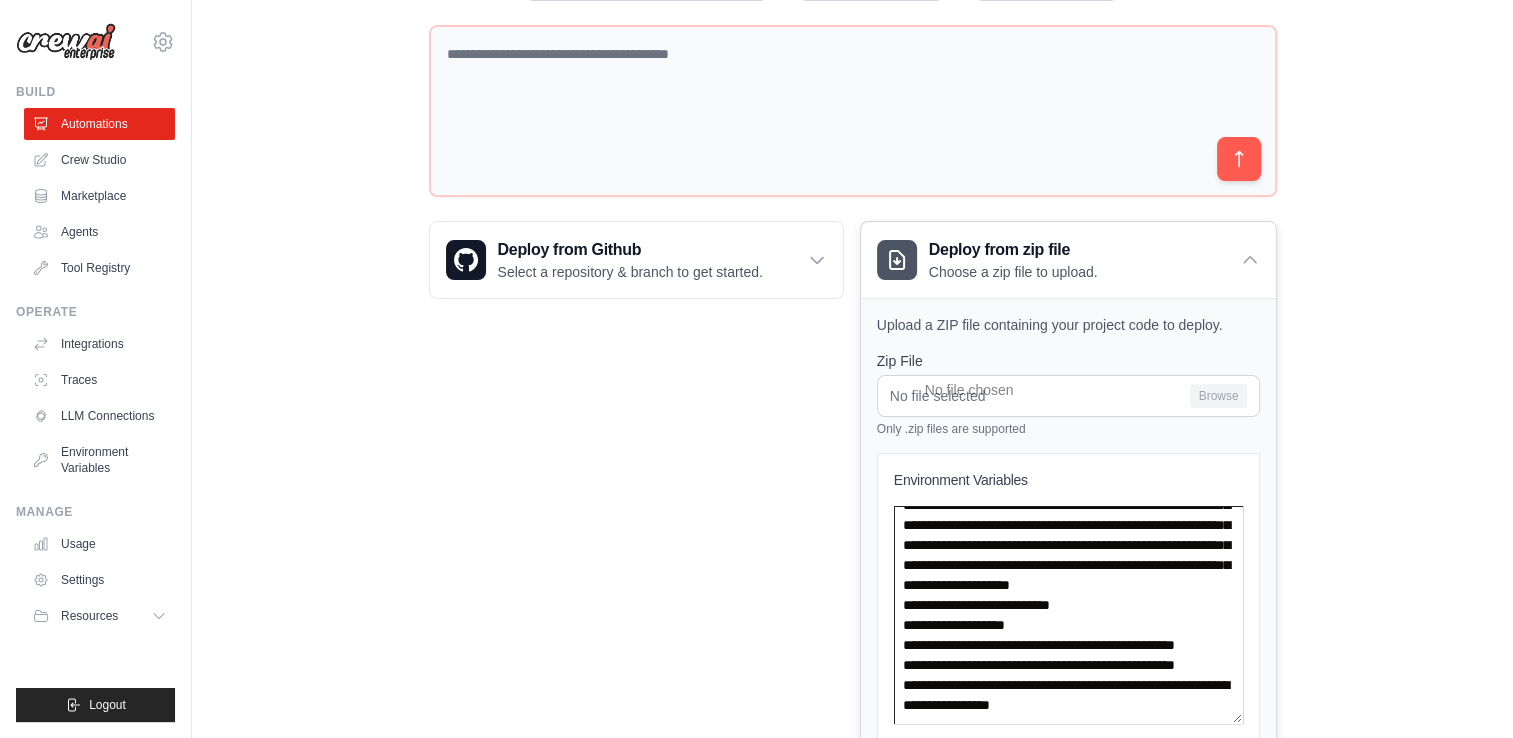 scroll, scrollTop: 440, scrollLeft: 0, axis: vertical 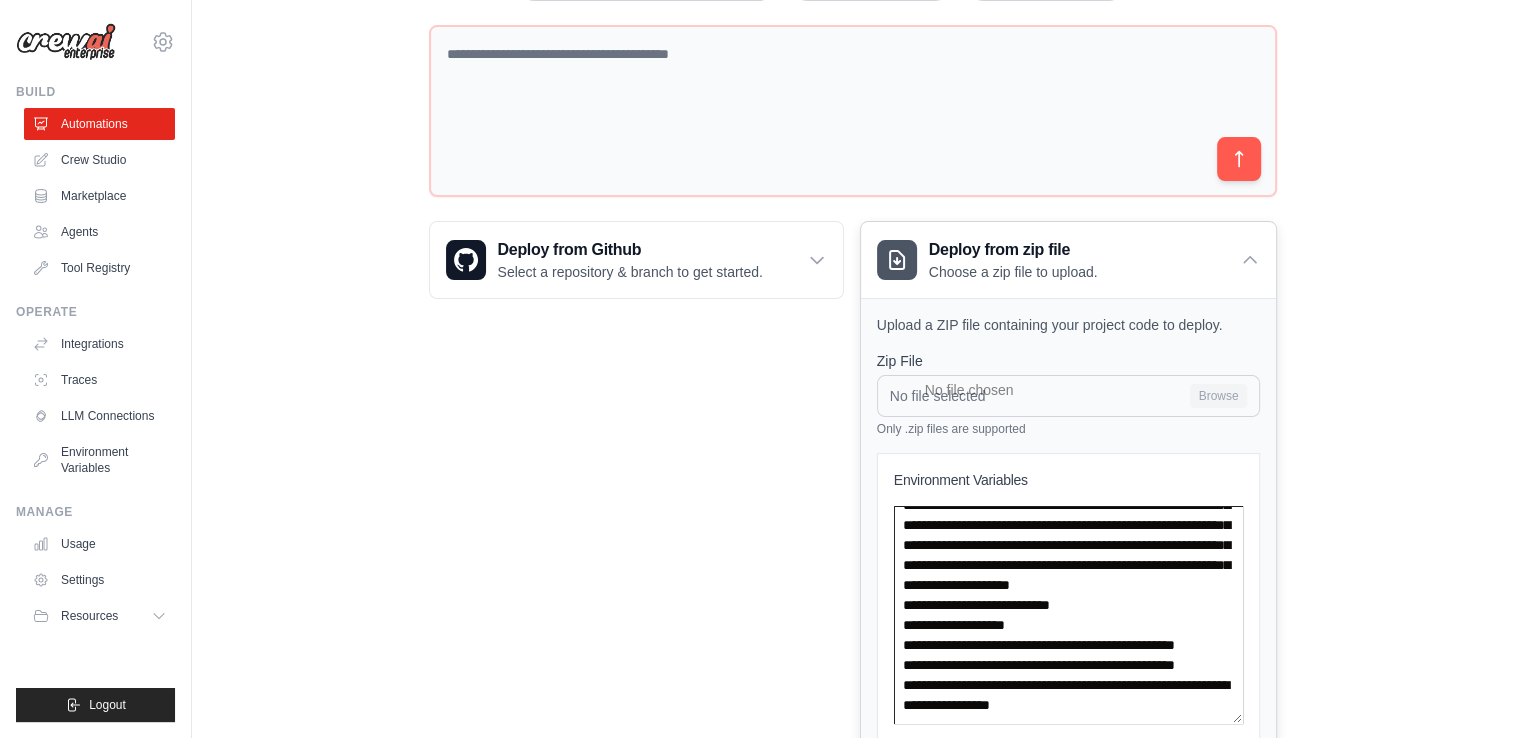 type on "**********" 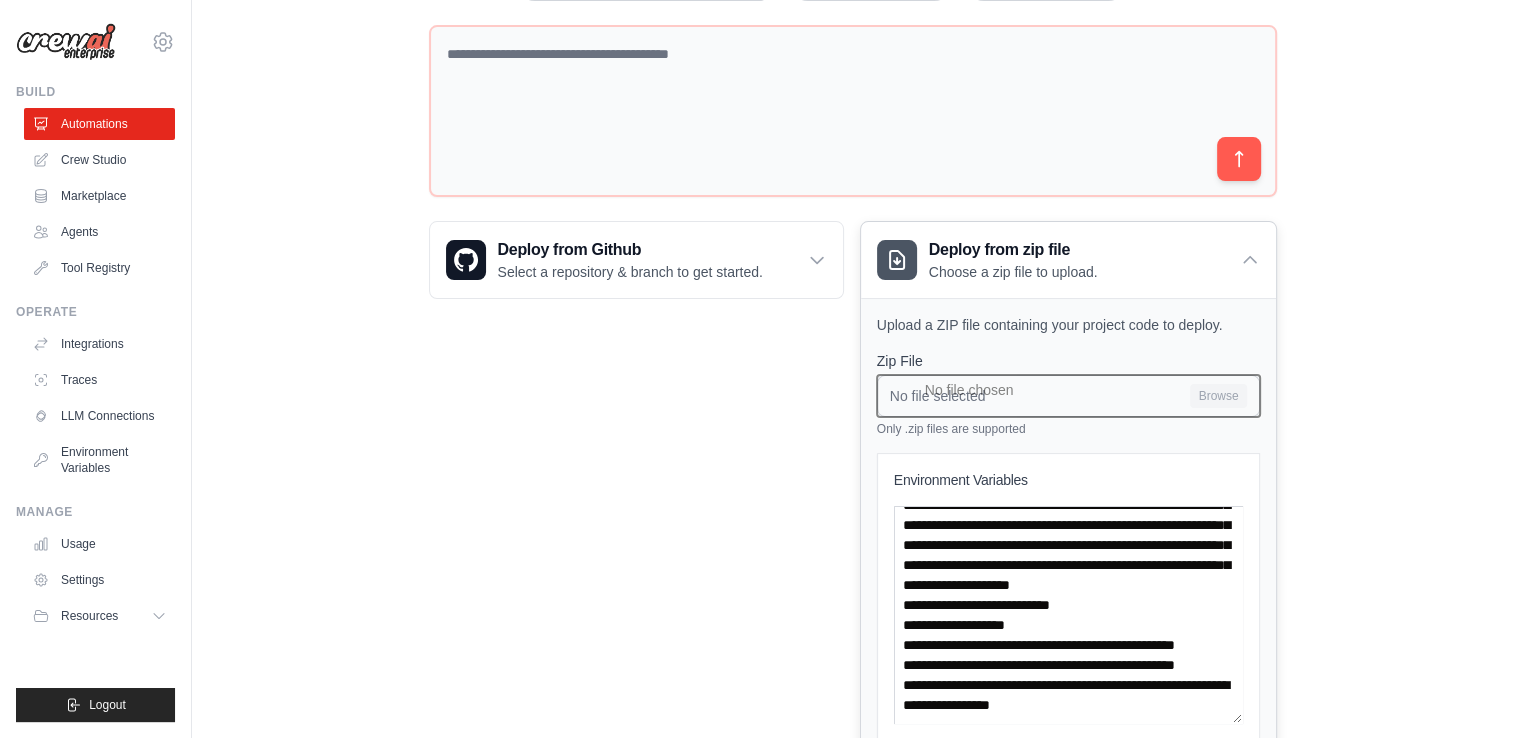 click on "No file selected
Browse" at bounding box center (1068, 396) 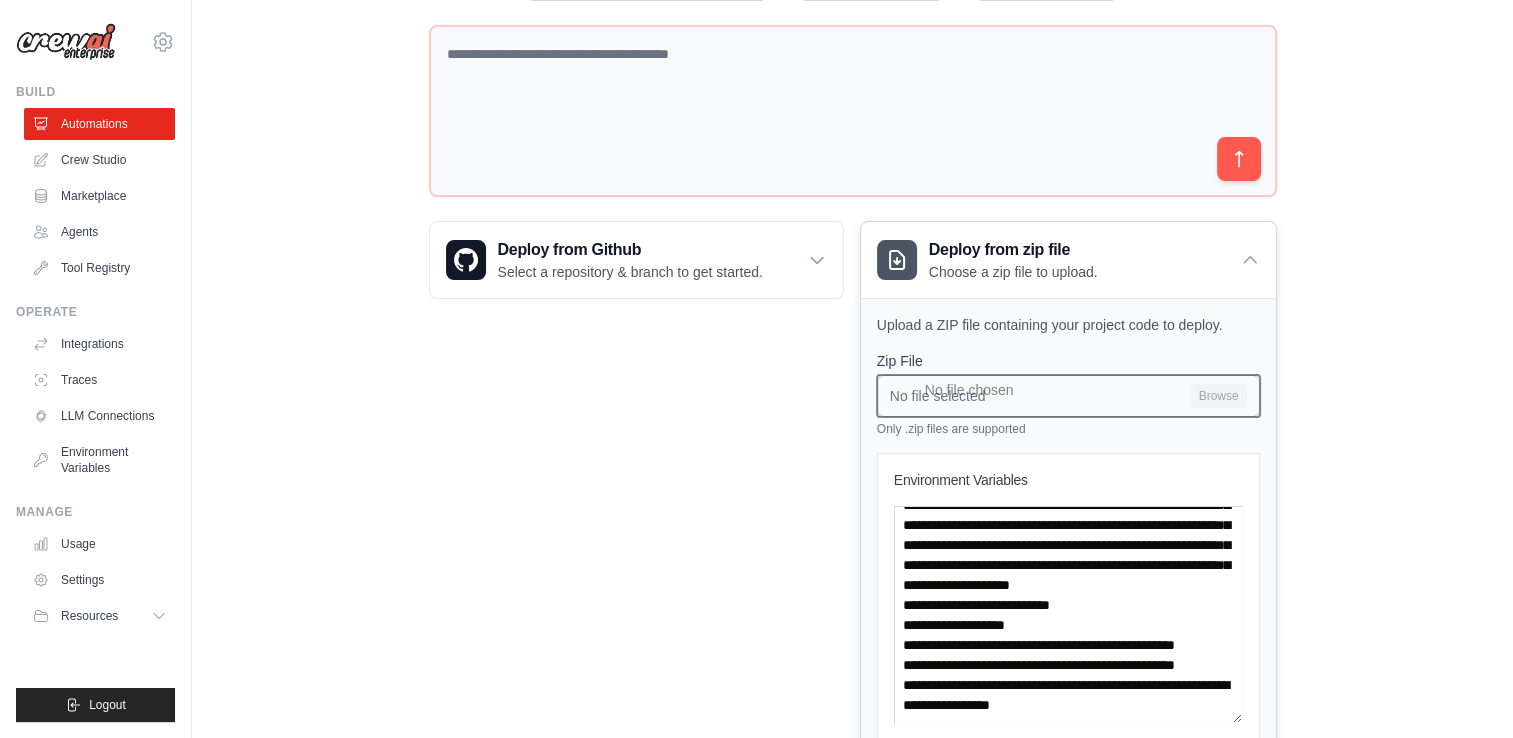 type on "**********" 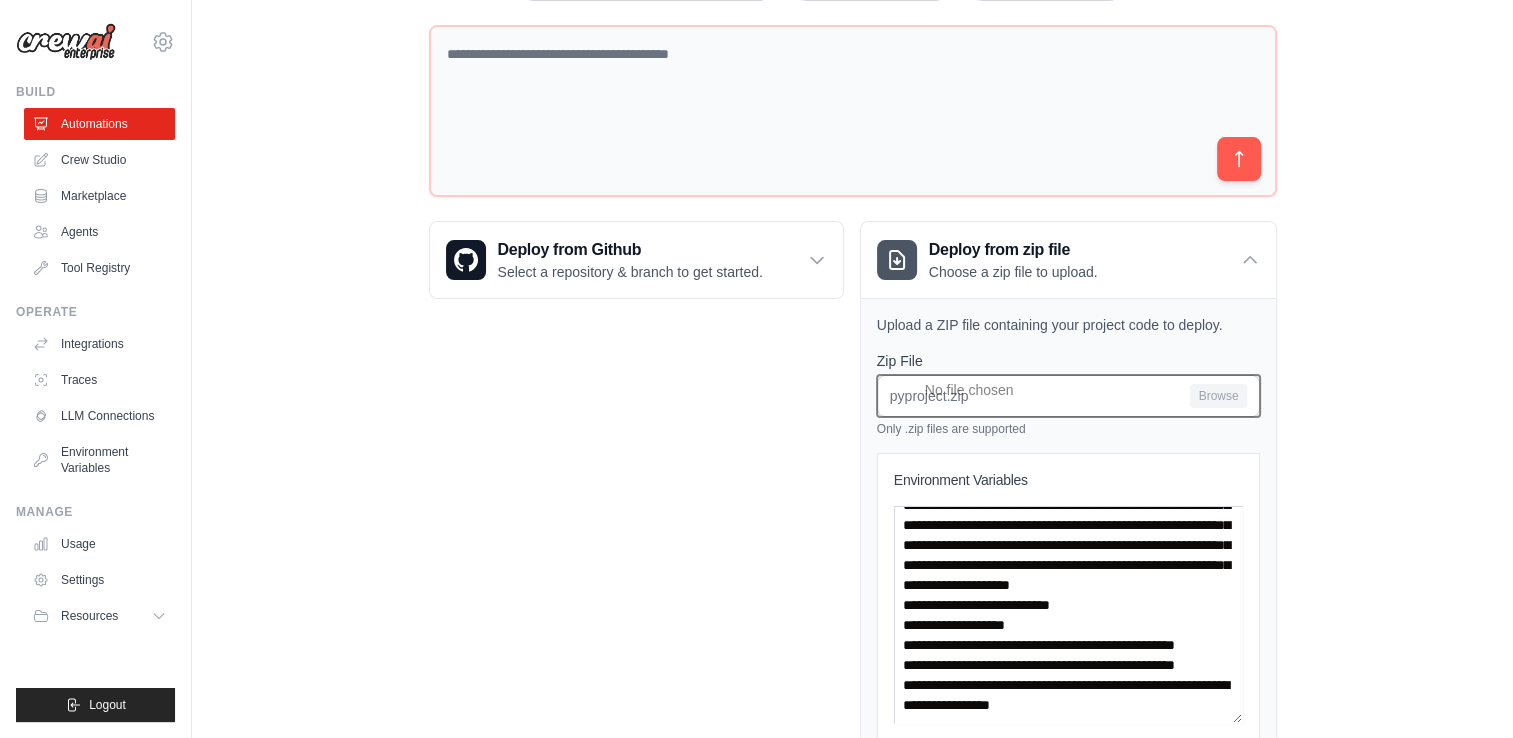 scroll, scrollTop: 413, scrollLeft: 0, axis: vertical 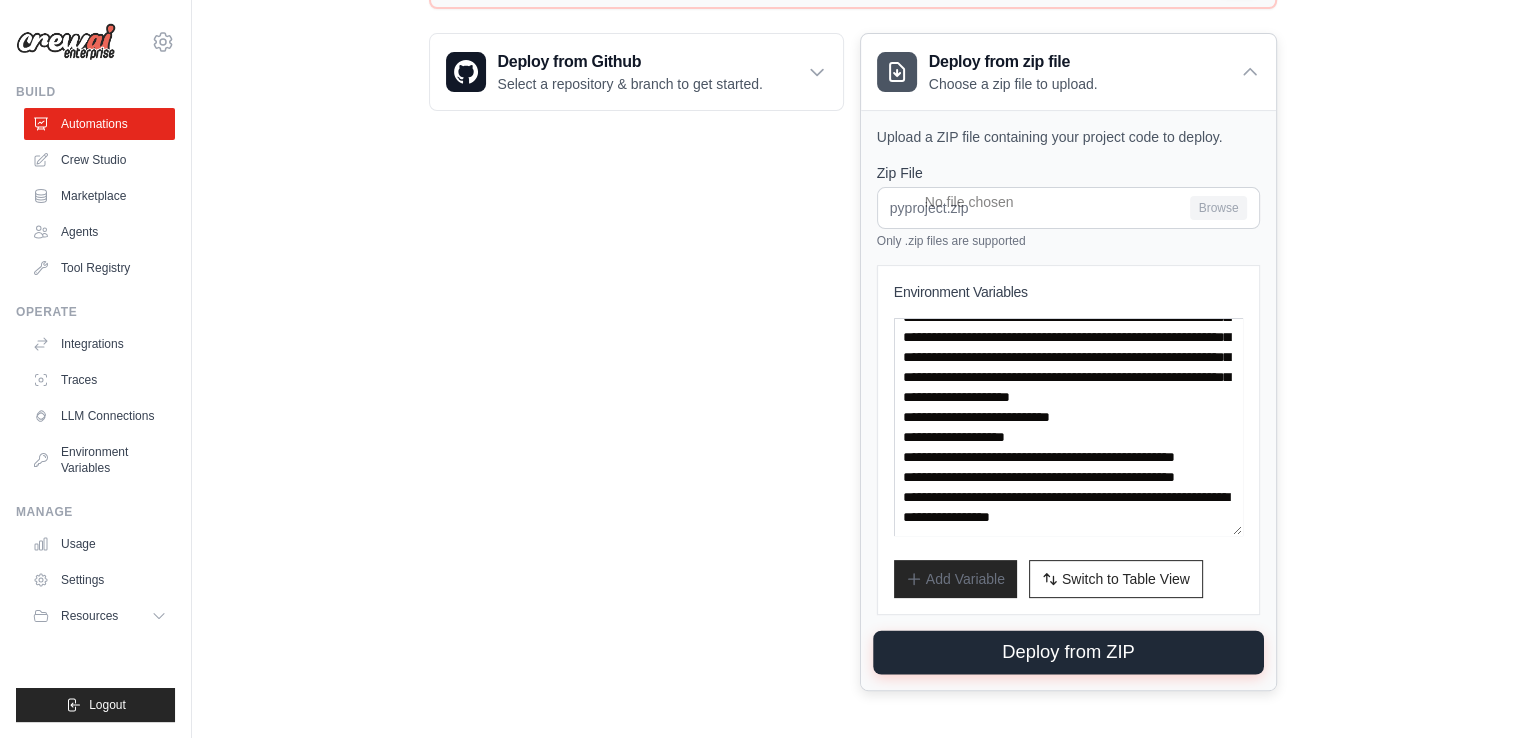 click on "Deploy from ZIP" at bounding box center [1068, 652] 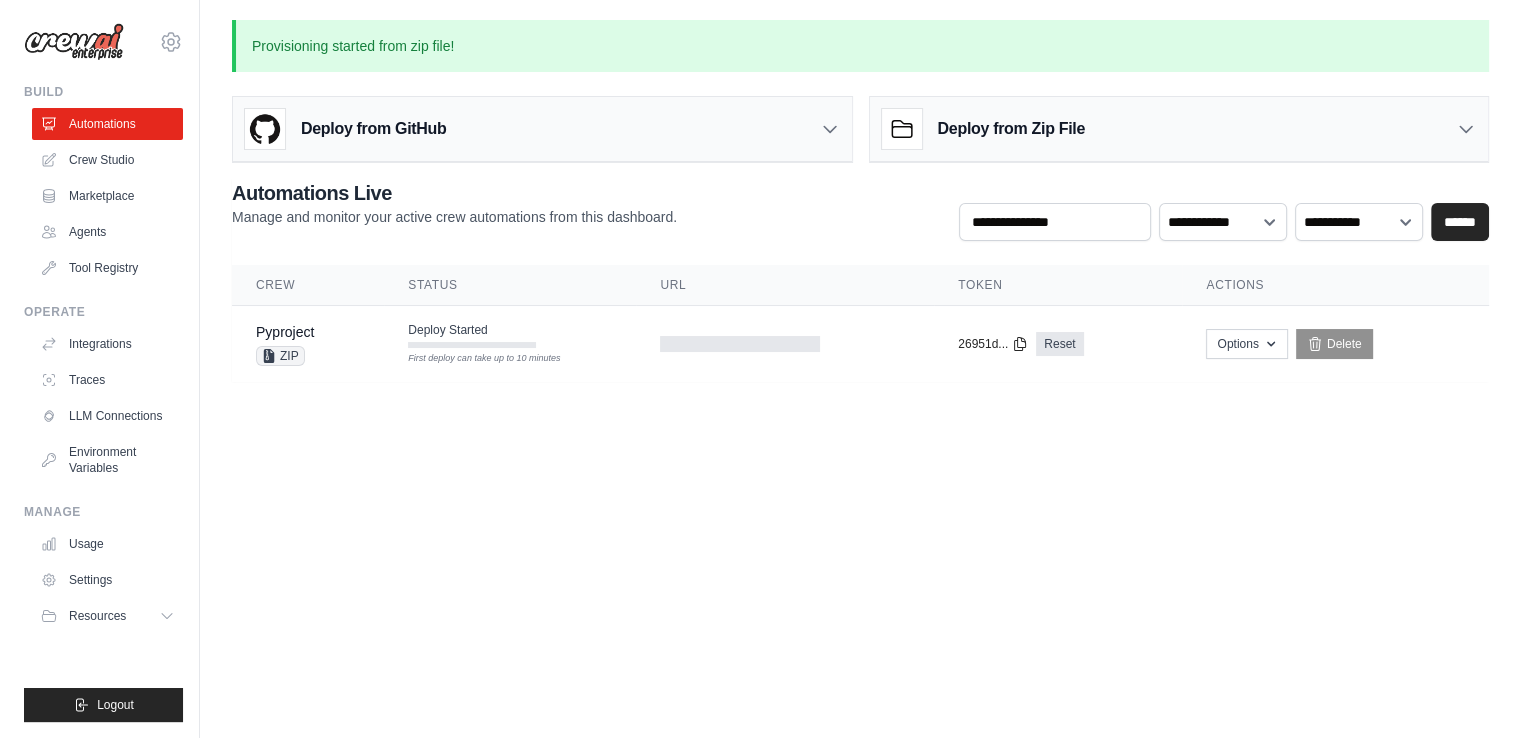 scroll, scrollTop: 0, scrollLeft: 0, axis: both 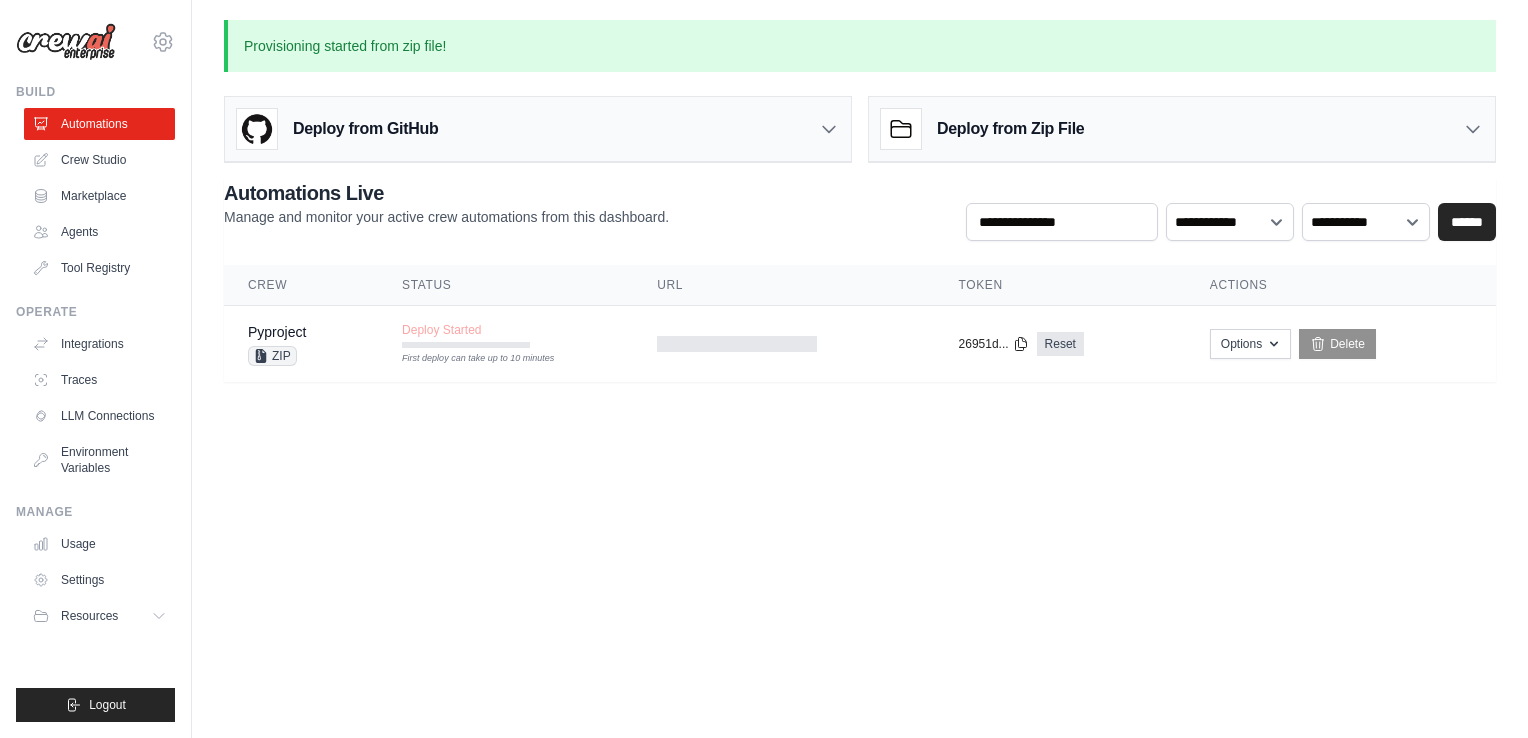 click on "nrameshcit@gmail.com
Settings
Build
Automations
Crew Studio" at bounding box center (764, 369) 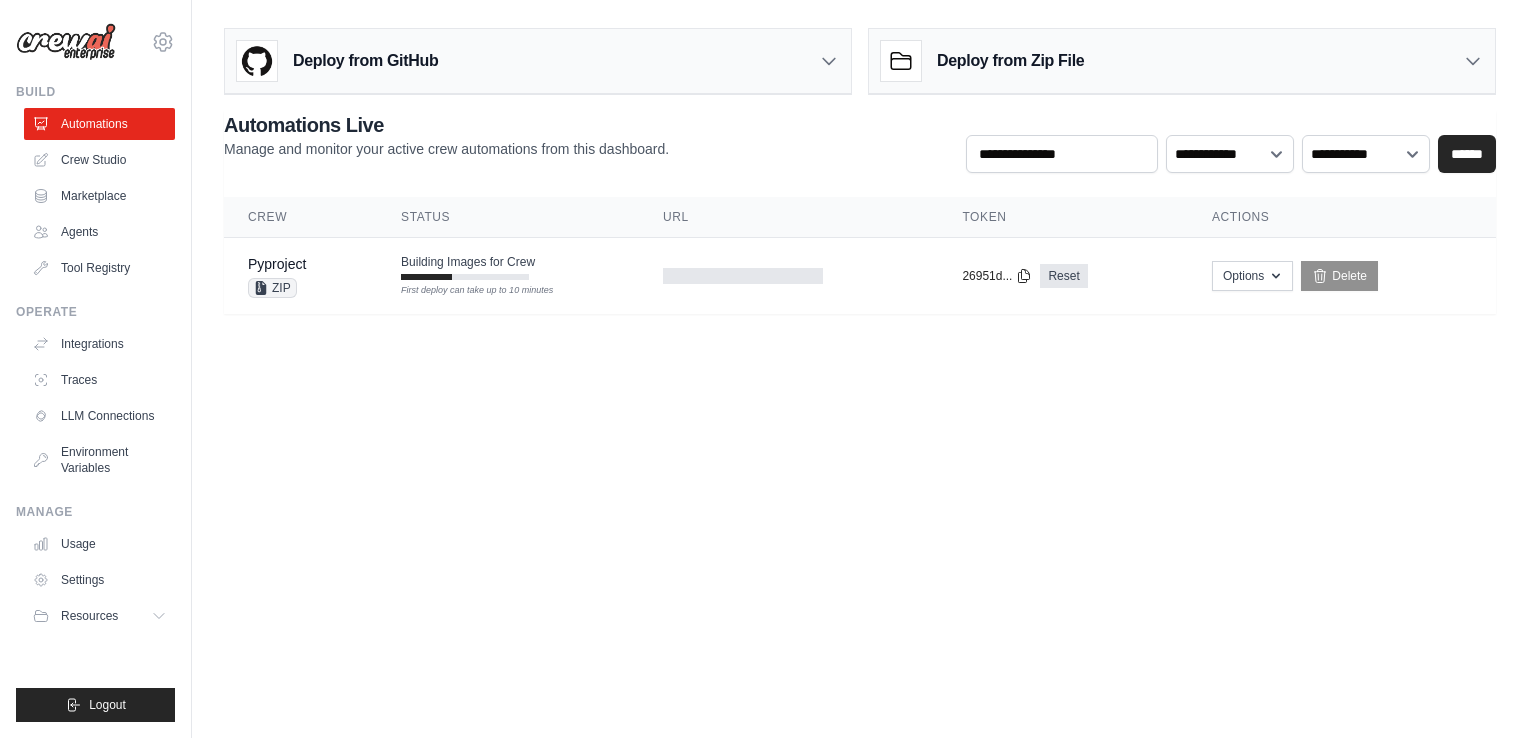 scroll, scrollTop: 0, scrollLeft: 0, axis: both 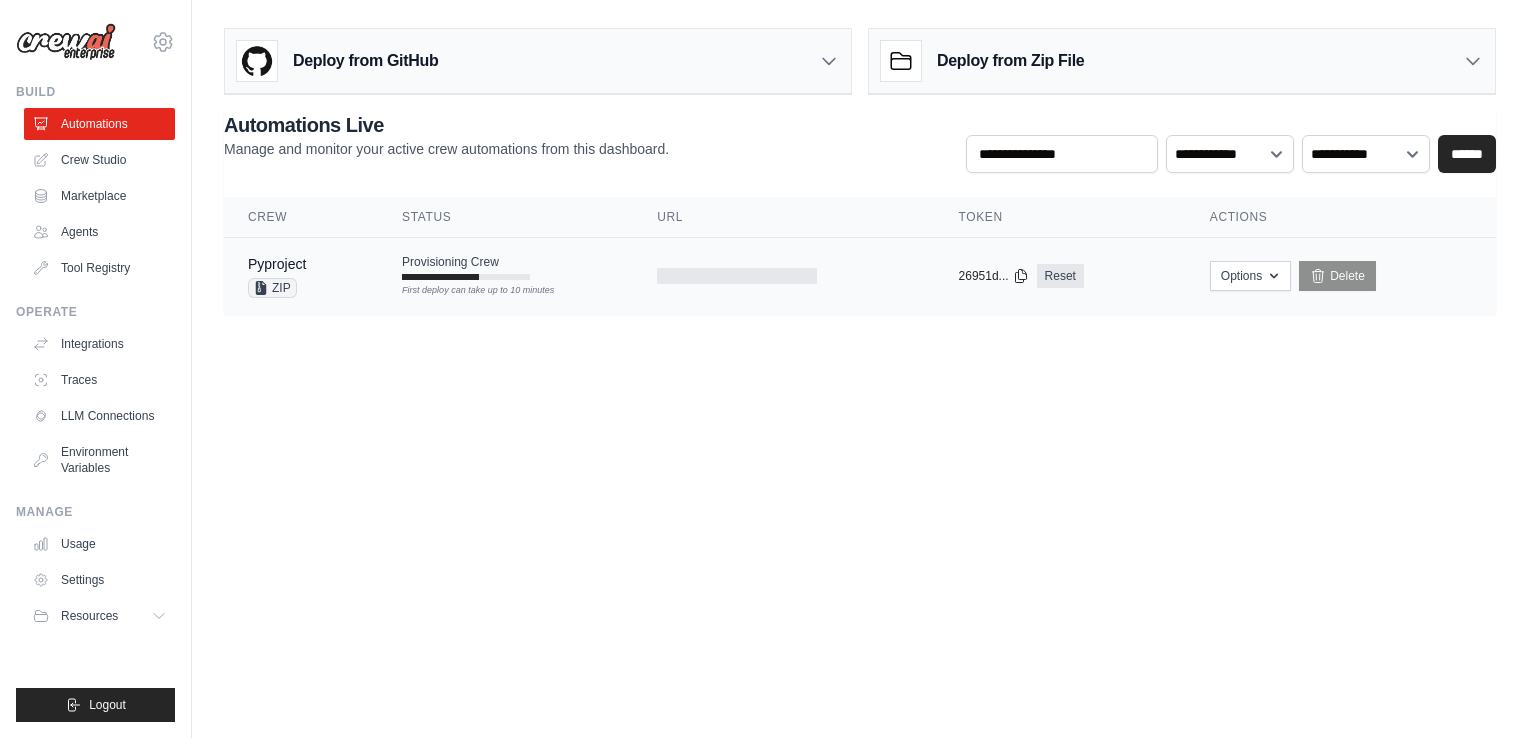 click on "Provisioning Crew
First deploy can take up to 10 minutes" at bounding box center (505, 267) 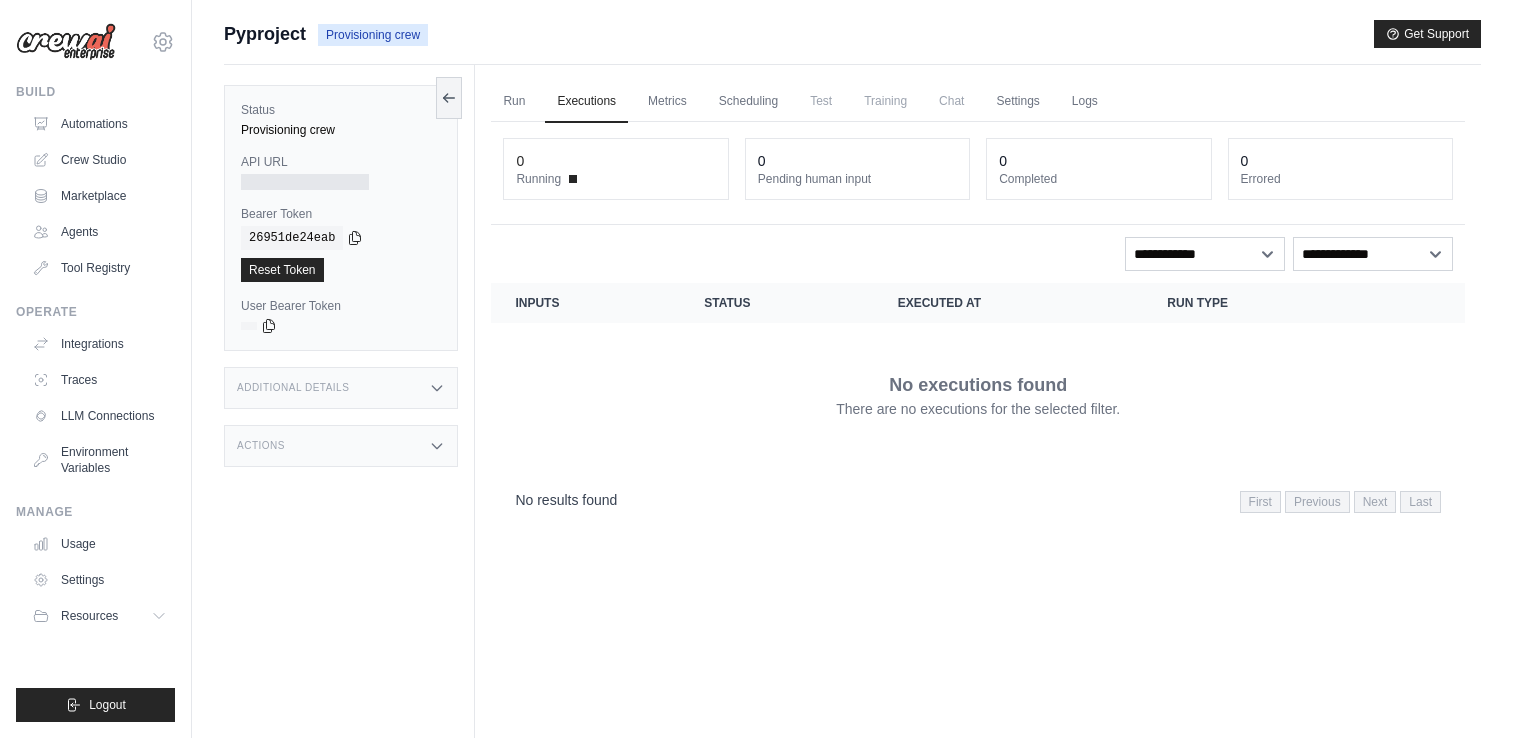 scroll, scrollTop: 0, scrollLeft: 0, axis: both 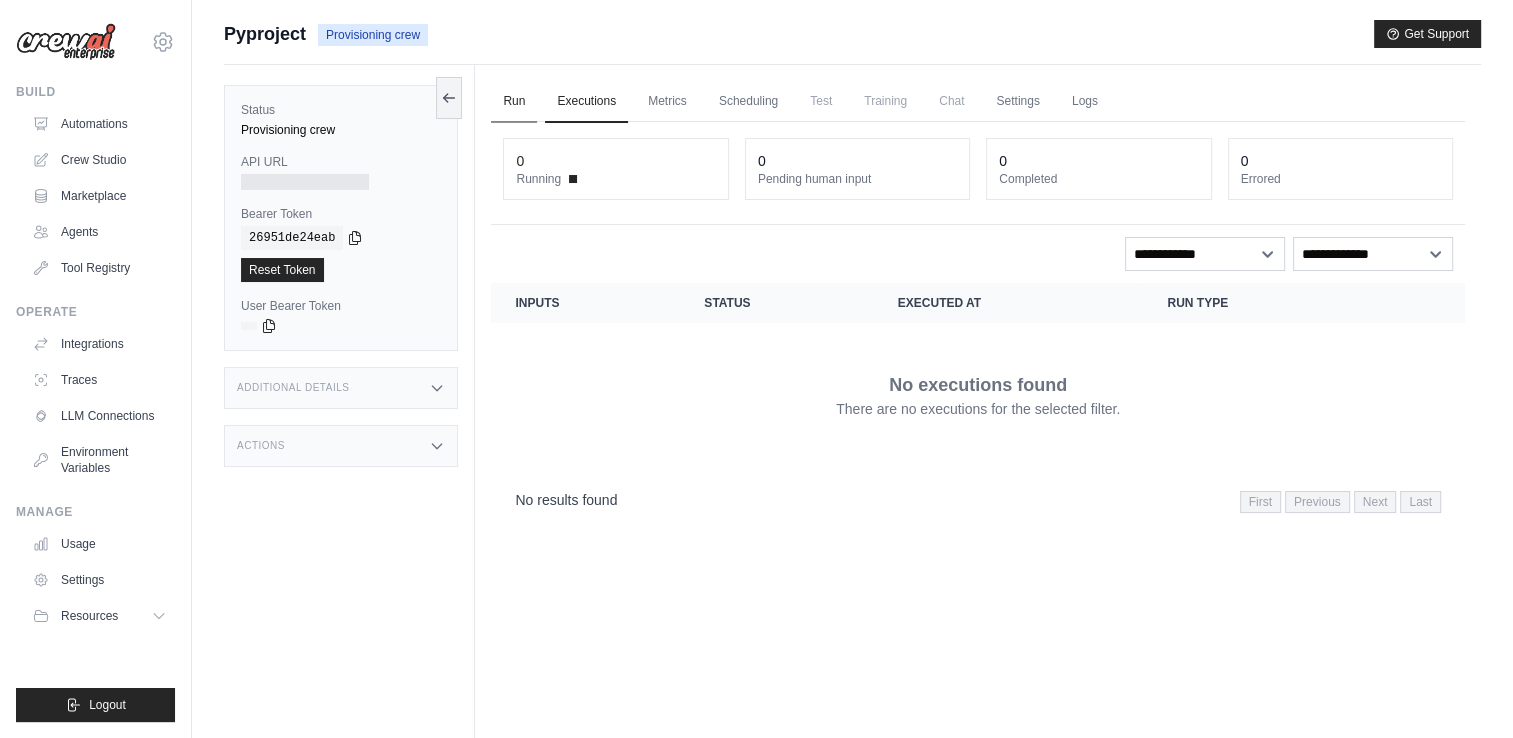 click on "Run" at bounding box center (514, 102) 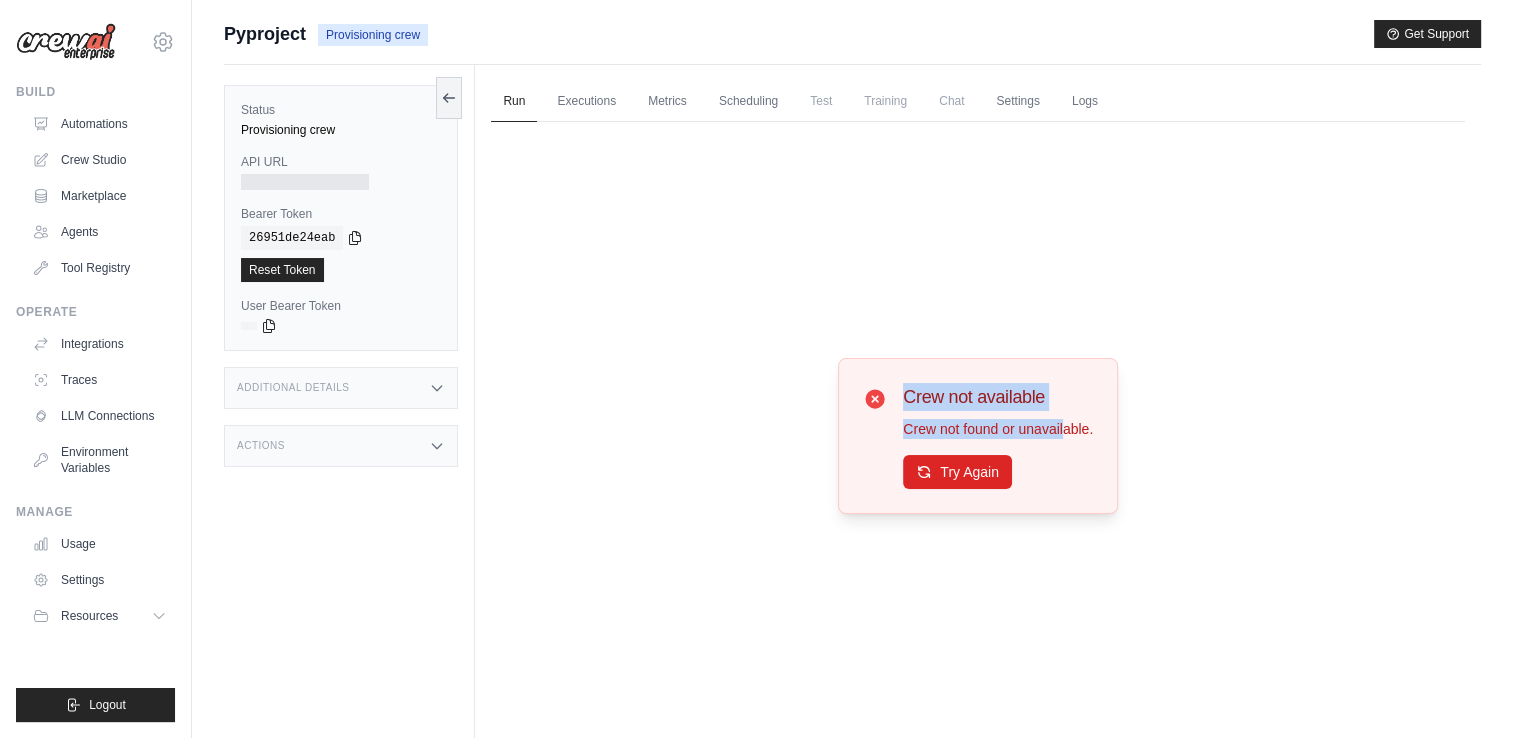 drag, startPoint x: 908, startPoint y: 399, endPoint x: 1065, endPoint y: 436, distance: 161.30096 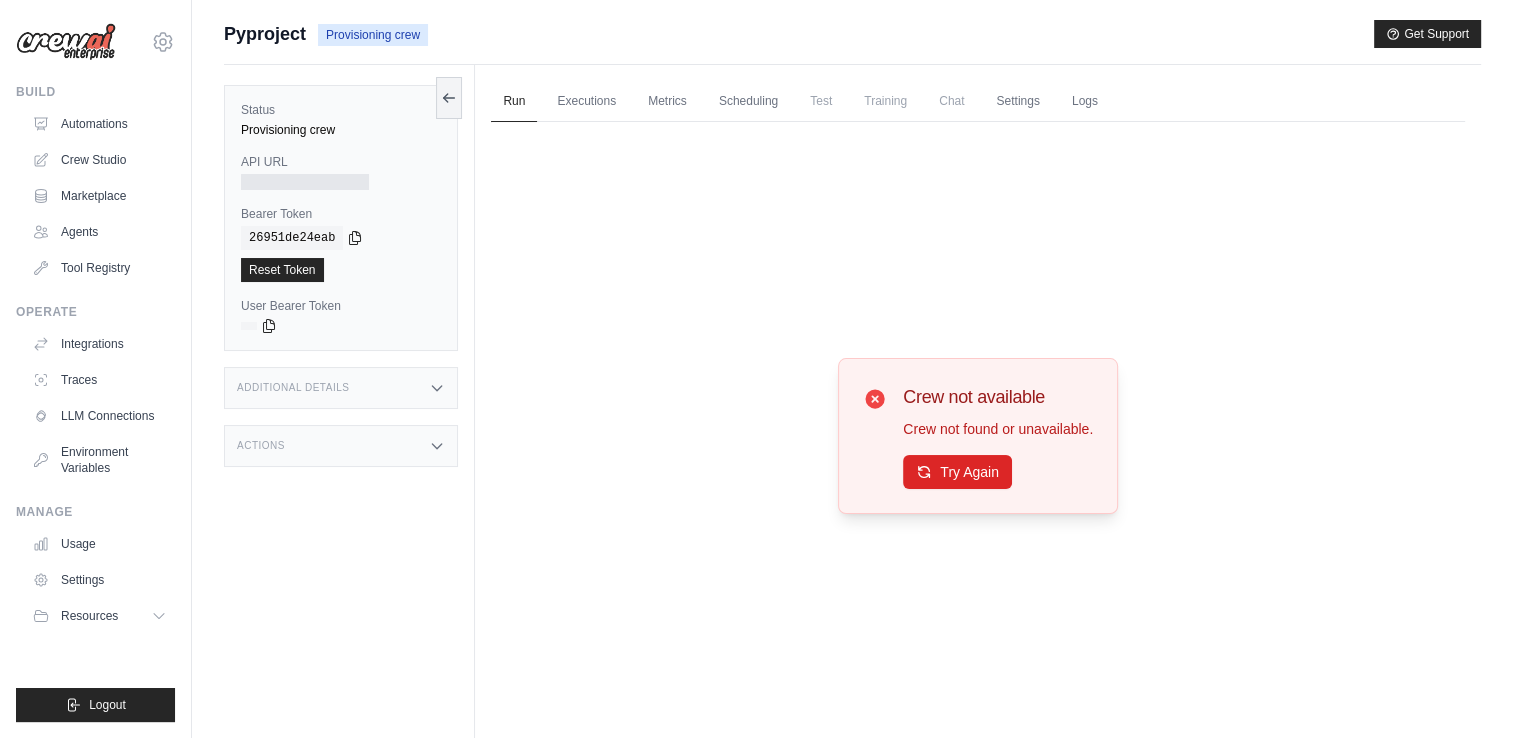 drag, startPoint x: 1065, startPoint y: 436, endPoint x: 1095, endPoint y: 434, distance: 30.066593 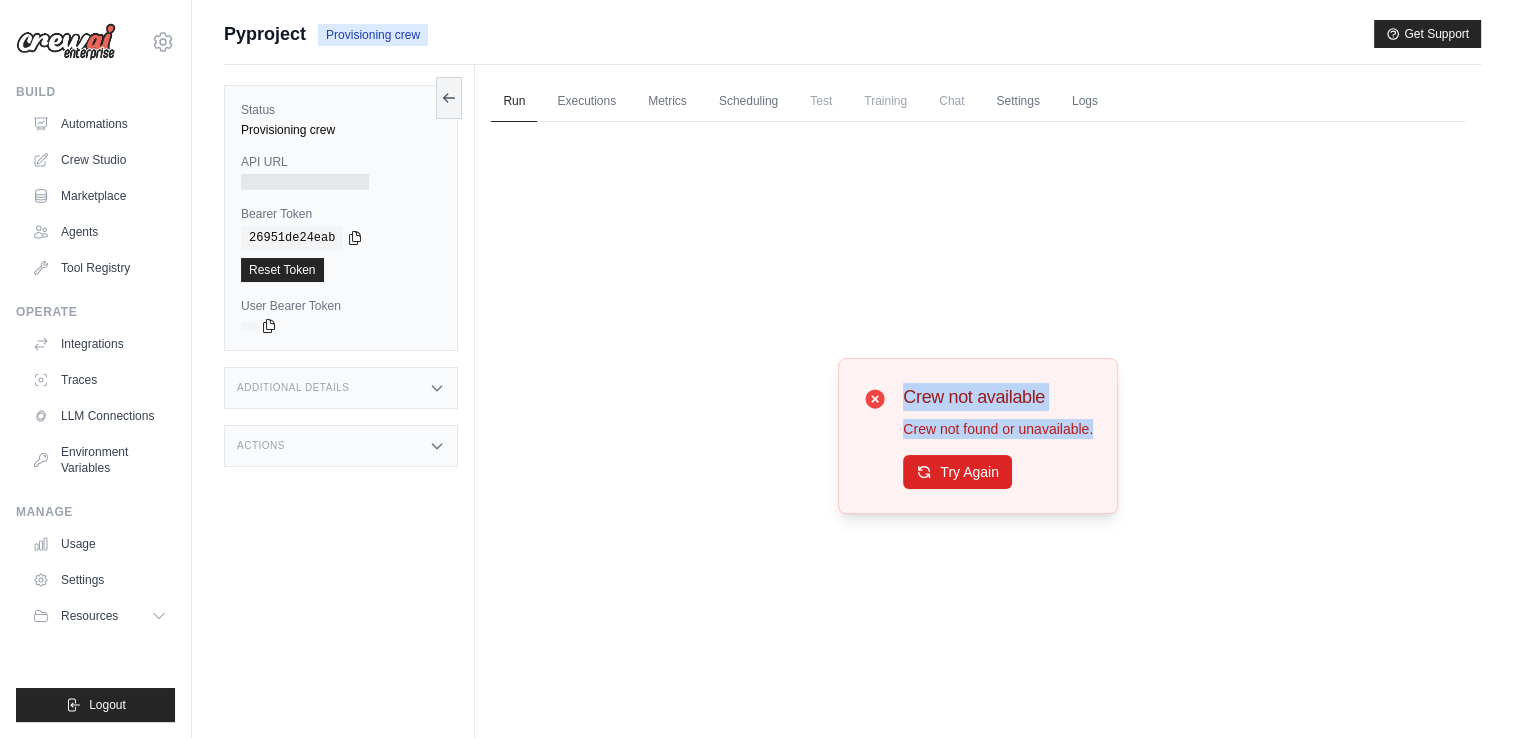 drag, startPoint x: 1095, startPoint y: 434, endPoint x: 900, endPoint y: 391, distance: 199.68475 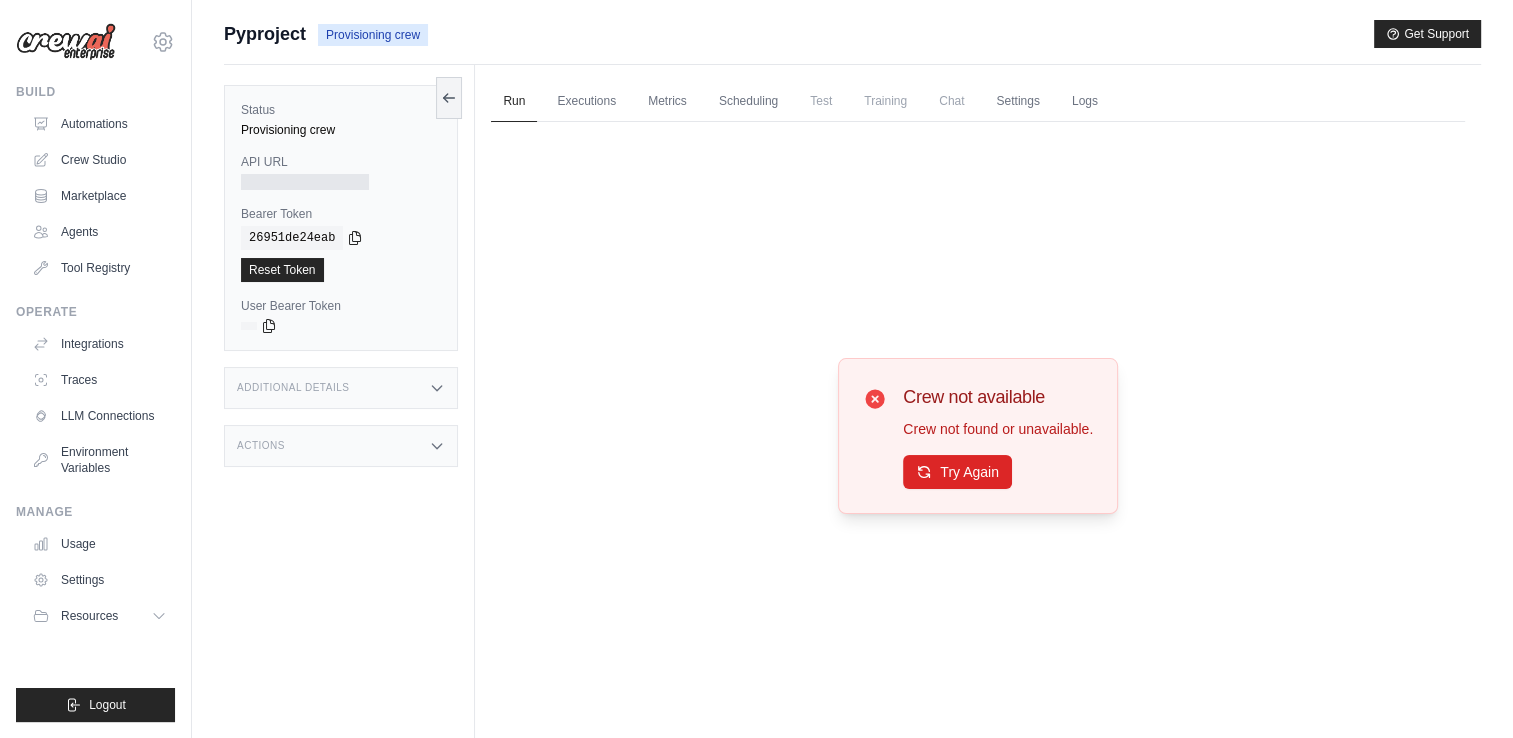 click on "Crew not available Crew not found or unavailable. Try Again" at bounding box center (978, 435) 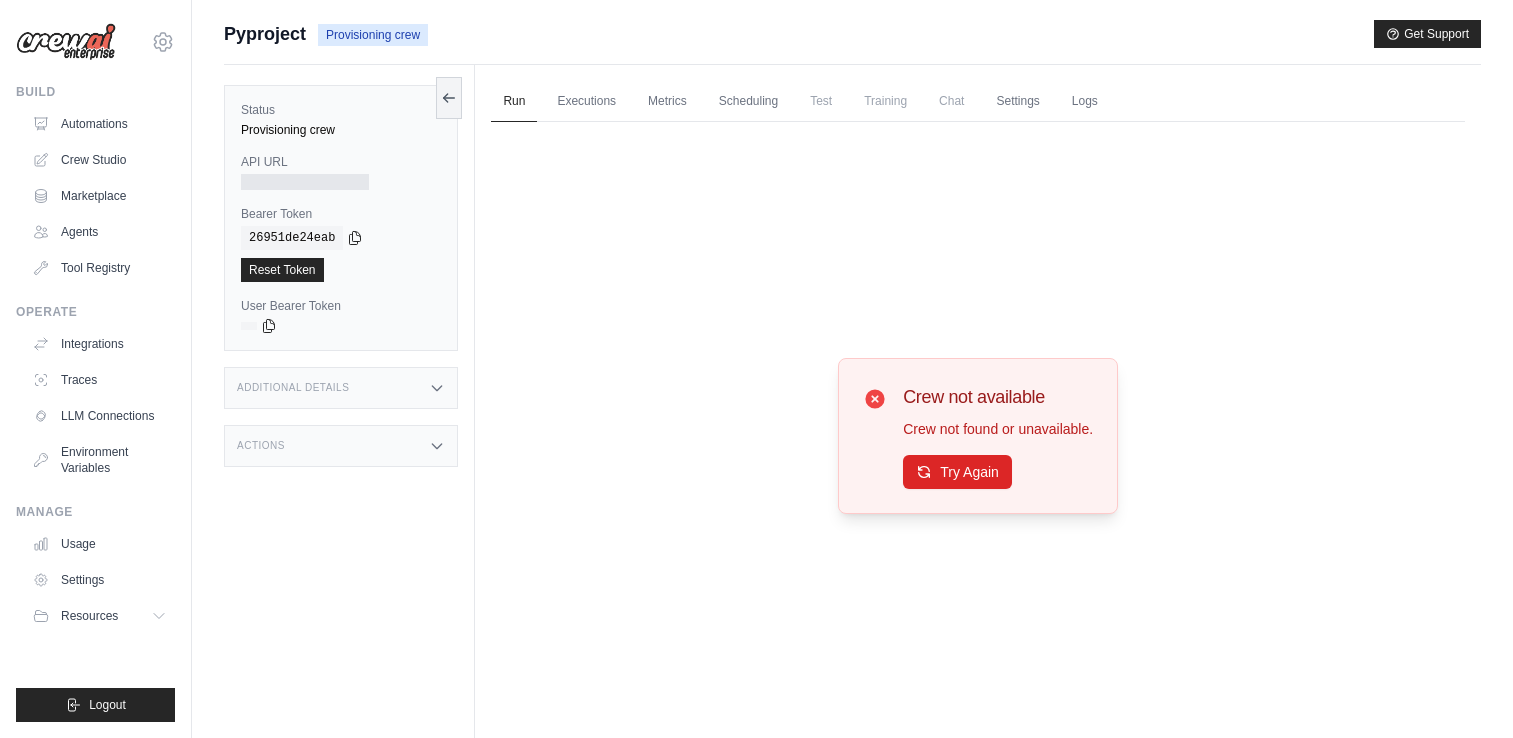 scroll, scrollTop: 0, scrollLeft: 0, axis: both 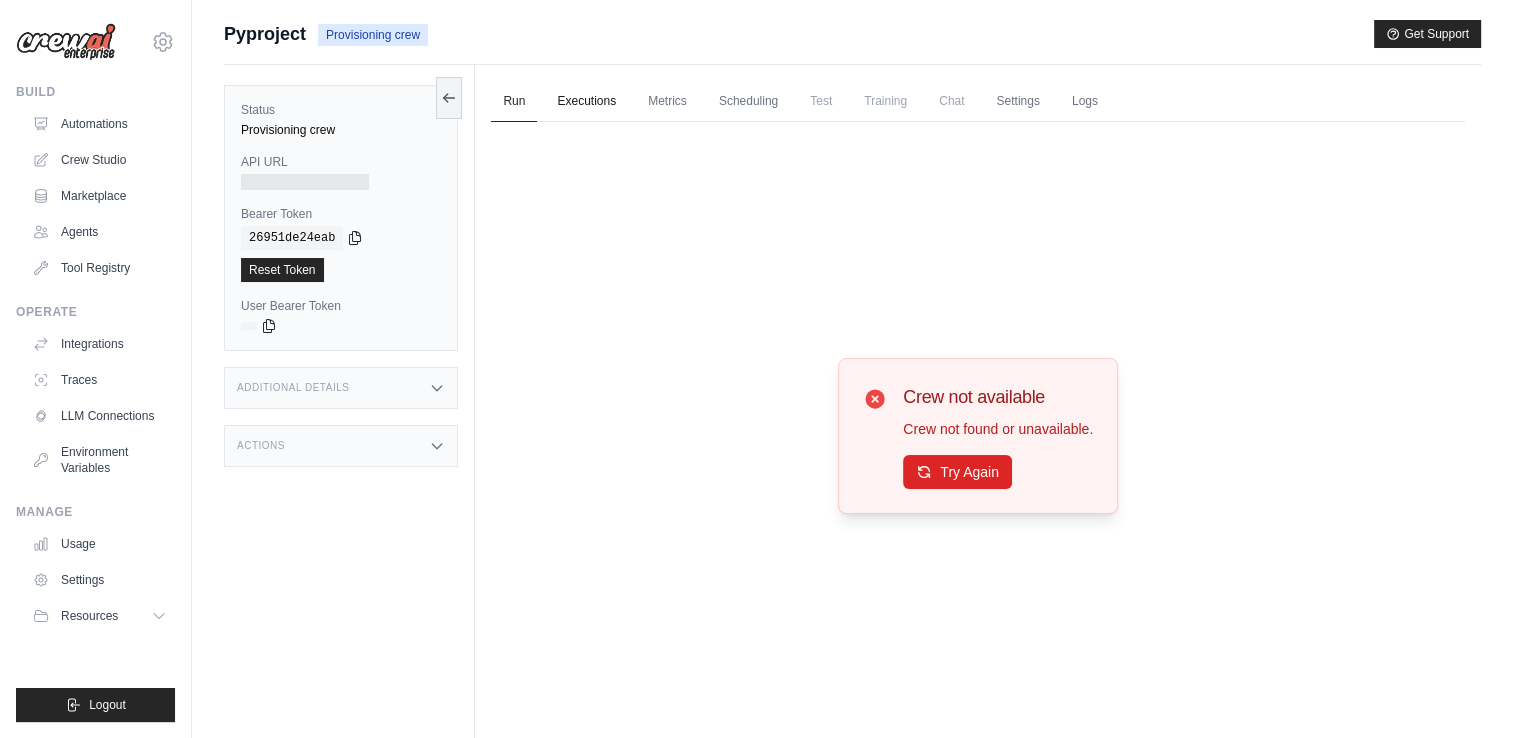 click on "Executions" at bounding box center (586, 102) 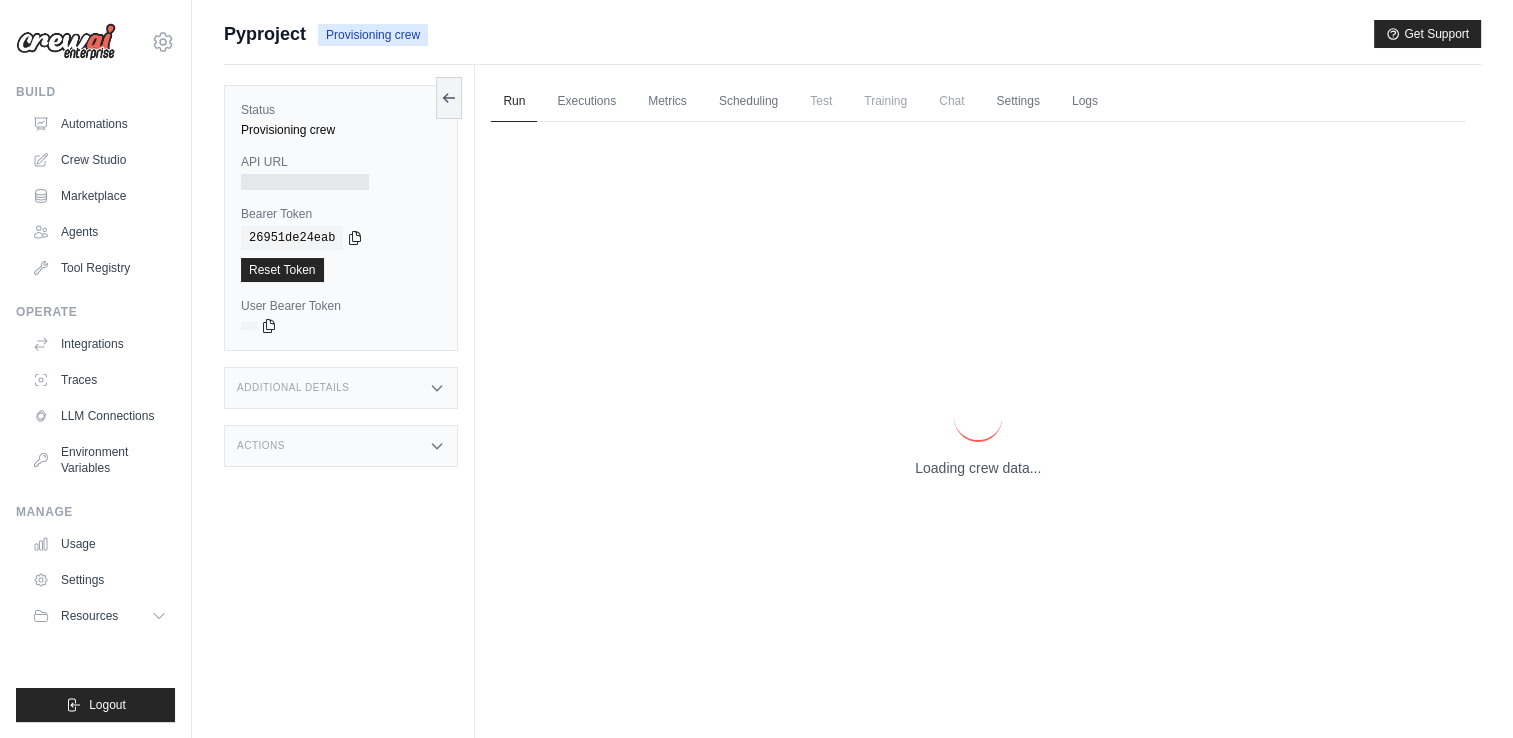 scroll, scrollTop: 84, scrollLeft: 0, axis: vertical 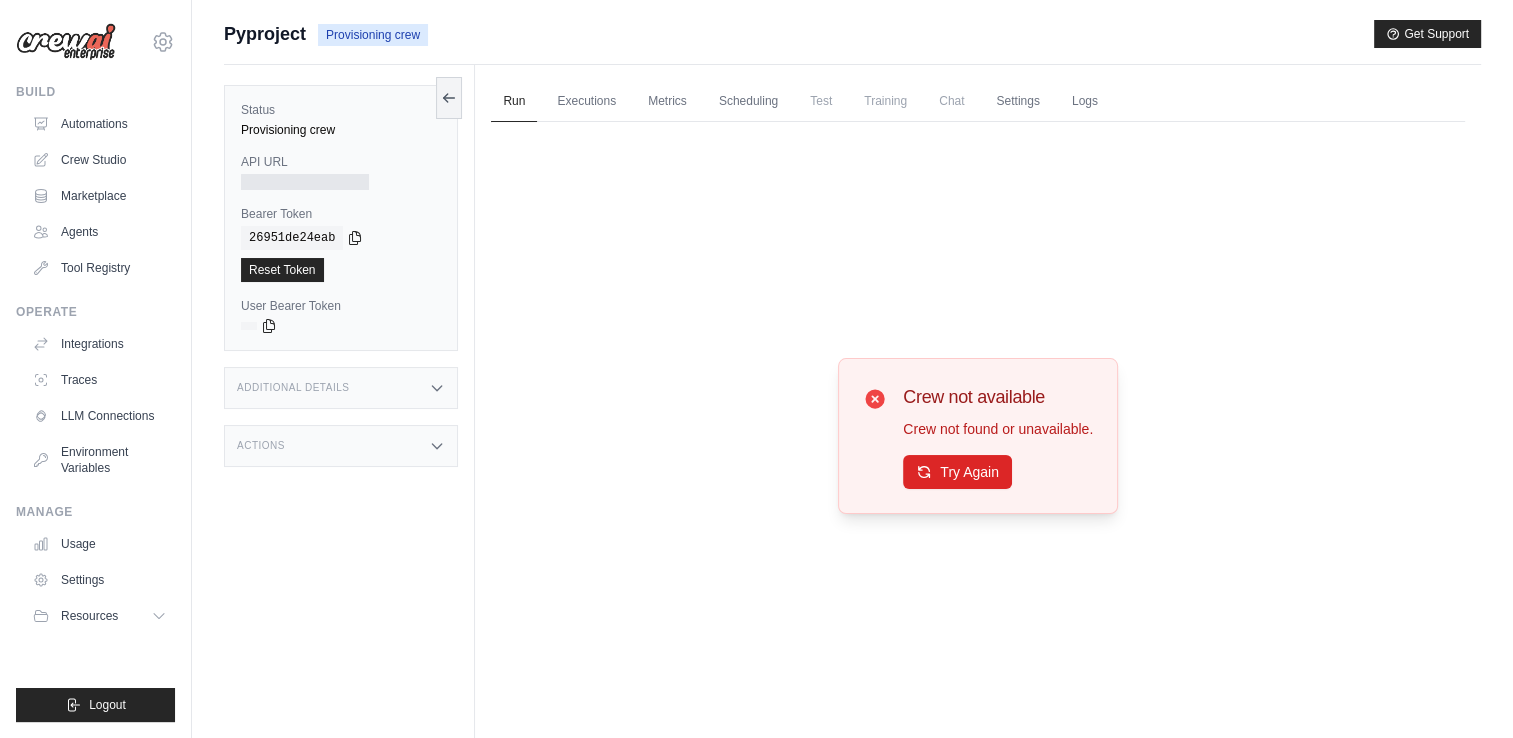 click on "Crew not available Crew not found or unavailable. Try Again" at bounding box center (978, 435) 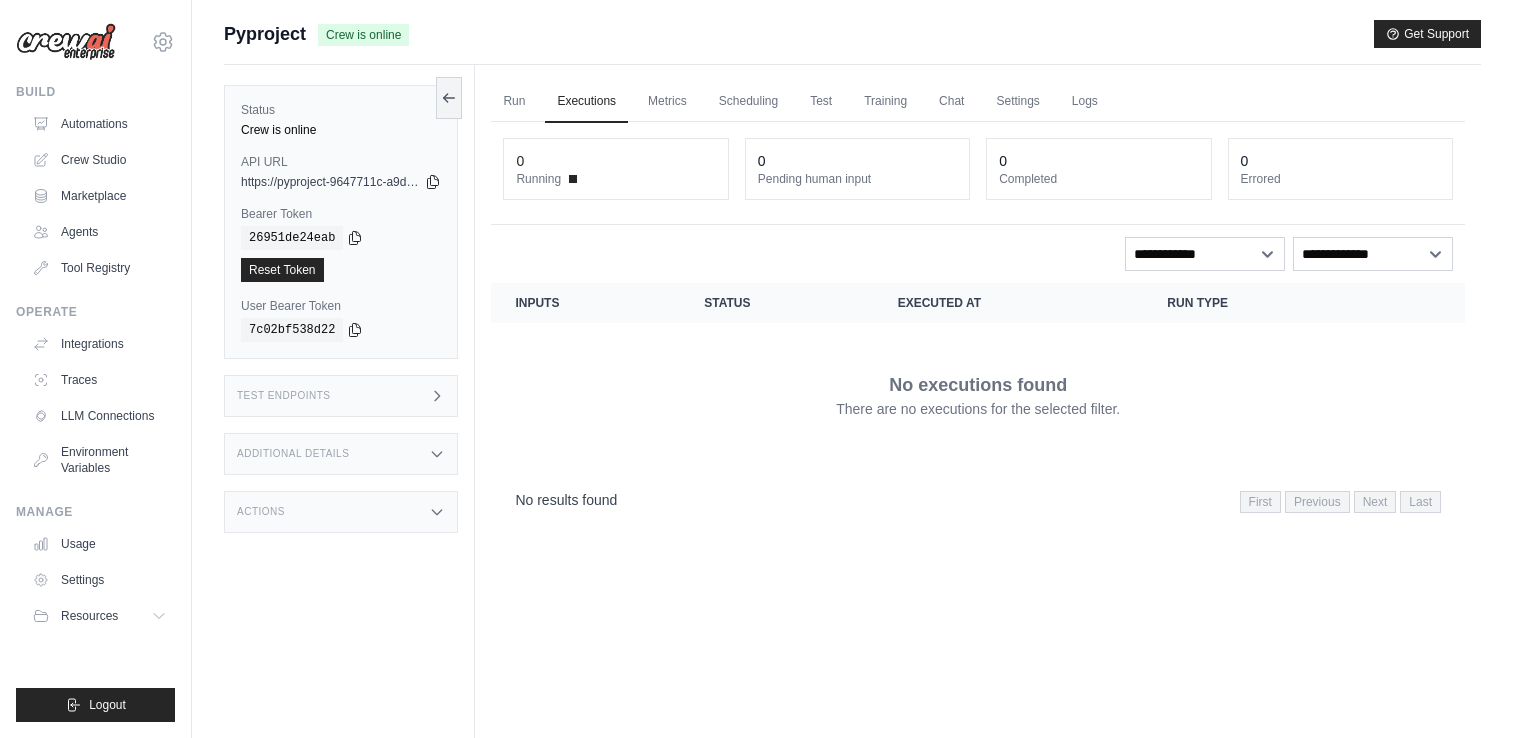 scroll, scrollTop: 0, scrollLeft: 0, axis: both 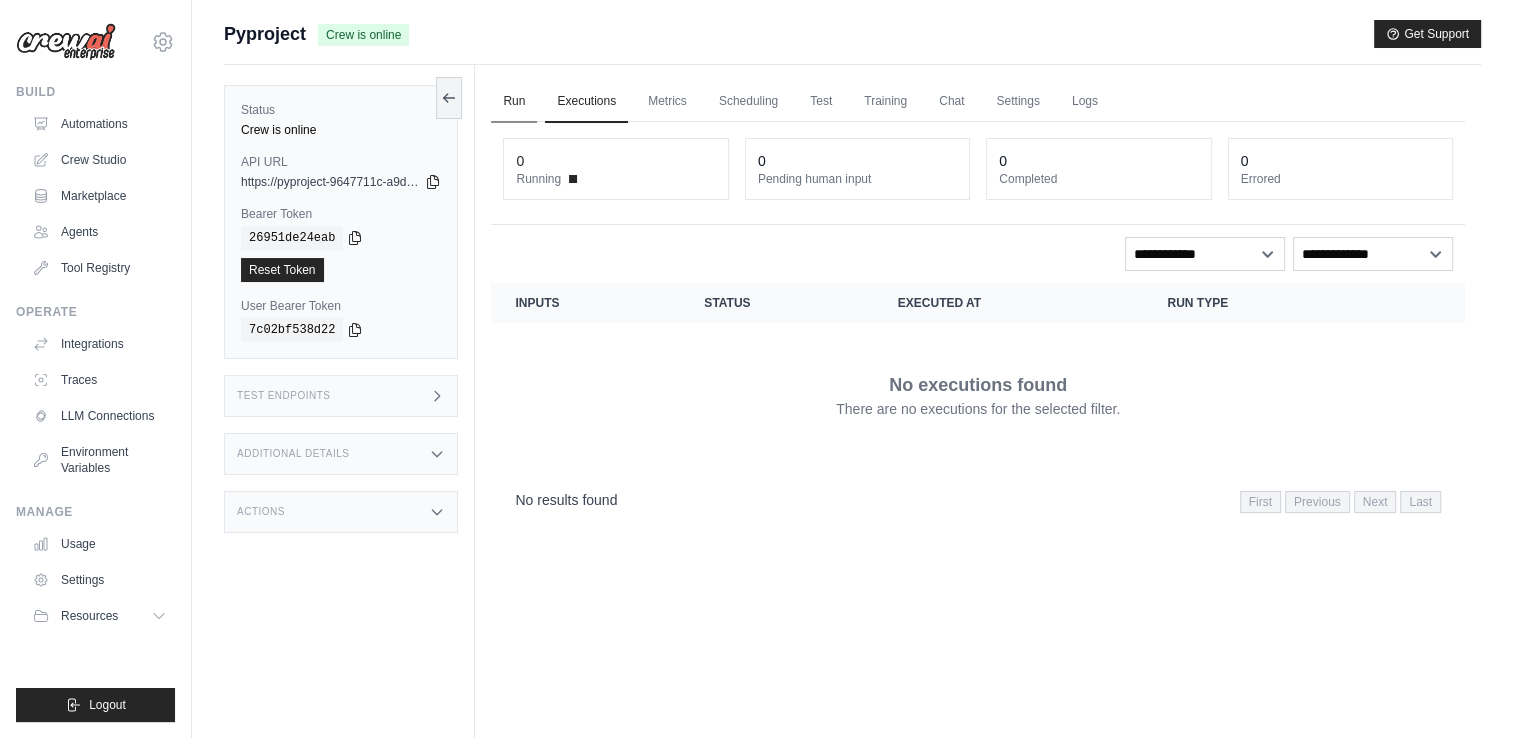 click on "Run" at bounding box center (514, 102) 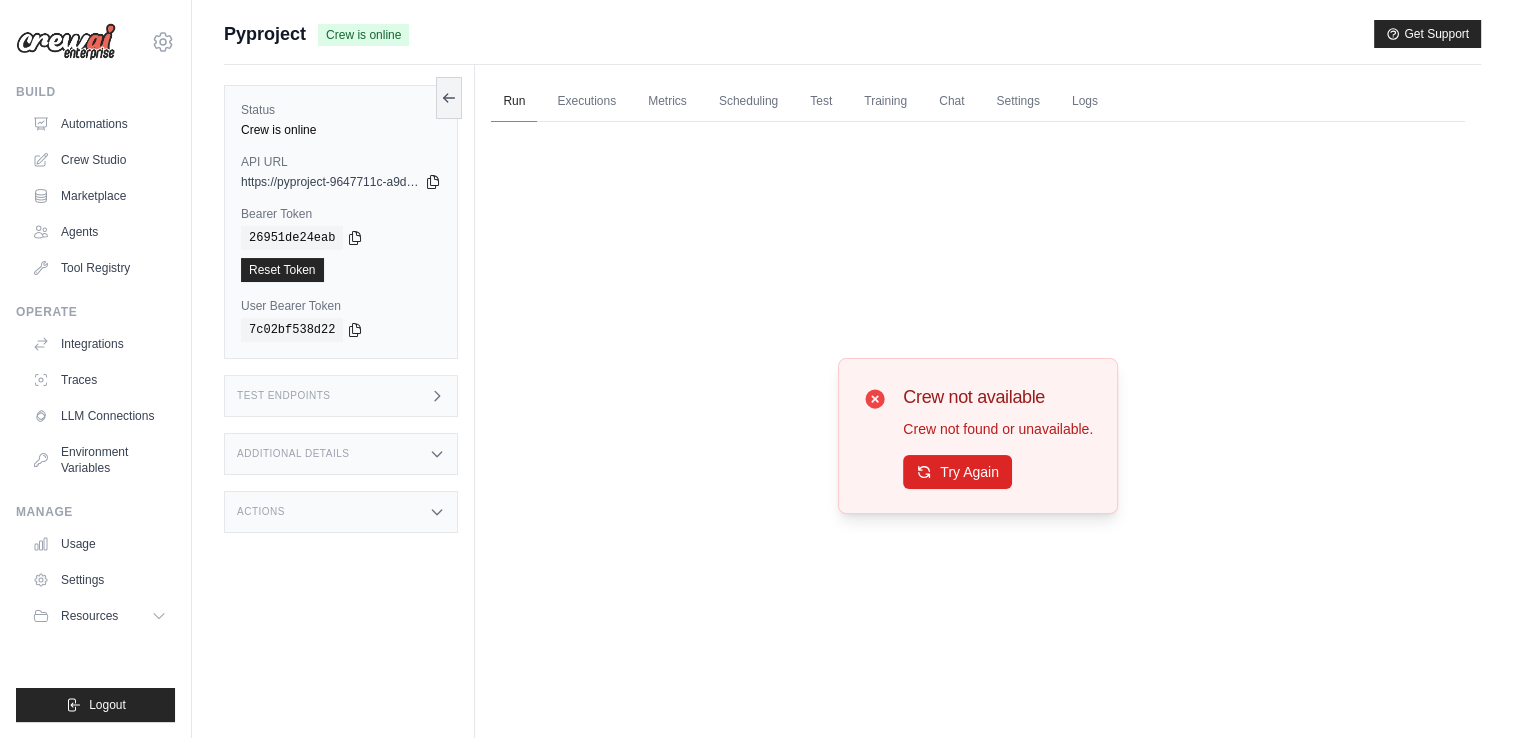 scroll, scrollTop: 0, scrollLeft: 0, axis: both 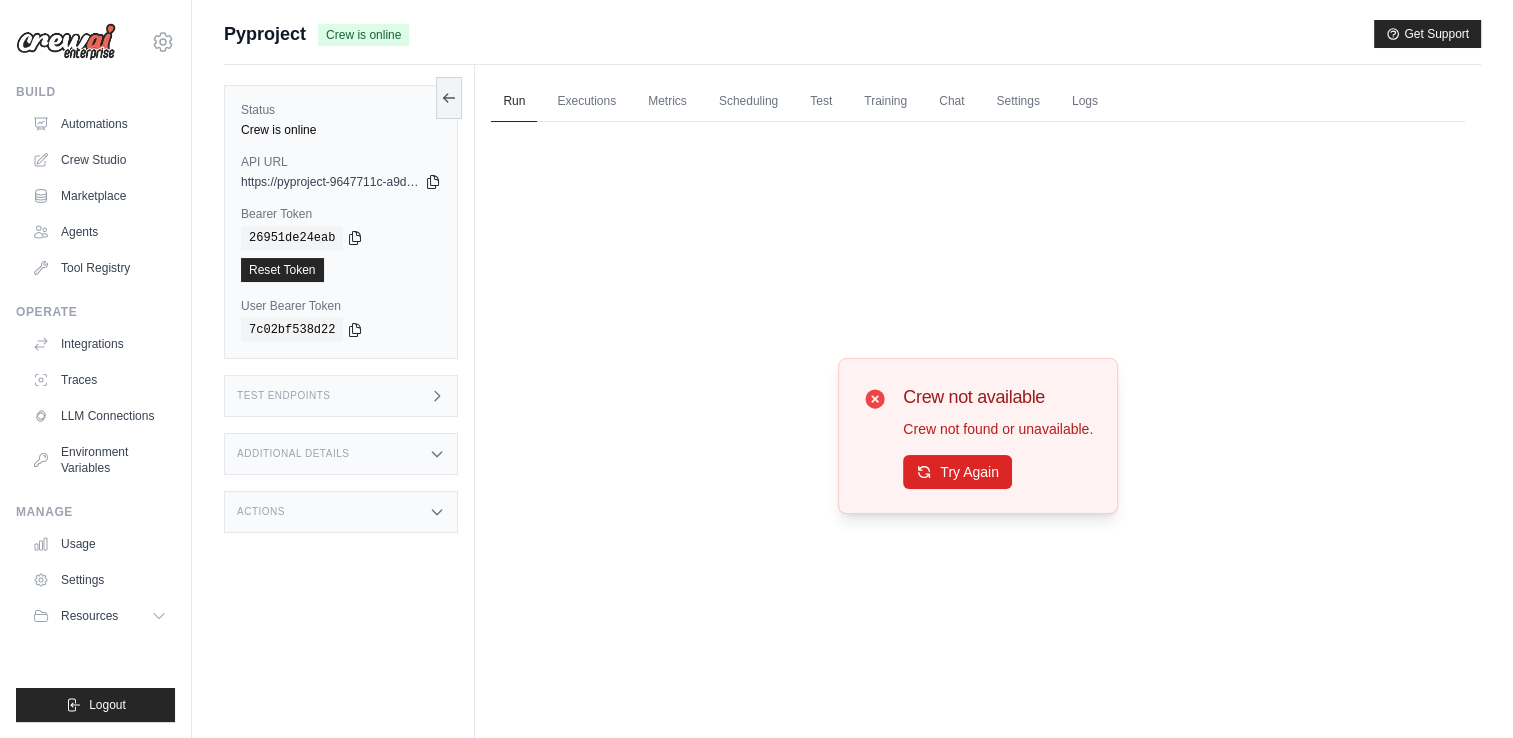 click on "Crew not available Crew not found or unavailable. Try Again" at bounding box center [978, 435] 